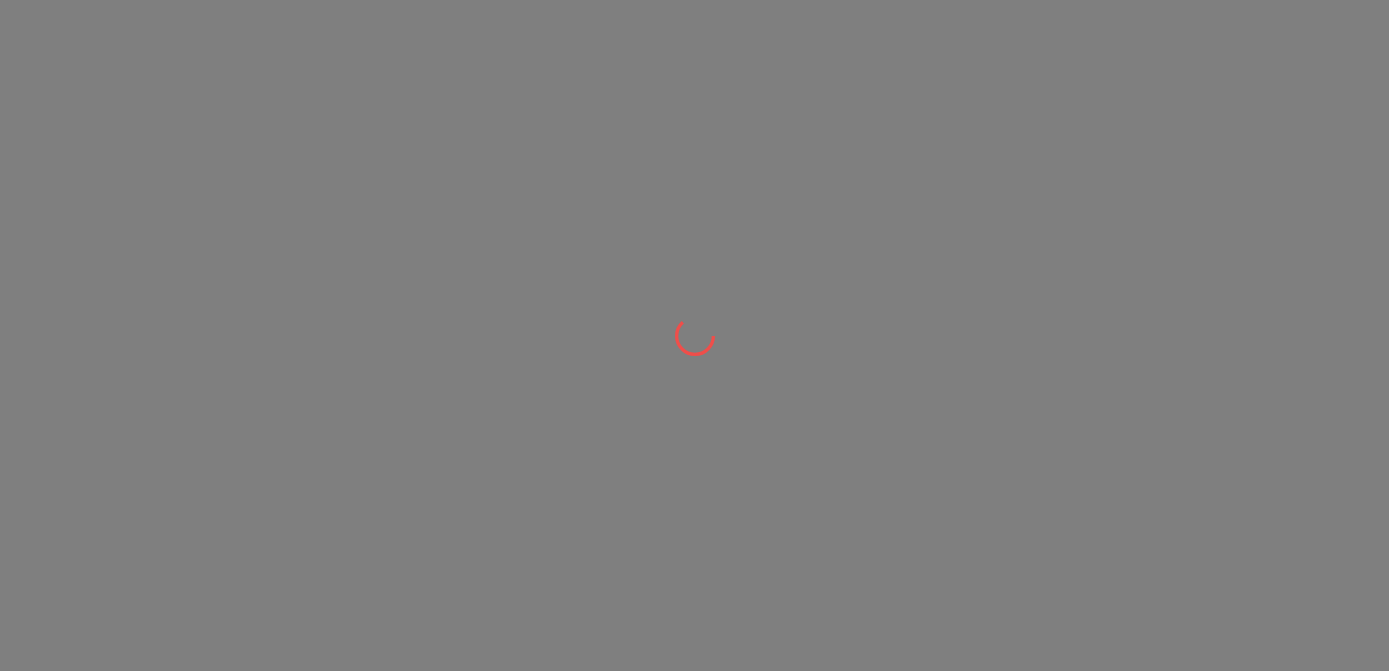 scroll, scrollTop: 0, scrollLeft: 0, axis: both 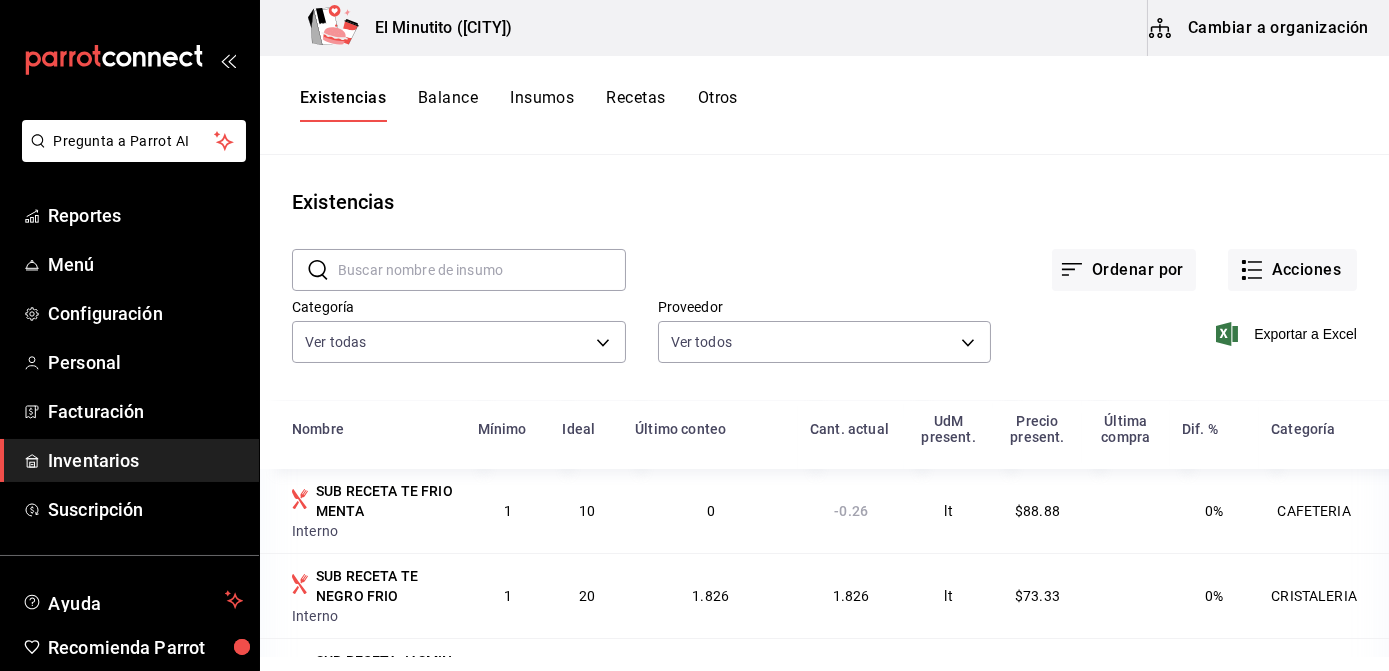 click on "Existencias ​ ​ Ordenar por Acciones Categoría Ver todas [UUID],[UUID],[UUID],[UUID],[UUID],[UUID],[UUID] Proveedor Ver todos Exportar a Excel Nombre Mínimo Ideal Último conteo Cant. actual UdM present. Precio present. Última compra Dif. % Categoría   SUB RECETA TE FRIO MENTA Interno 1 10 0 -0.26 lt $88.88 0% CAFETERIA   SUB RECETA TE NEGRO FRIO Interno 1 20 1.826 1.826 lt $73.33 0% CRISTALERIA   SUB RECETA JASMIN FRIO Interno 1 10 0 -3.38 lt $126.93 0% CAFETERIA FELIX GUAYABA  BEBIFY 1 48 0.9583333333333334 0.95833333 pza $575.24 0% BARRA   sub receta te verde Interno 1 20 0 0 lt $44.44 0% CAFETERIA KOMBUCHA NARANJA CURCUMA UMANI 1 24 0 0 pza $774.41 0% BARRA VETER & SHON 2022 LOOFOK 1 20 158.66666666666666 119 lt $433.42 0% BARRA FREI KORPER KULTUR WEISS 2022 LOOFOK 1 5 0 0 lt $398.66 0% 1 20" at bounding box center [824, 406] 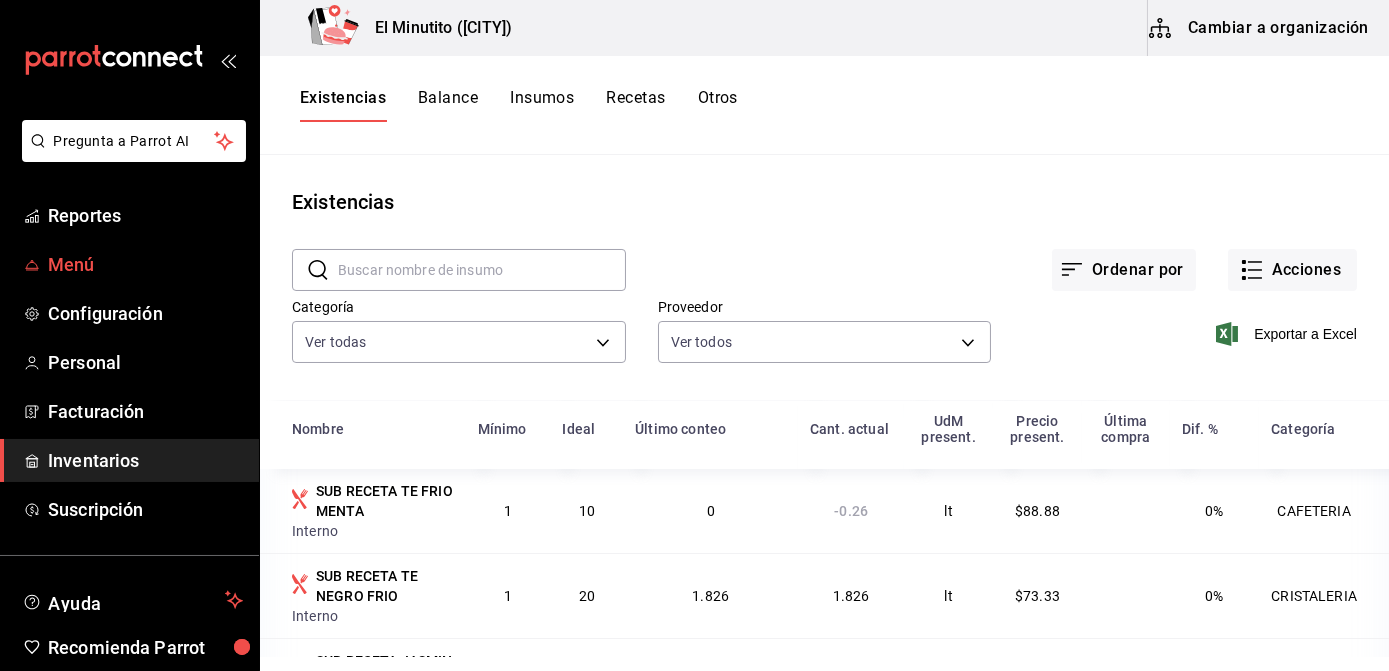 click on "Menú" at bounding box center [145, 264] 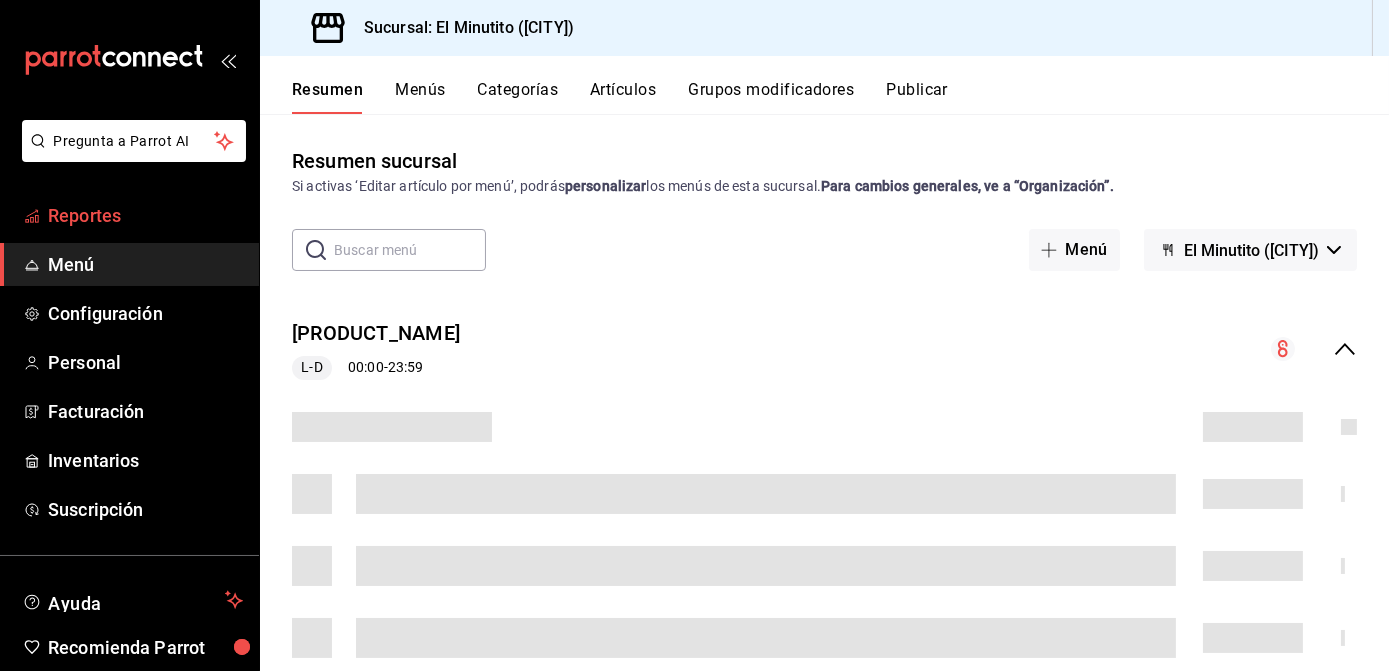 click on "Reportes" at bounding box center [145, 215] 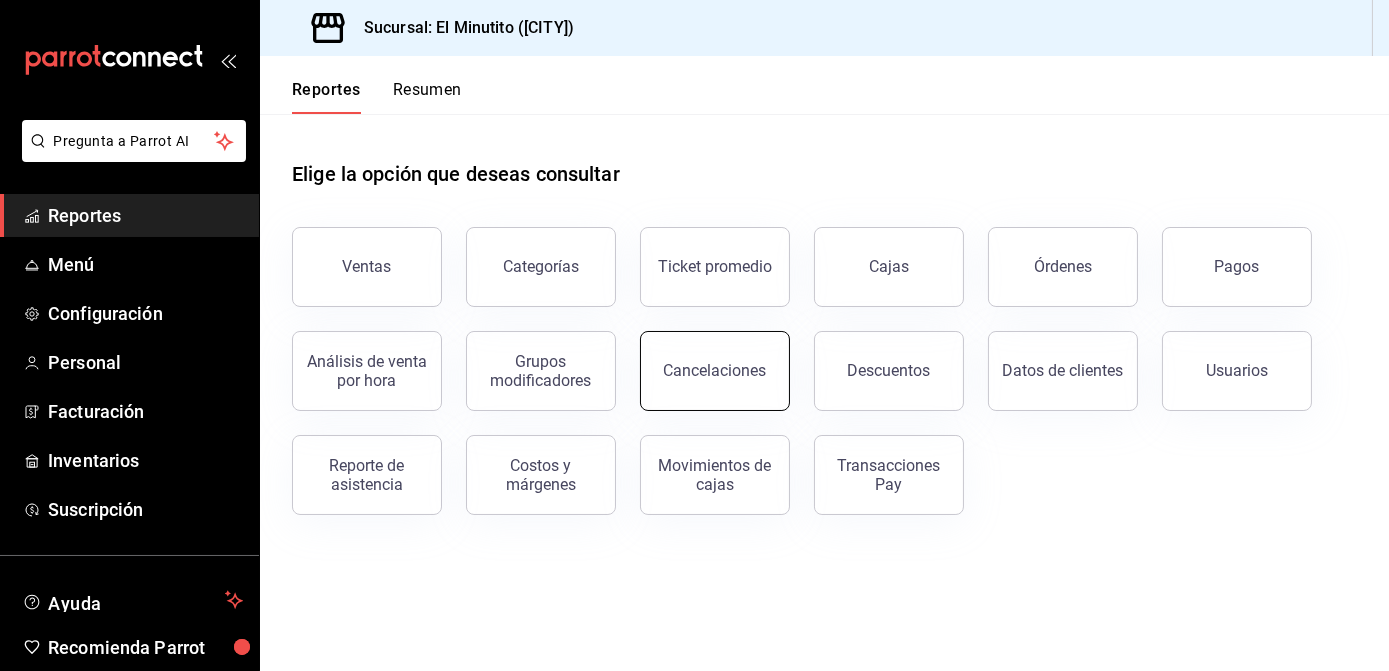 click on "Cancelaciones" at bounding box center (715, 370) 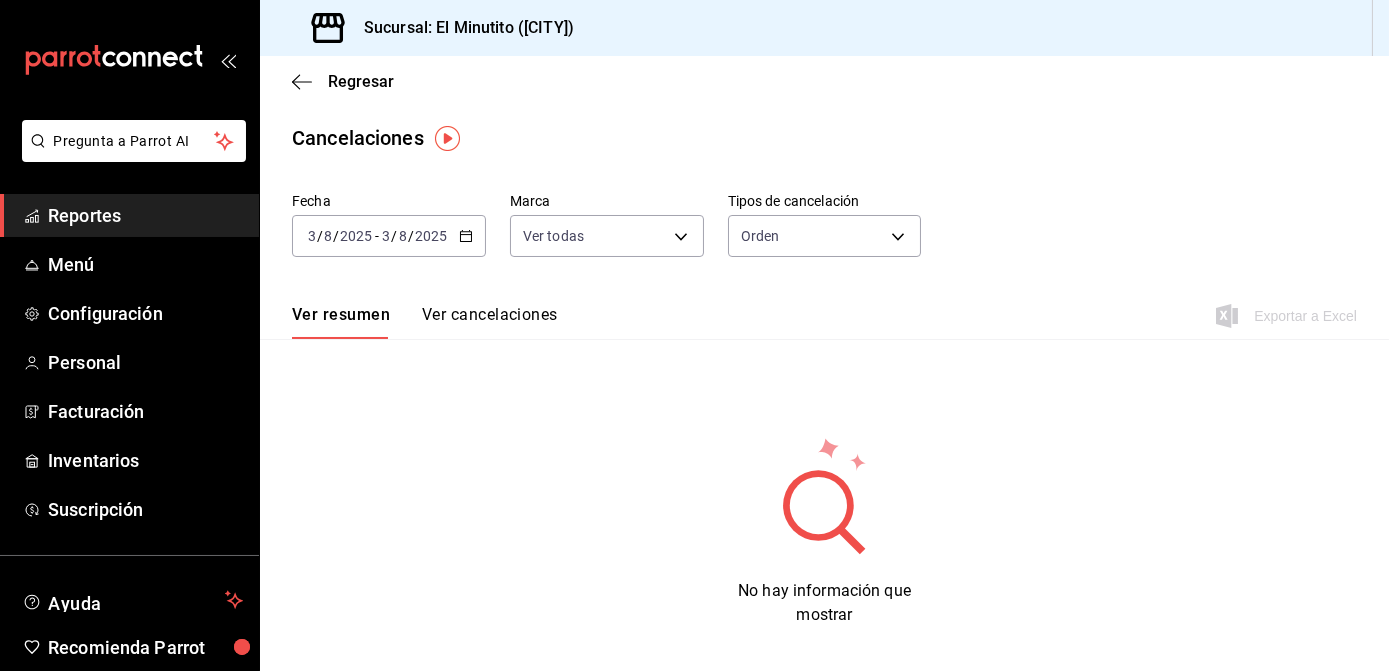 click 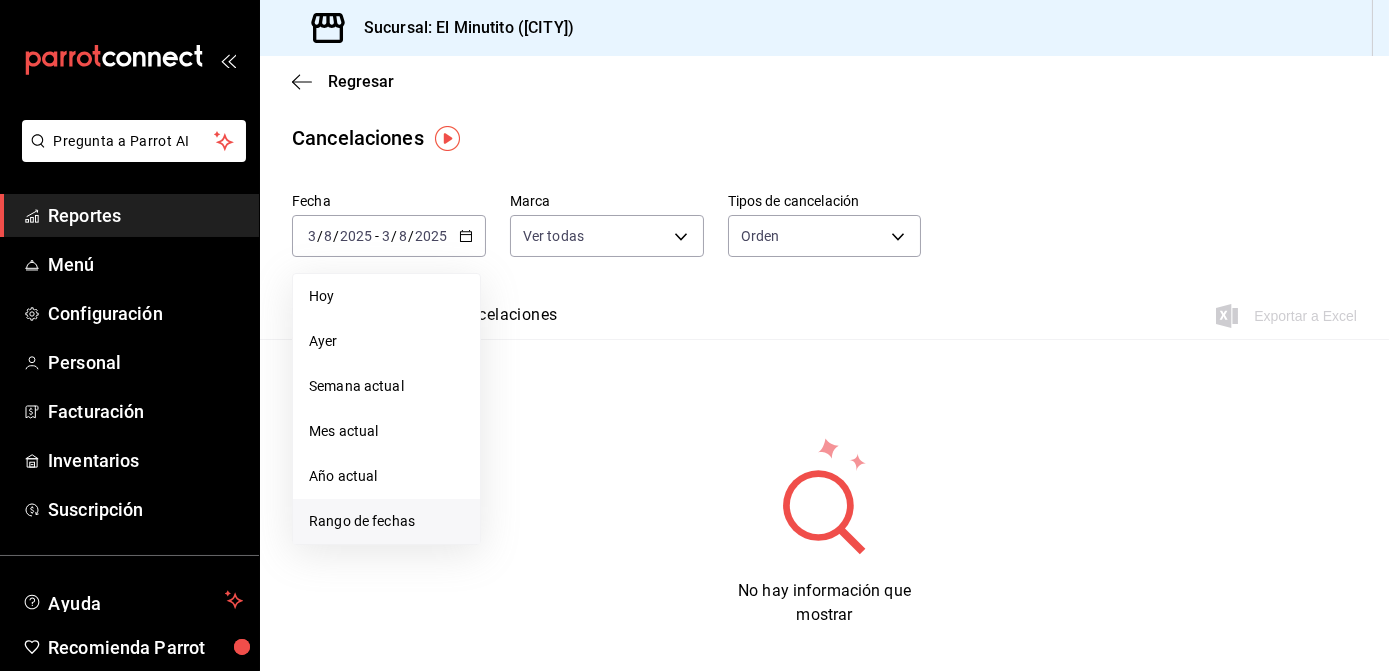 click on "Rango de fechas" at bounding box center (386, 521) 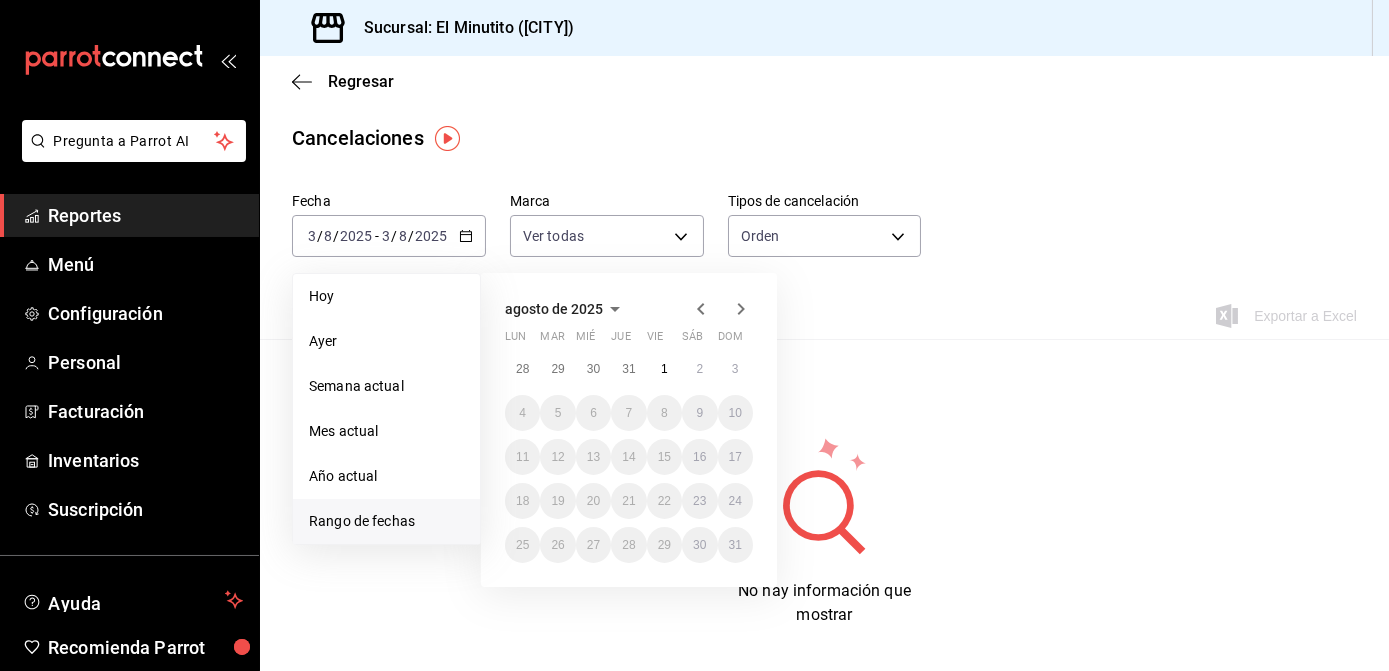 click 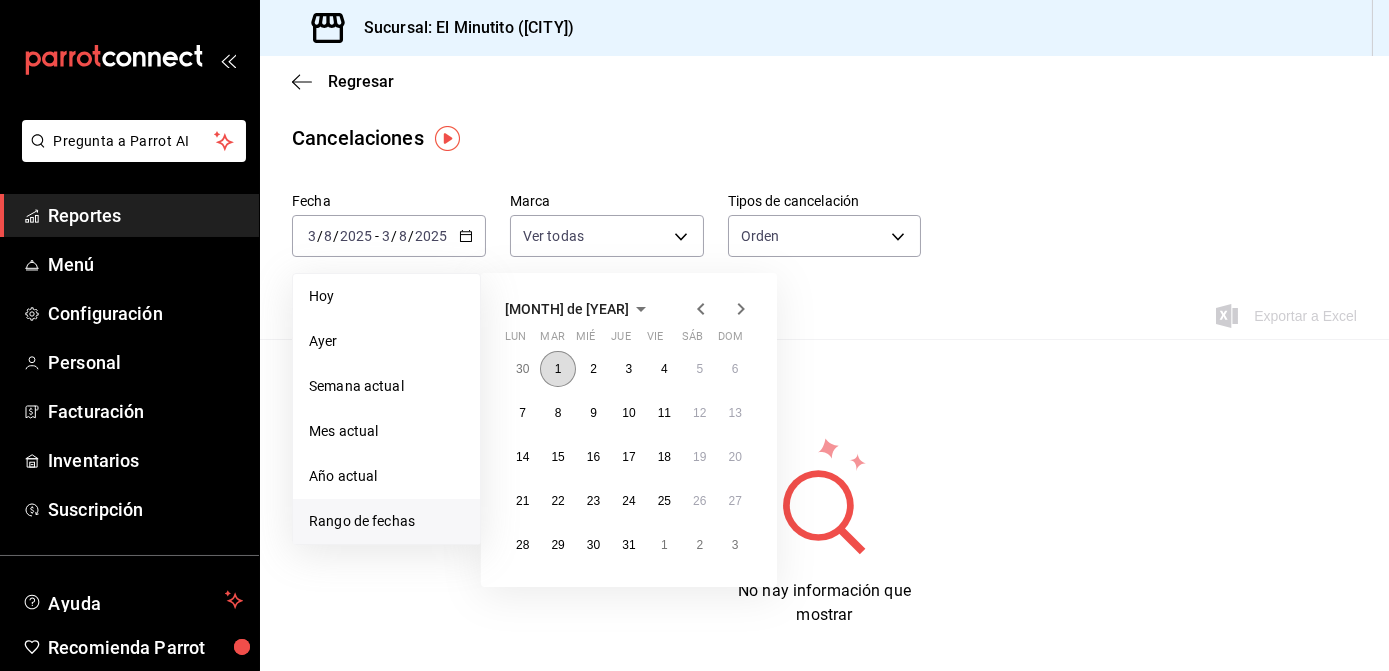 click on "1" at bounding box center [558, 369] 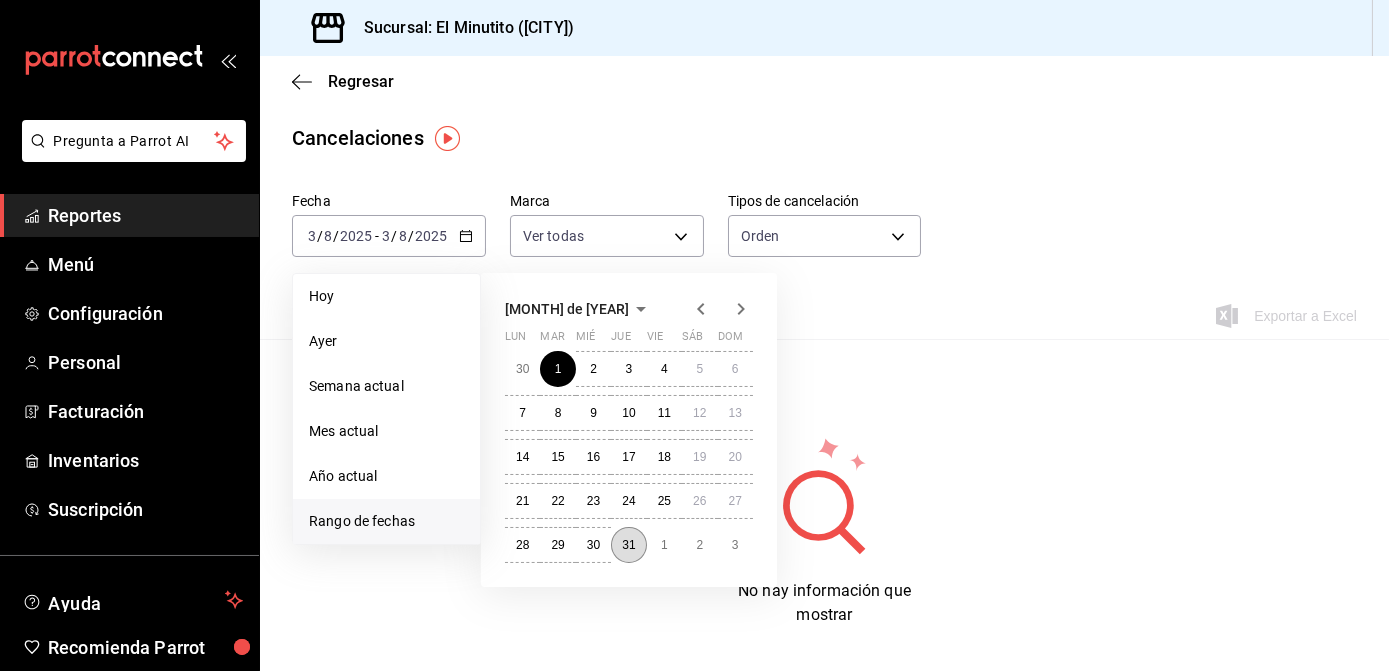 click on "31" at bounding box center [628, 545] 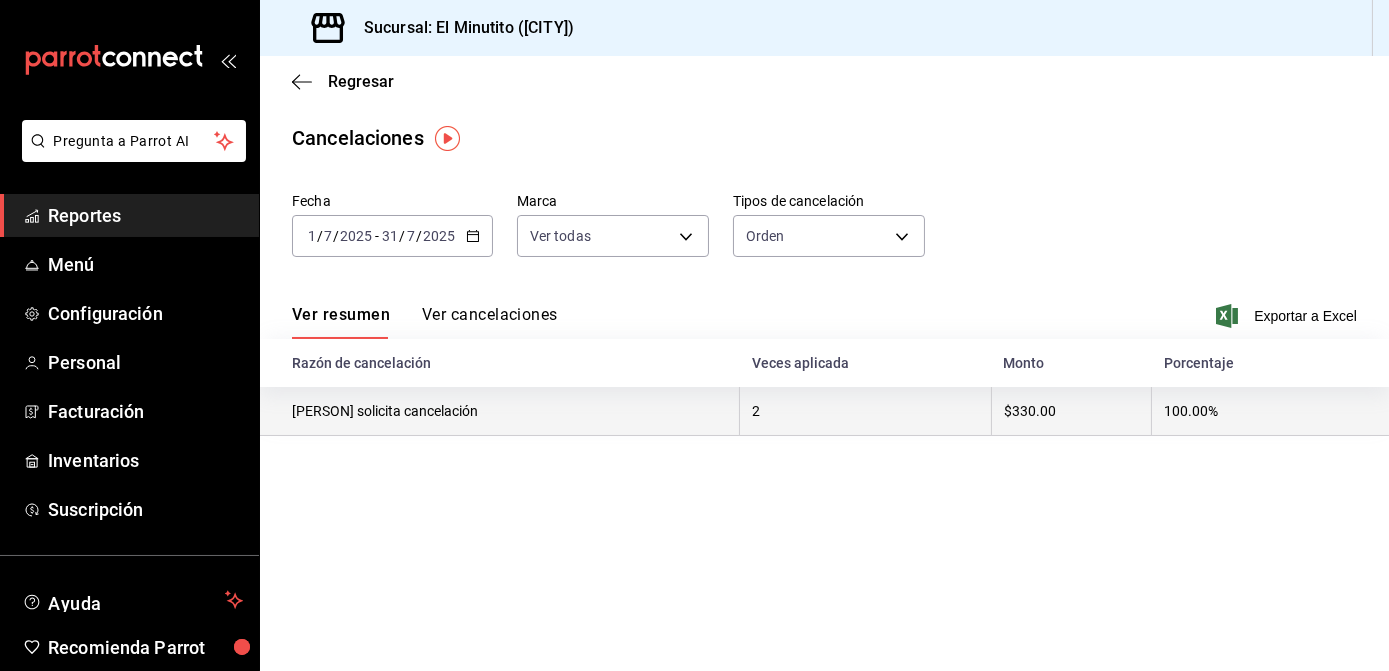 click on "[PERSON] solicita cancelación" at bounding box center (500, 411) 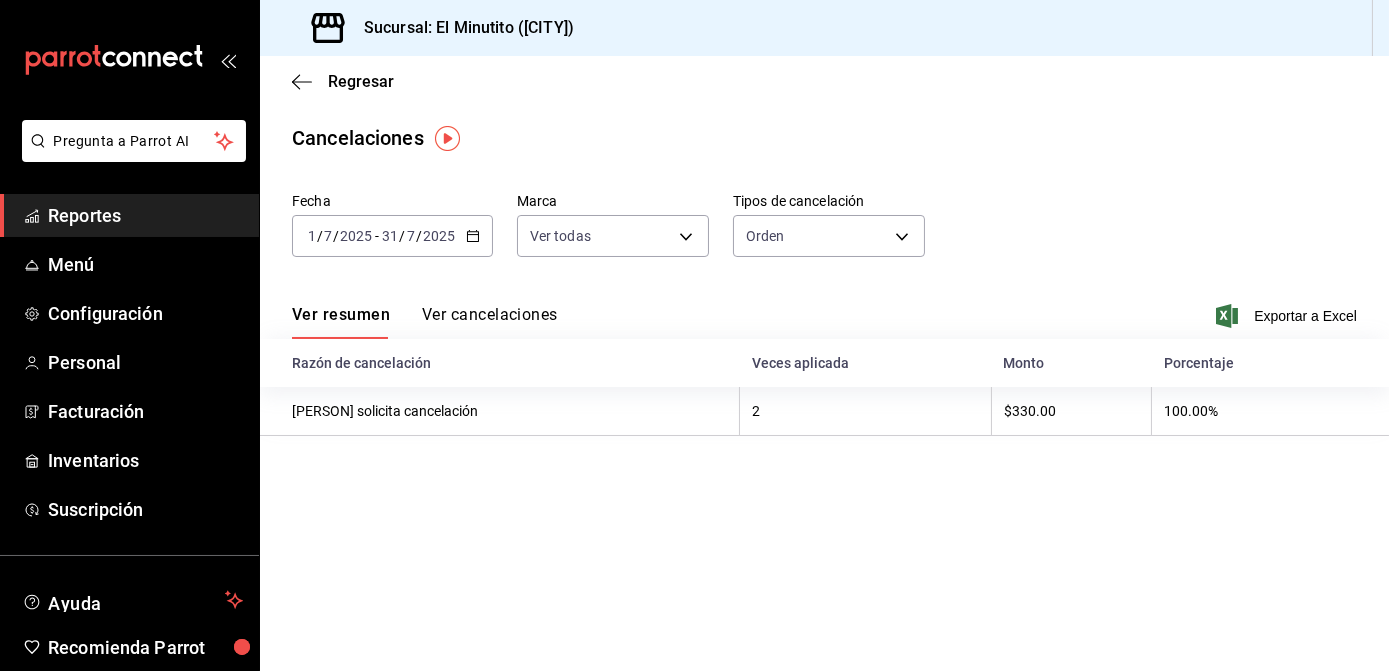 click on "[DATE] [DATE] - [DATE] [DATE]" at bounding box center [392, 236] 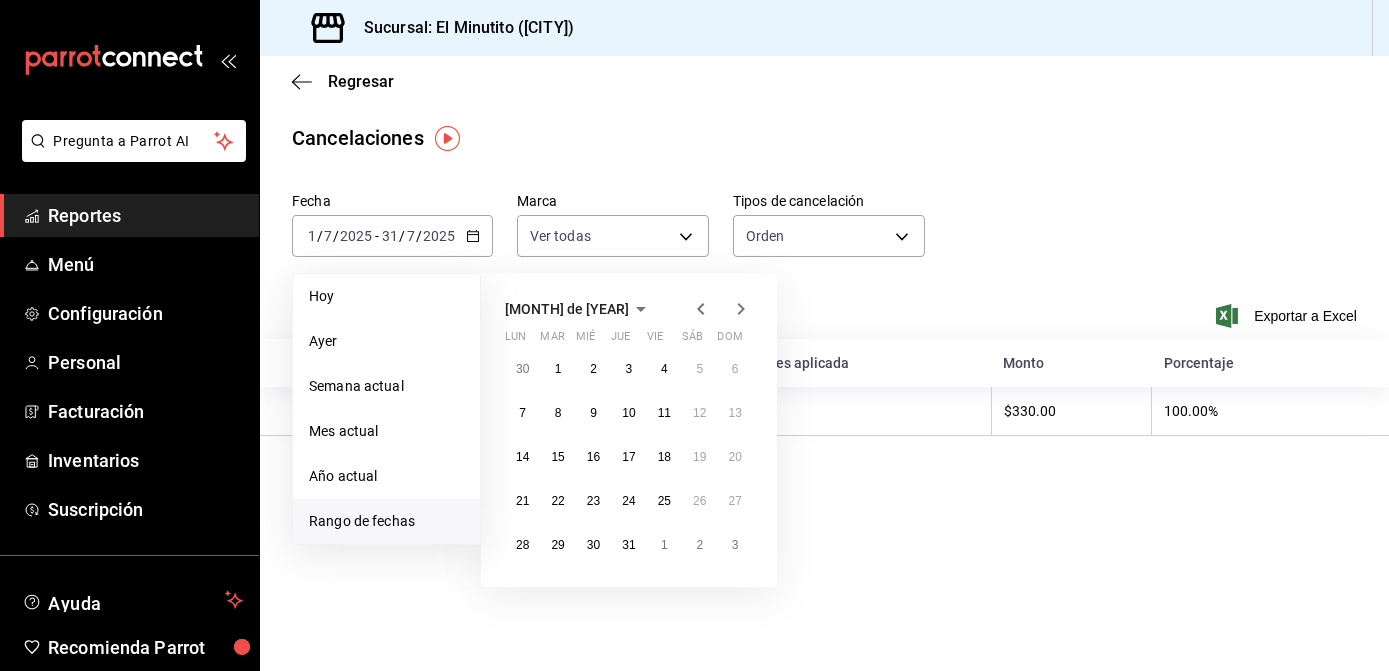 click 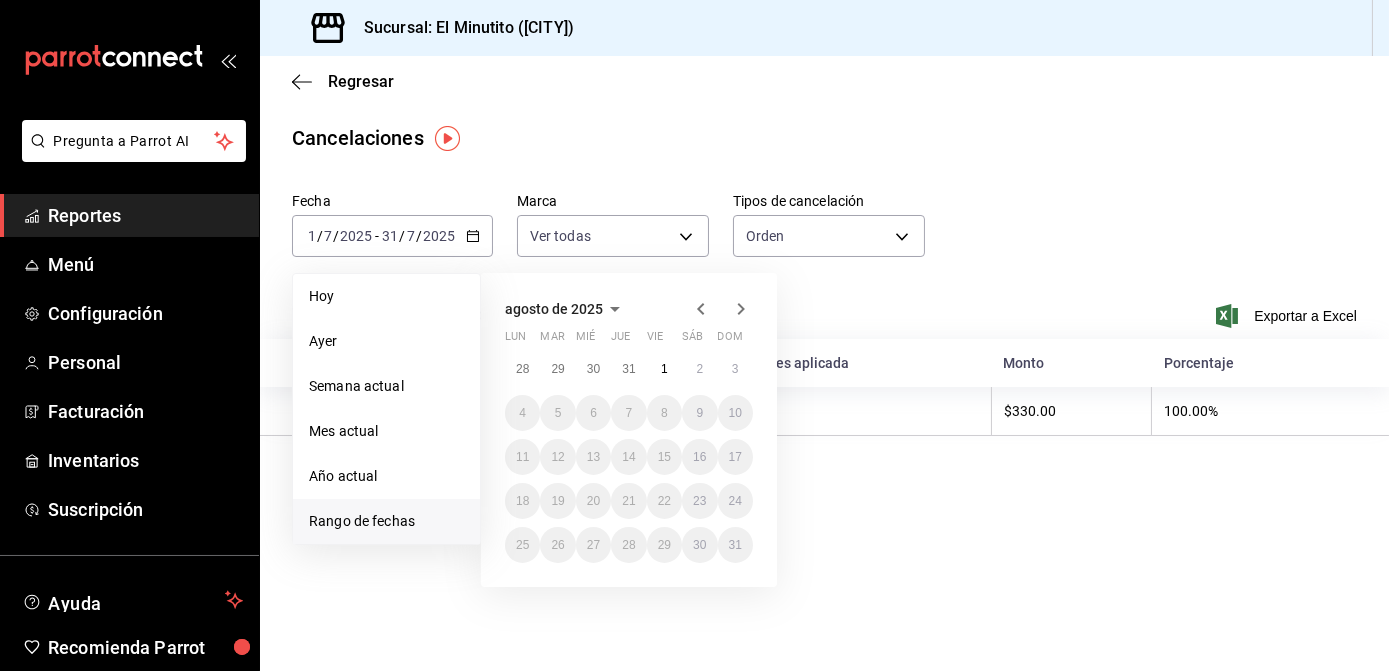 click 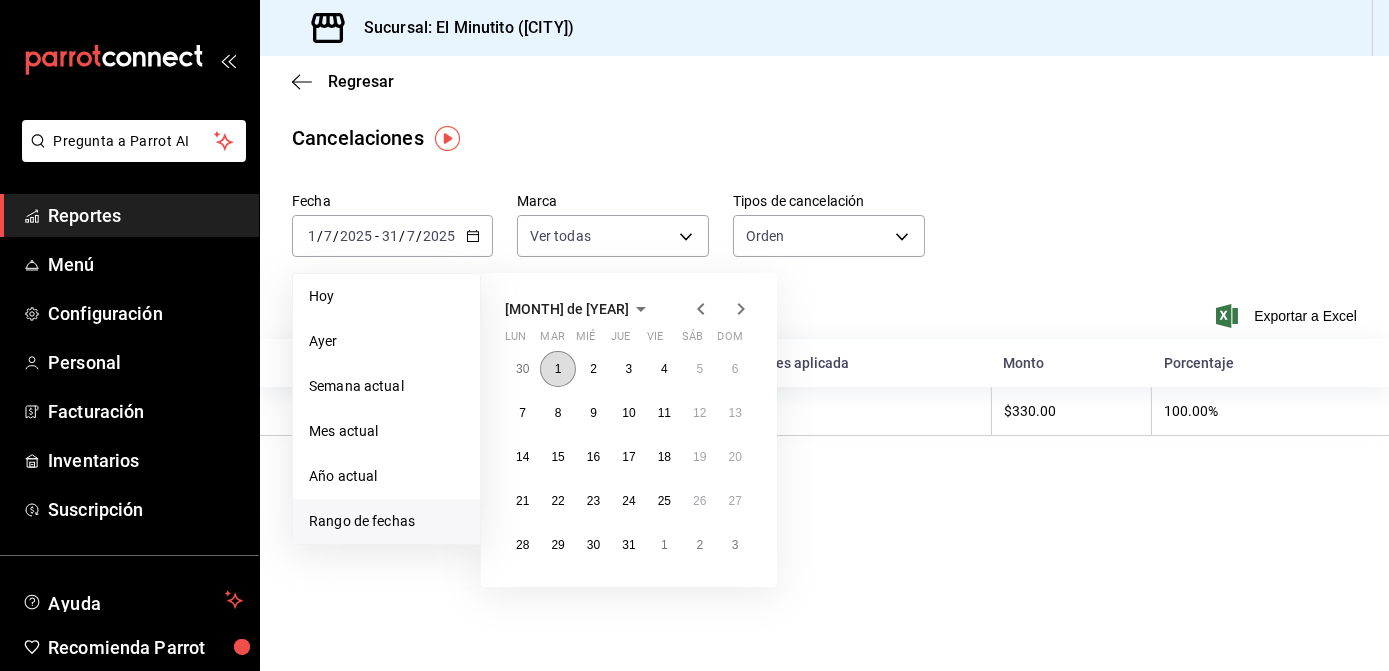 click on "1" at bounding box center [557, 369] 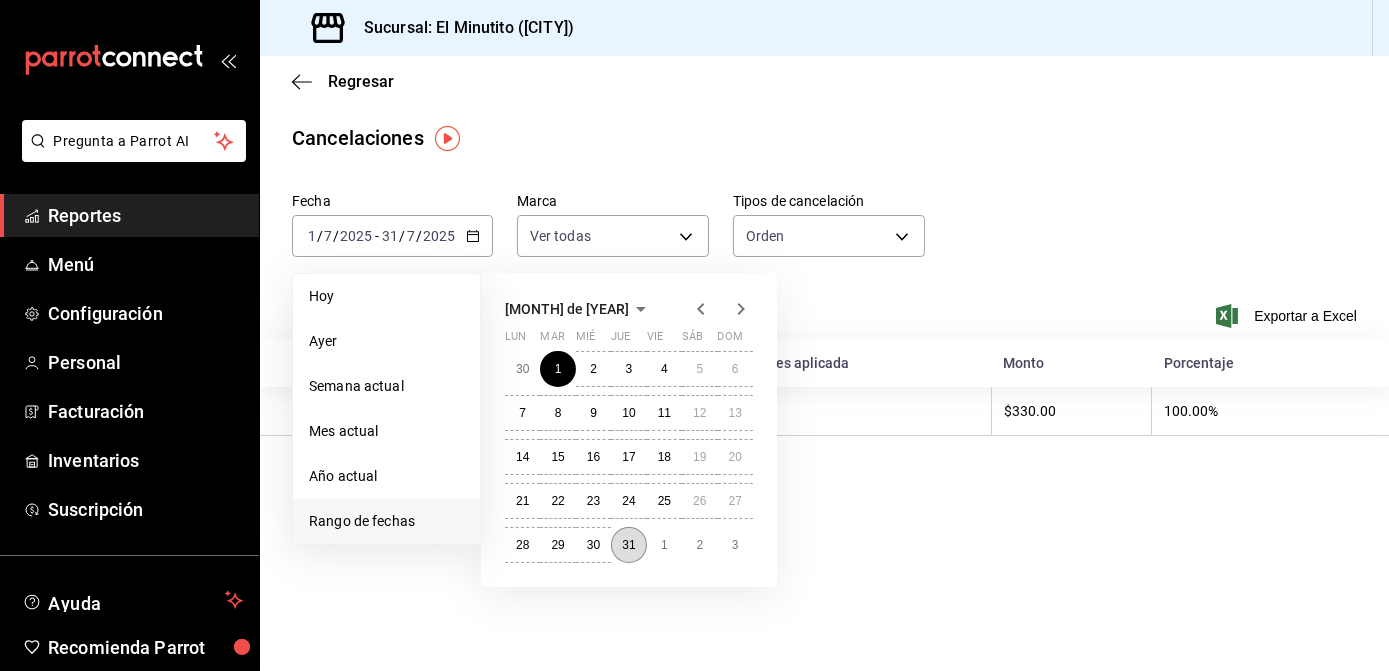 click on "31" at bounding box center (628, 545) 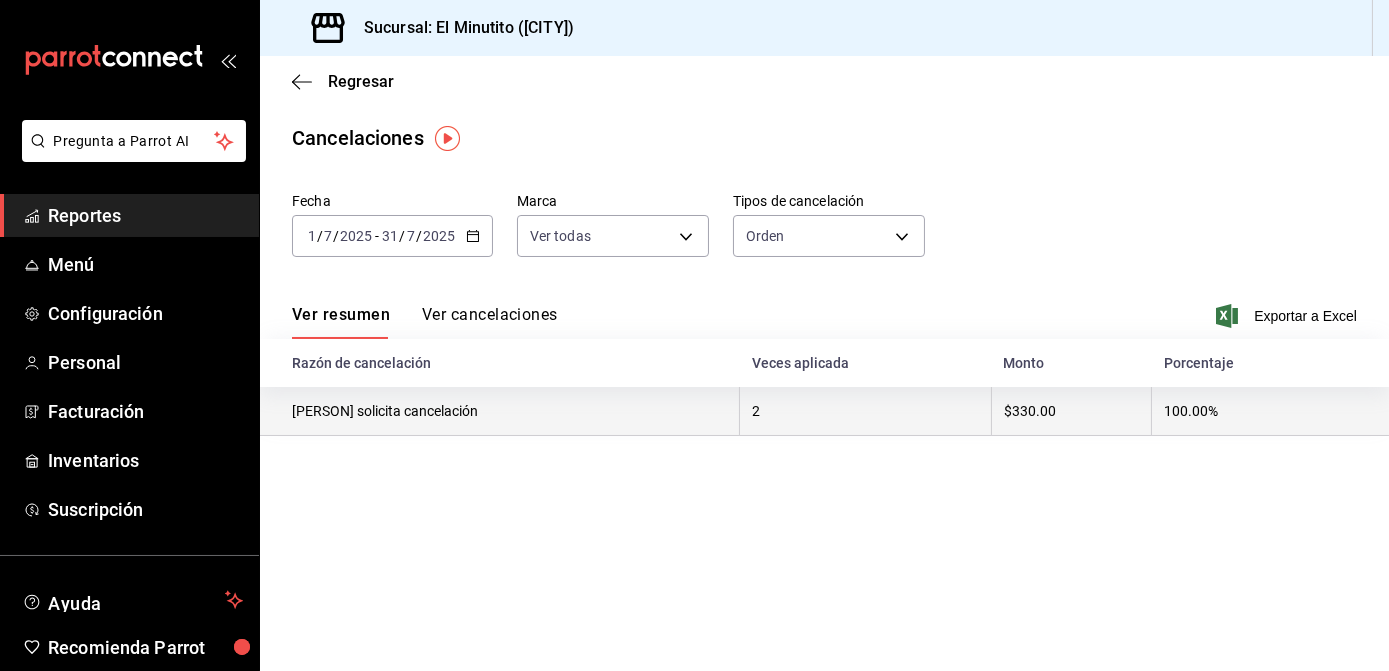 click on "[PERSON] solicita cancelación" at bounding box center (500, 411) 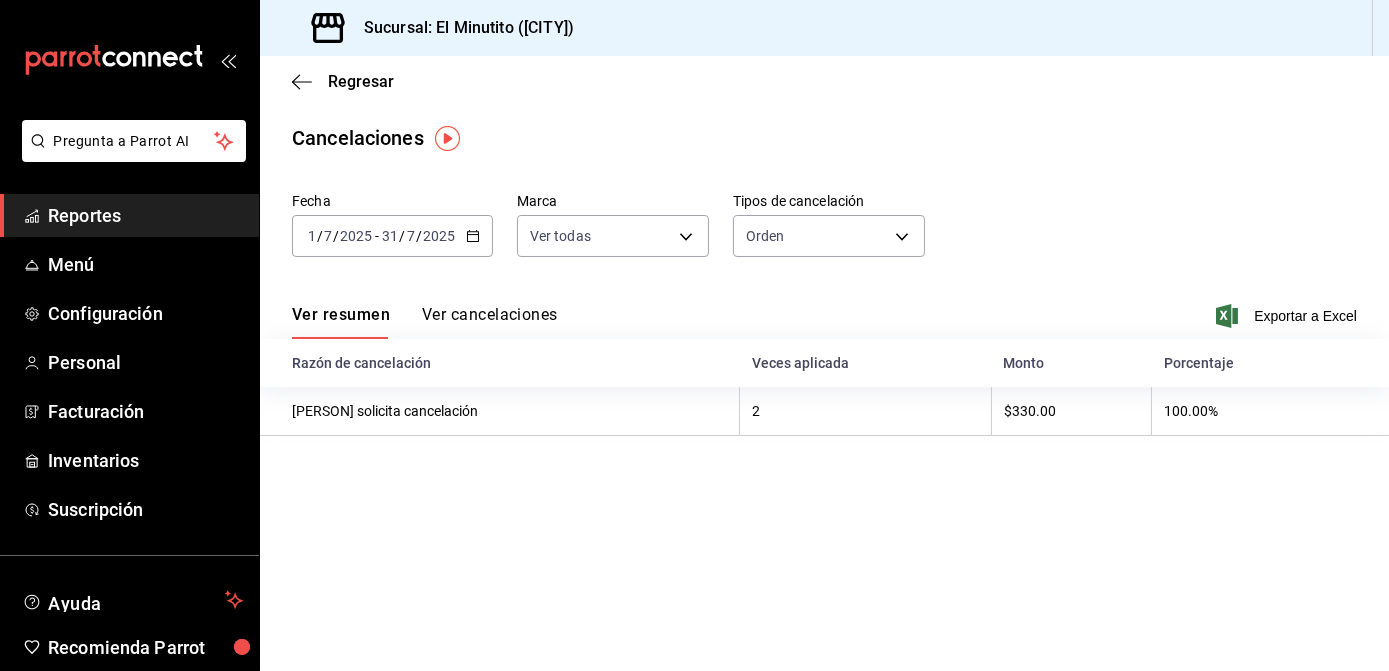 click on "Ver cancelaciones" at bounding box center [490, 322] 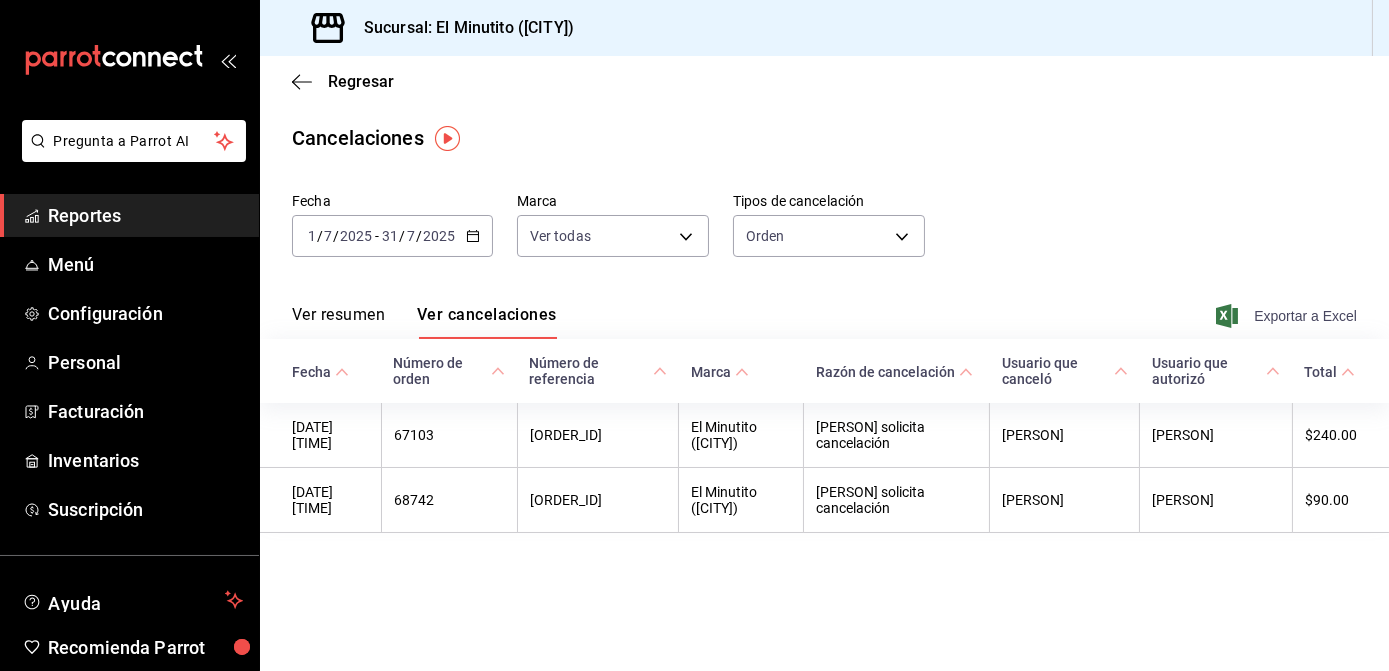 click on "Exportar a Excel" at bounding box center (1288, 316) 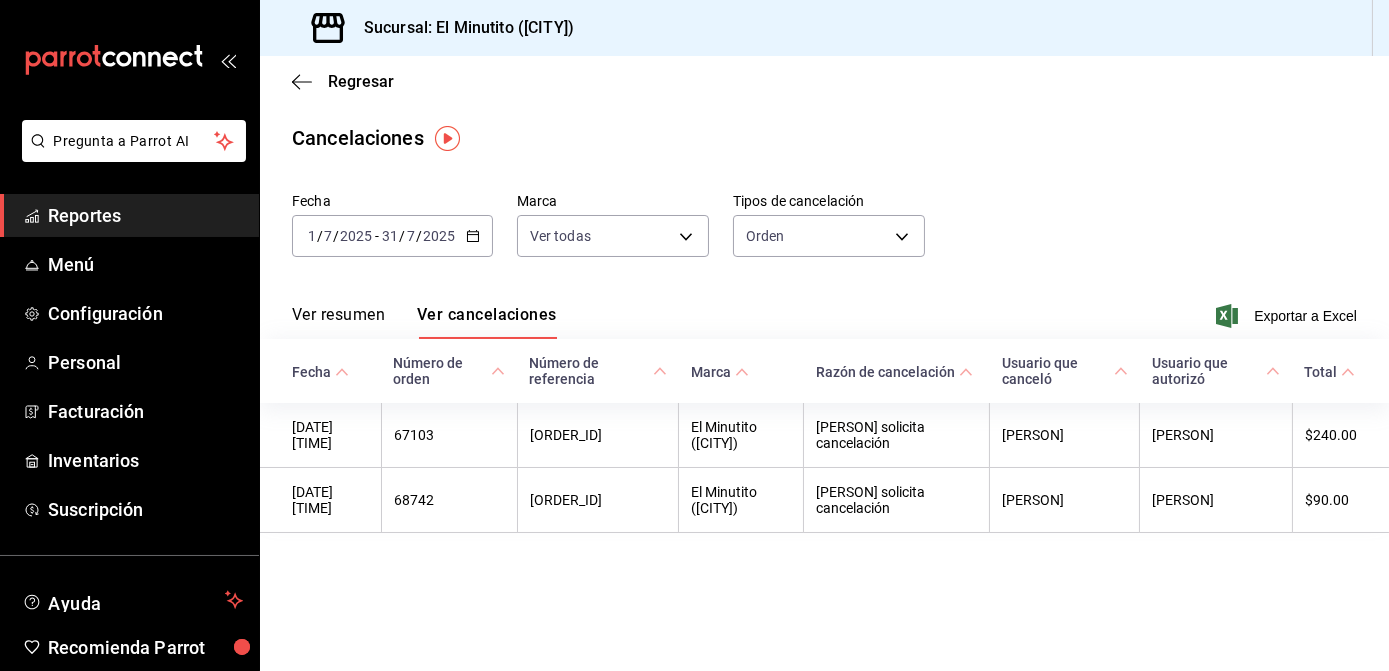 click on "Fecha 2025-07-01 1 / 7 / 2025 - 2025-07-31 31 / 7 / 2025 Marca Ver todas [object Object] Tipos de cancelación Orden ORDER" at bounding box center (824, 233) 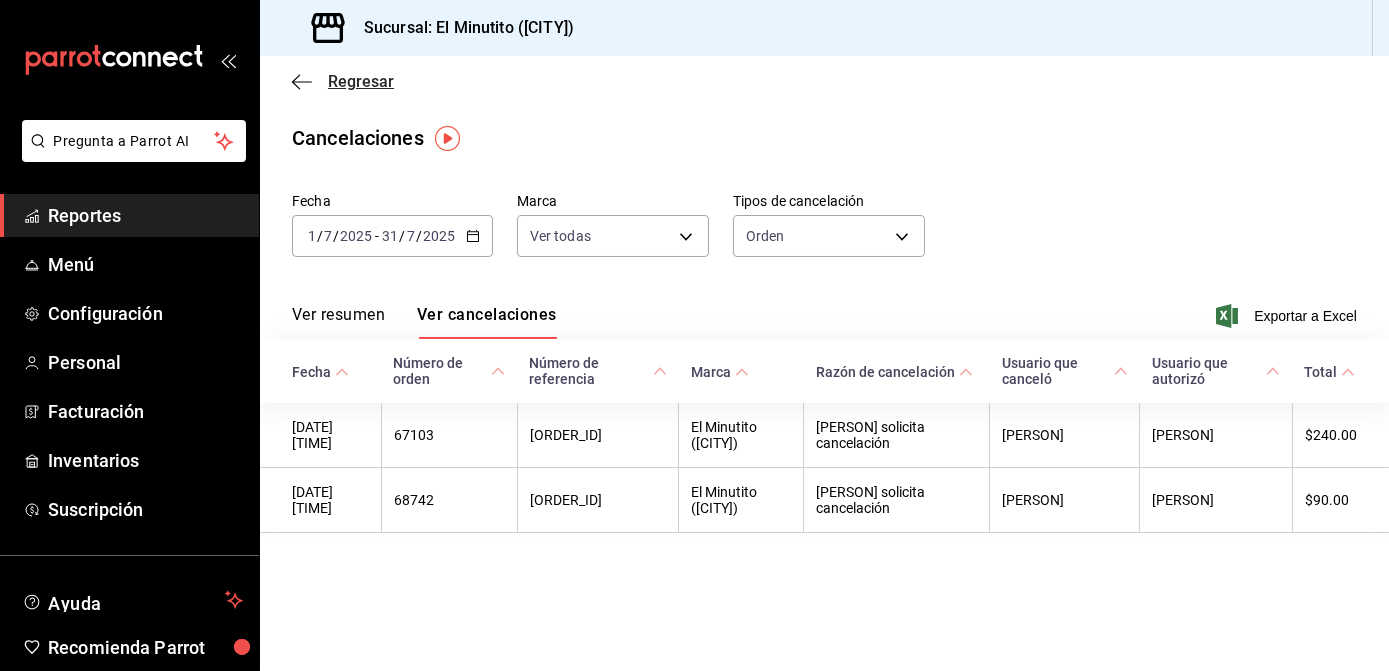click on "Regresar" at bounding box center (361, 81) 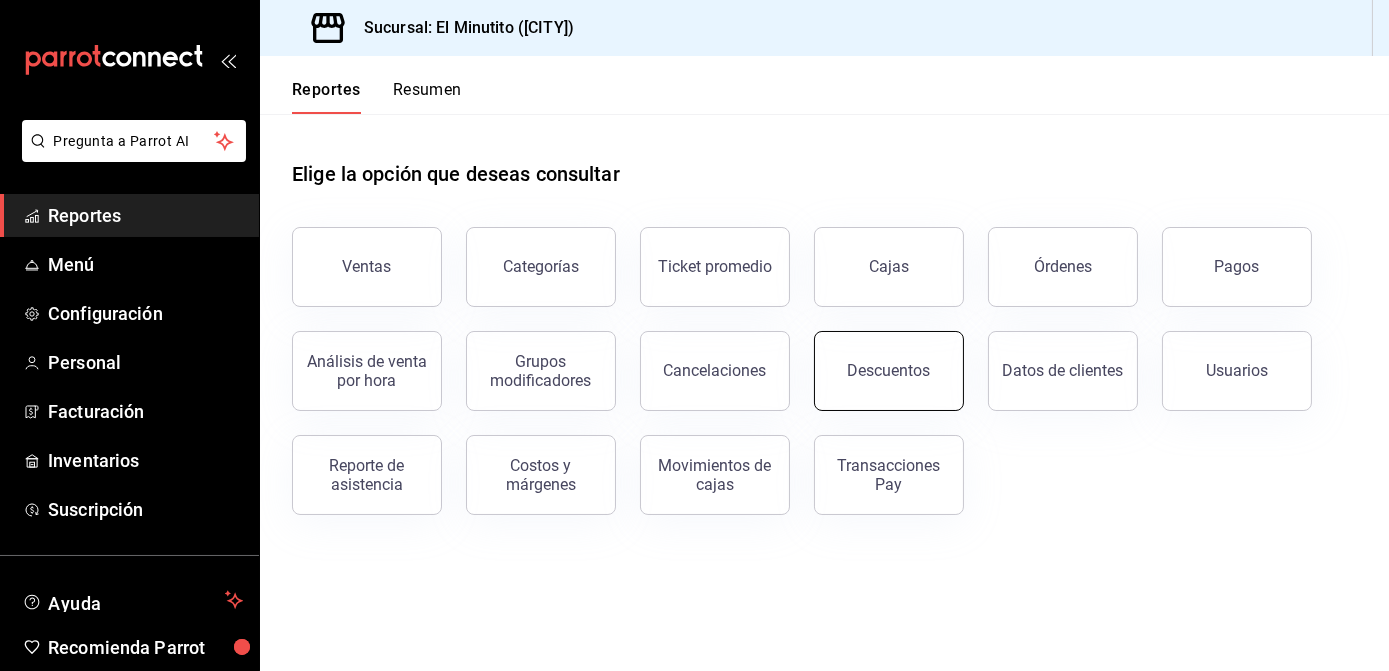 click on "Descuentos" at bounding box center (889, 370) 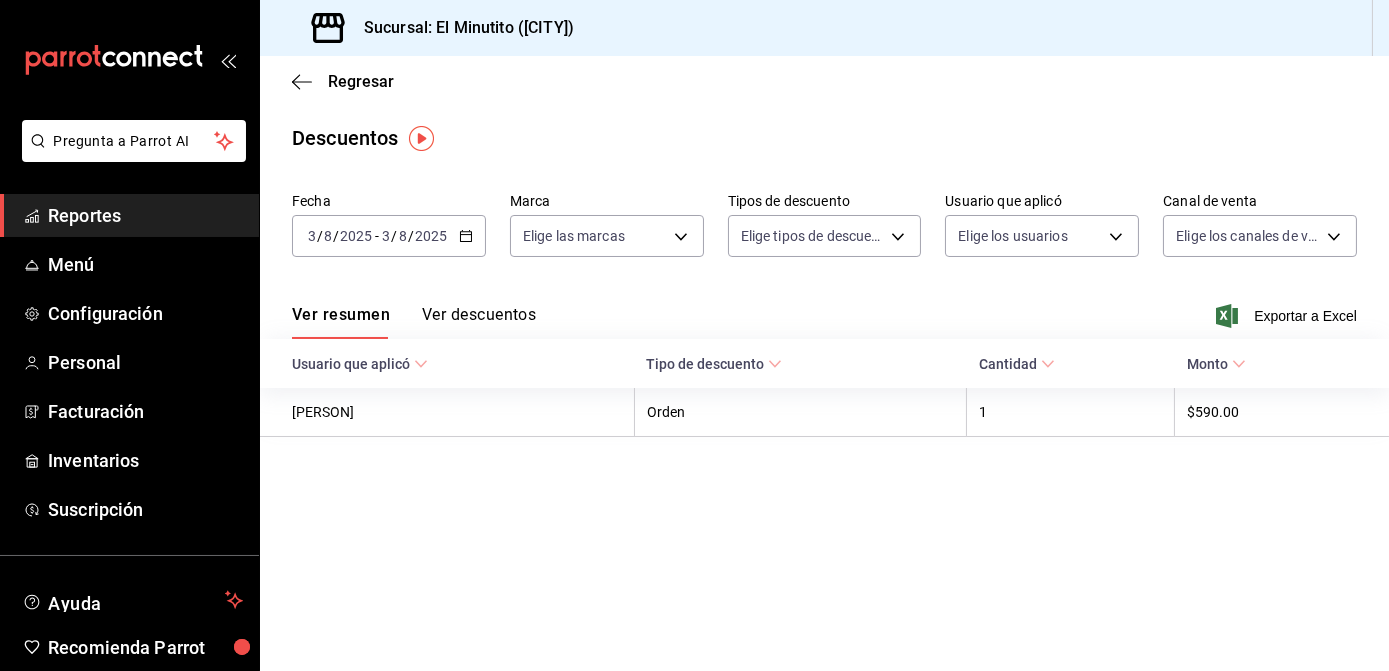 click on "[DATE] [DATE] - [DATE] [DATE]" at bounding box center (389, 236) 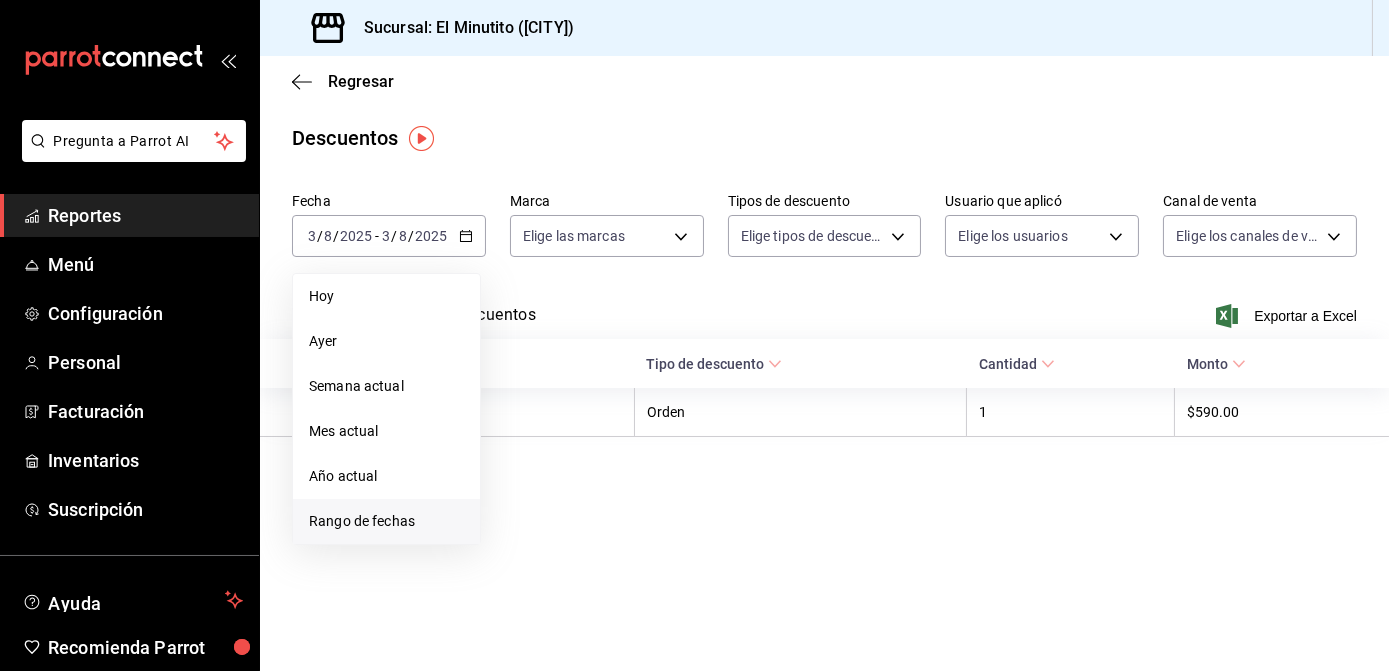 click on "Rango de fechas" at bounding box center [386, 521] 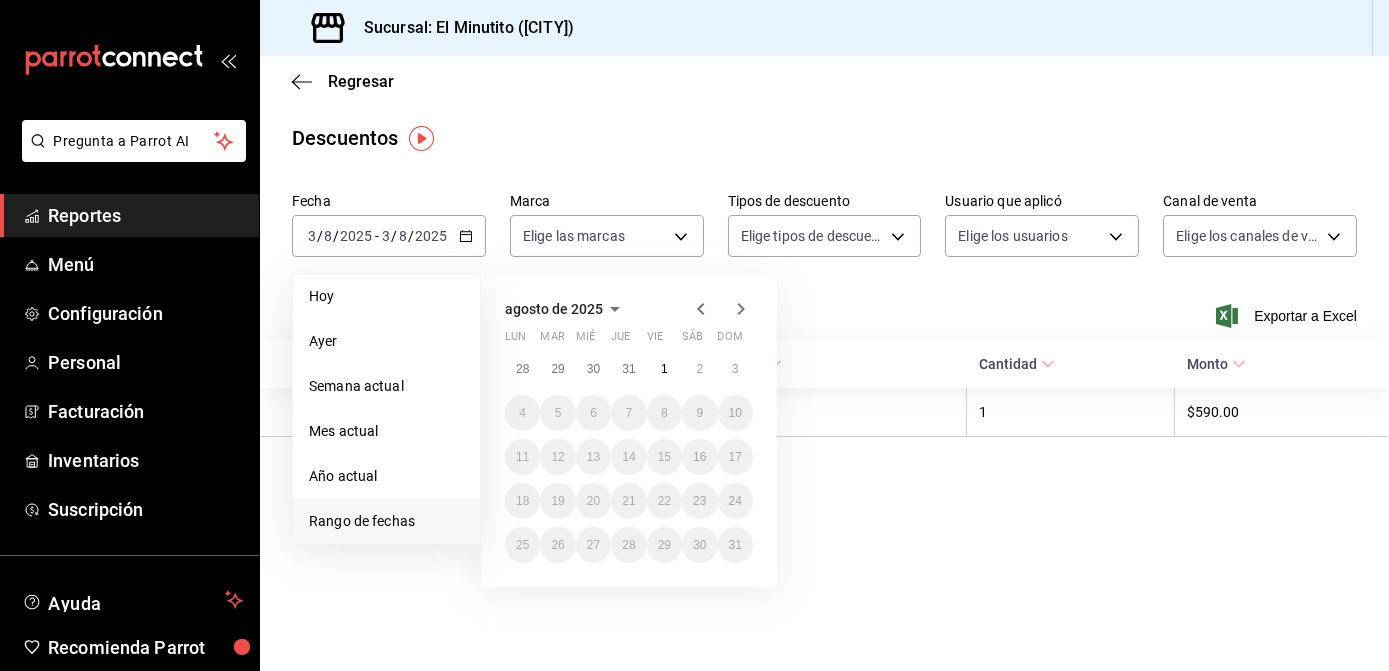 click 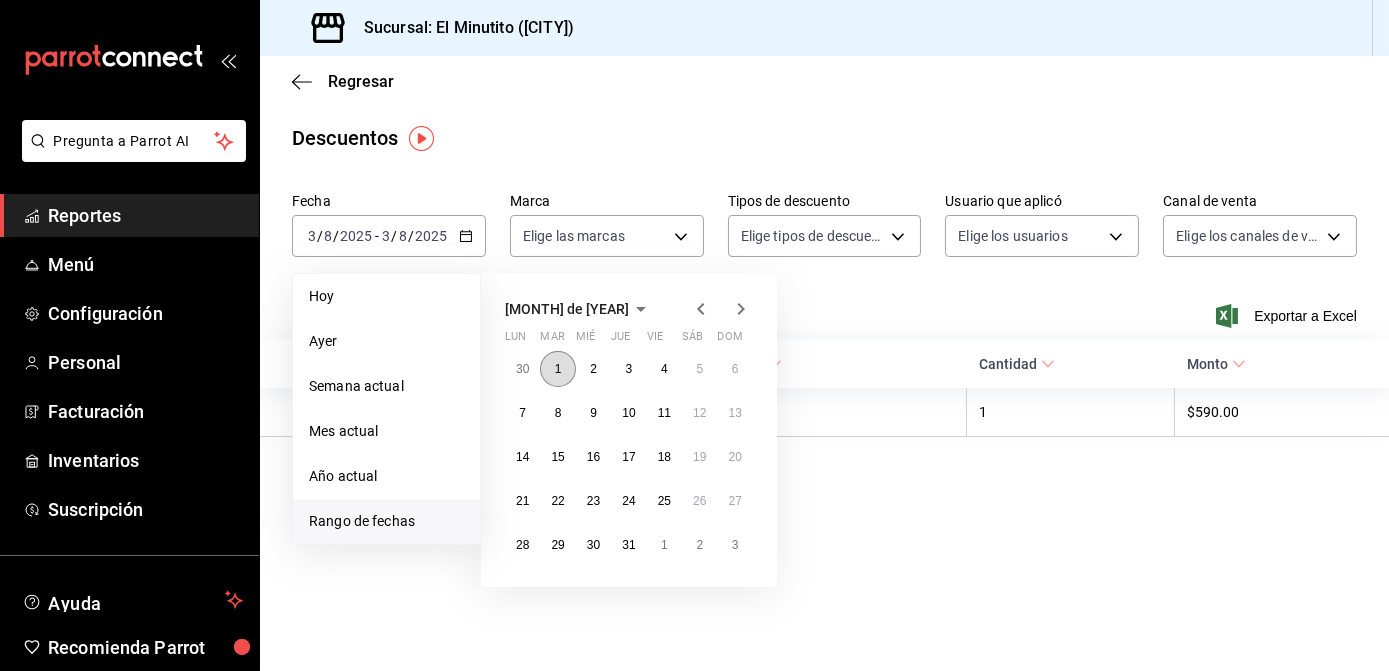 click on "1" at bounding box center (558, 369) 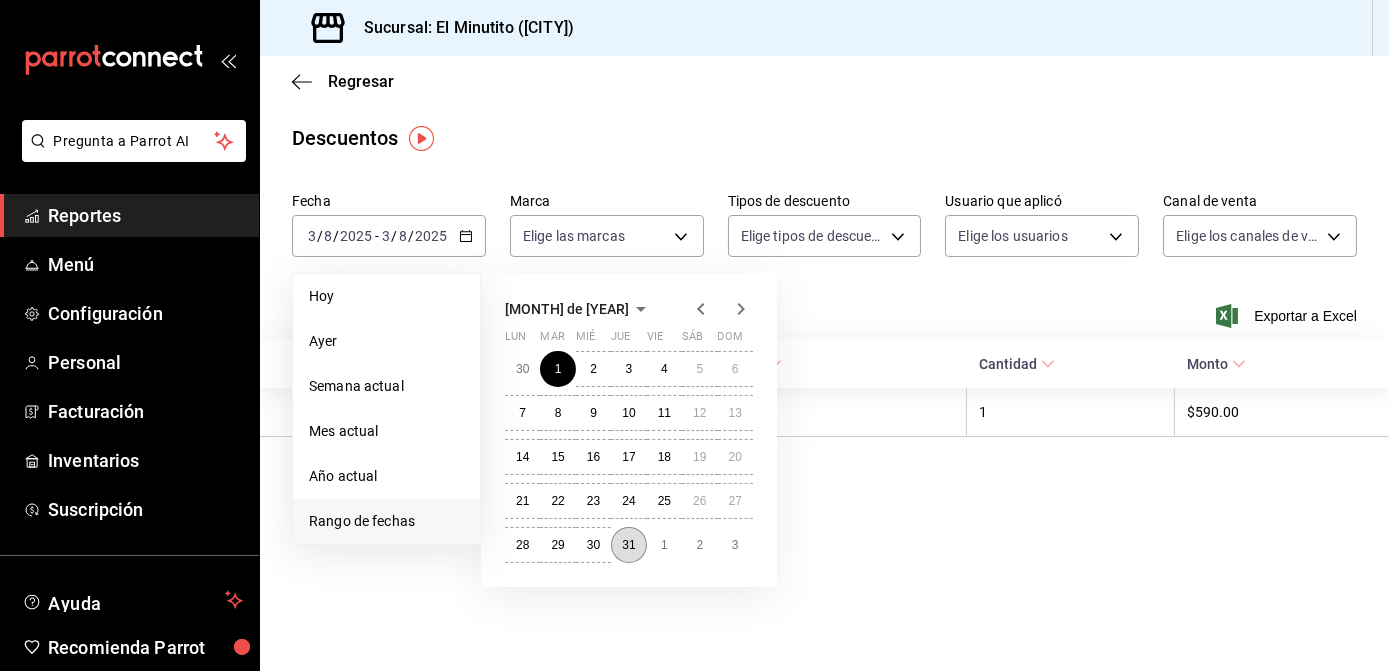 click on "31" at bounding box center (628, 545) 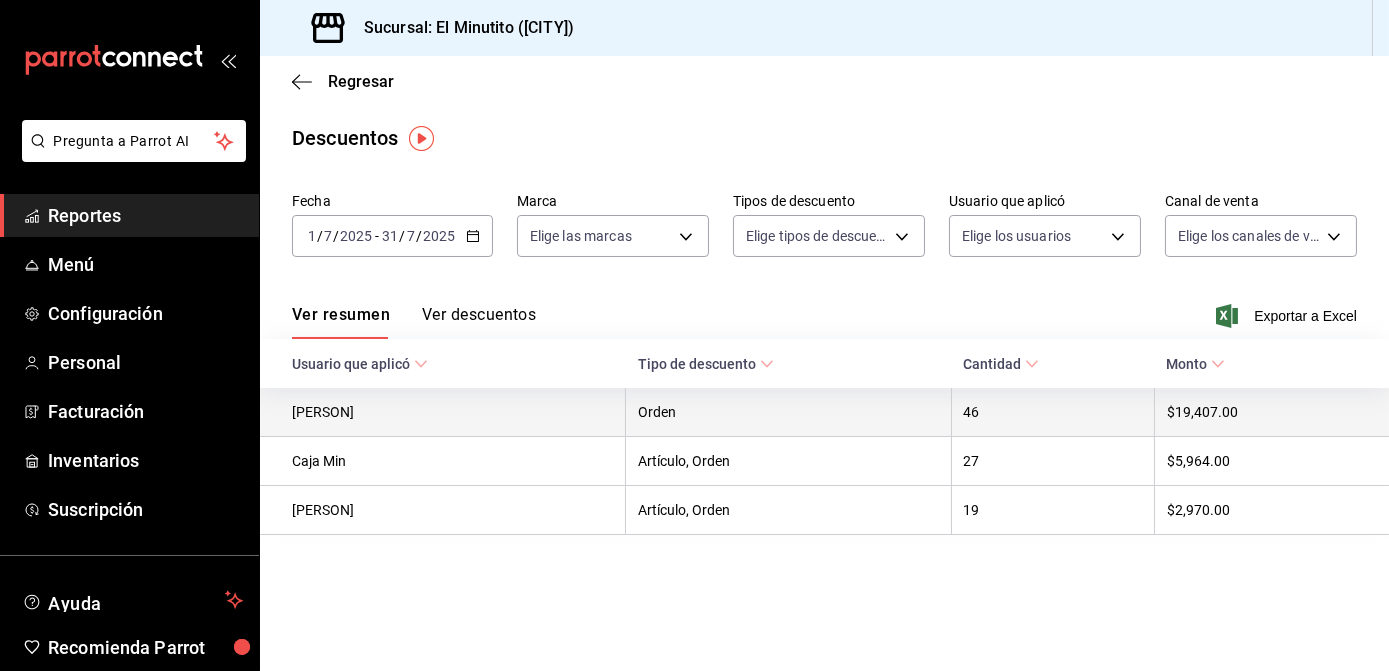 click on "Orden" at bounding box center (788, 412) 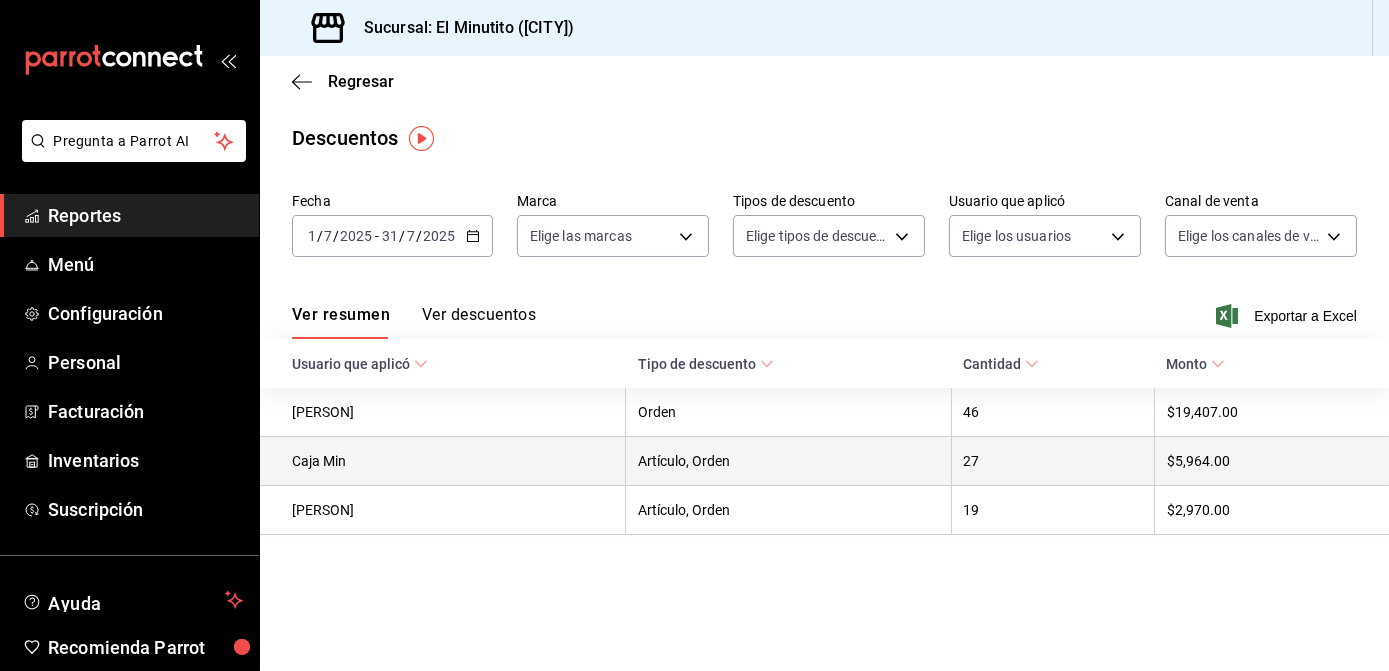 click on "Artículo, Orden" at bounding box center (788, 461) 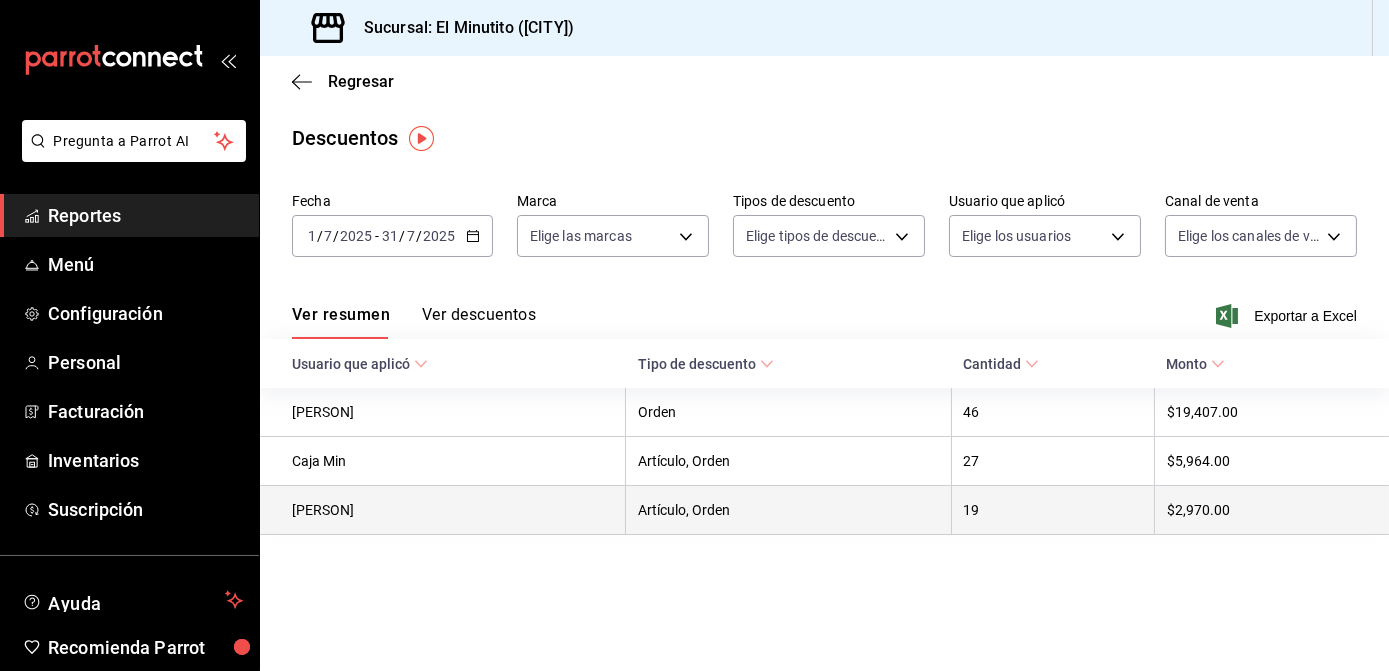 click on "Artículo, Orden" at bounding box center [788, 510] 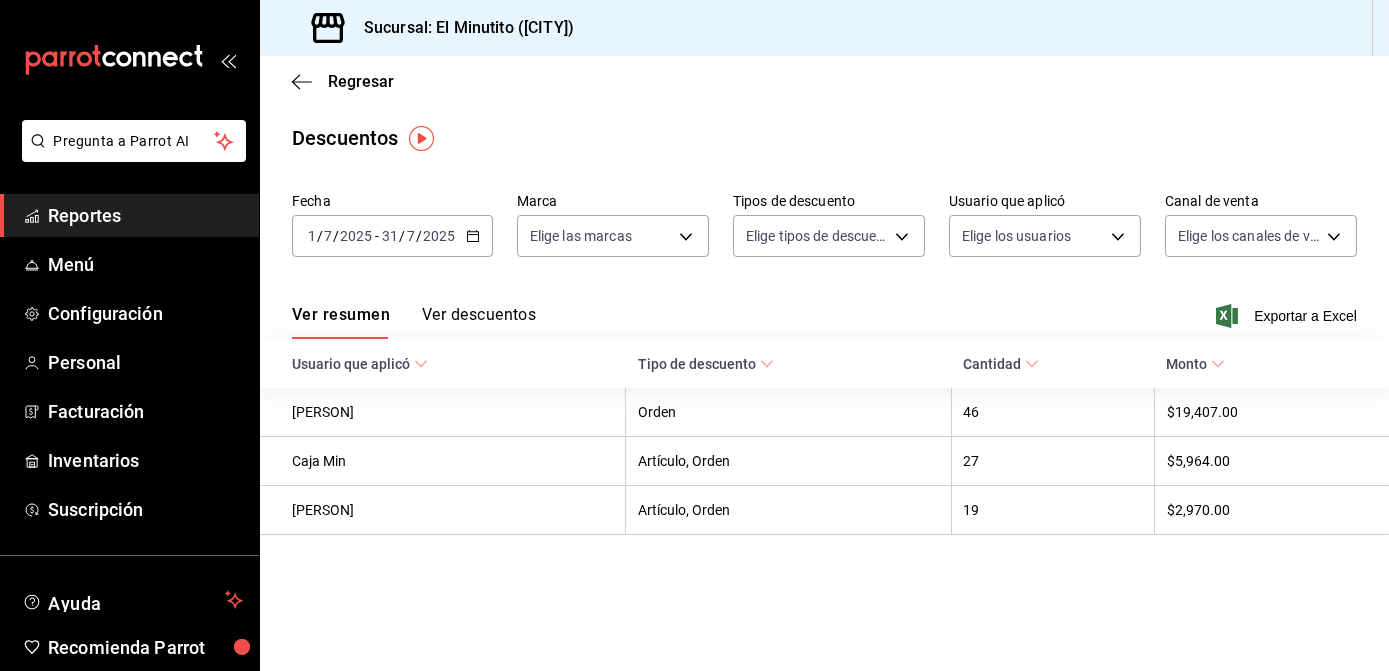 click on "Ver descuentos" at bounding box center [479, 322] 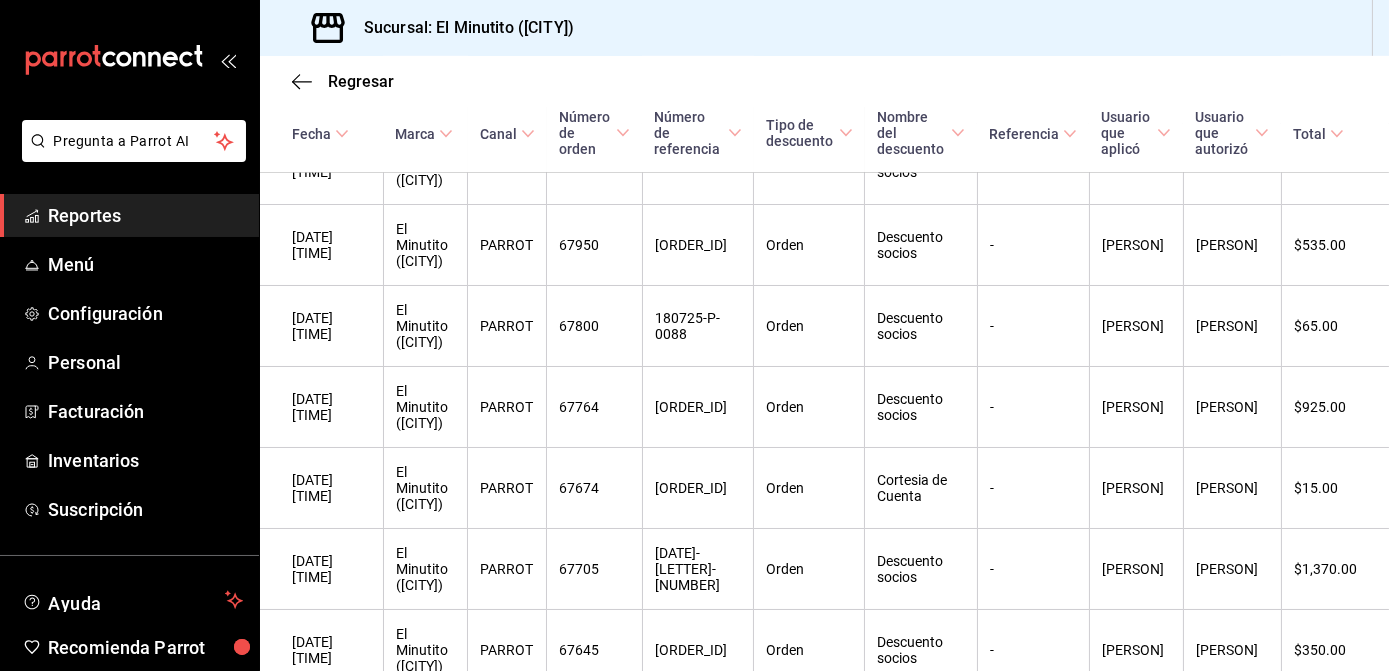 scroll, scrollTop: 2803, scrollLeft: 0, axis: vertical 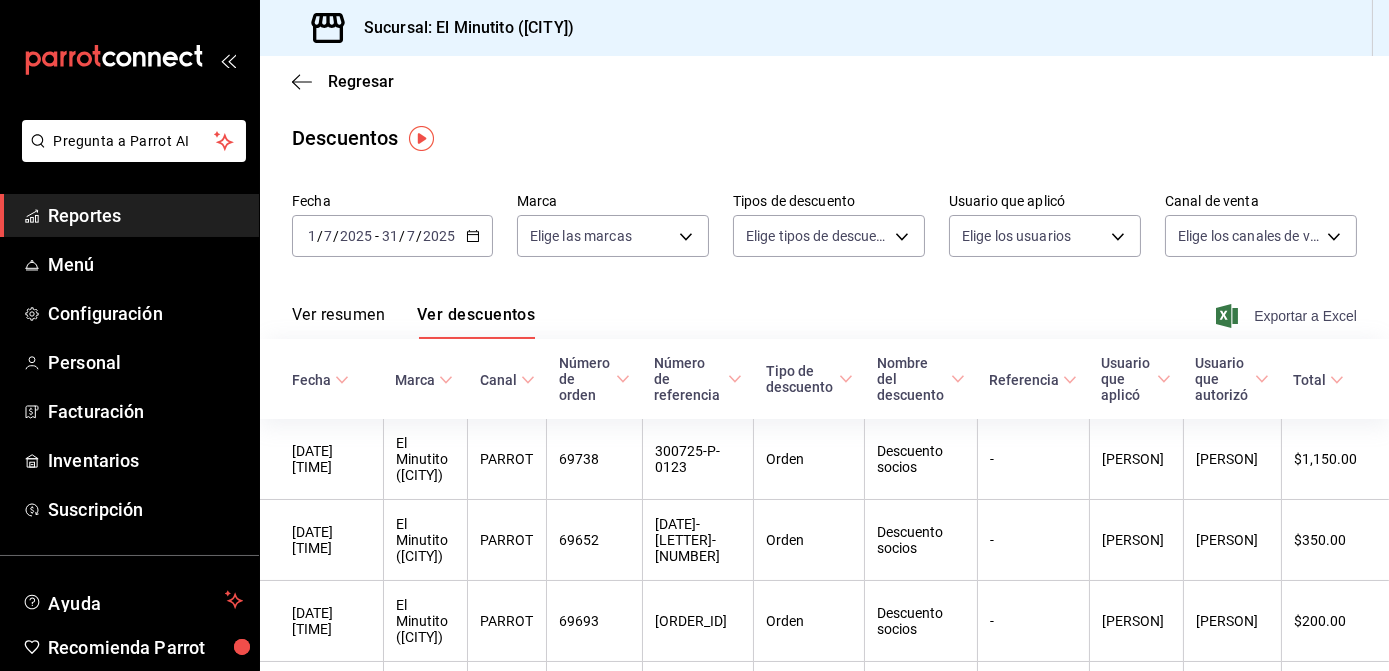 click on "Exportar a Excel" at bounding box center [1288, 316] 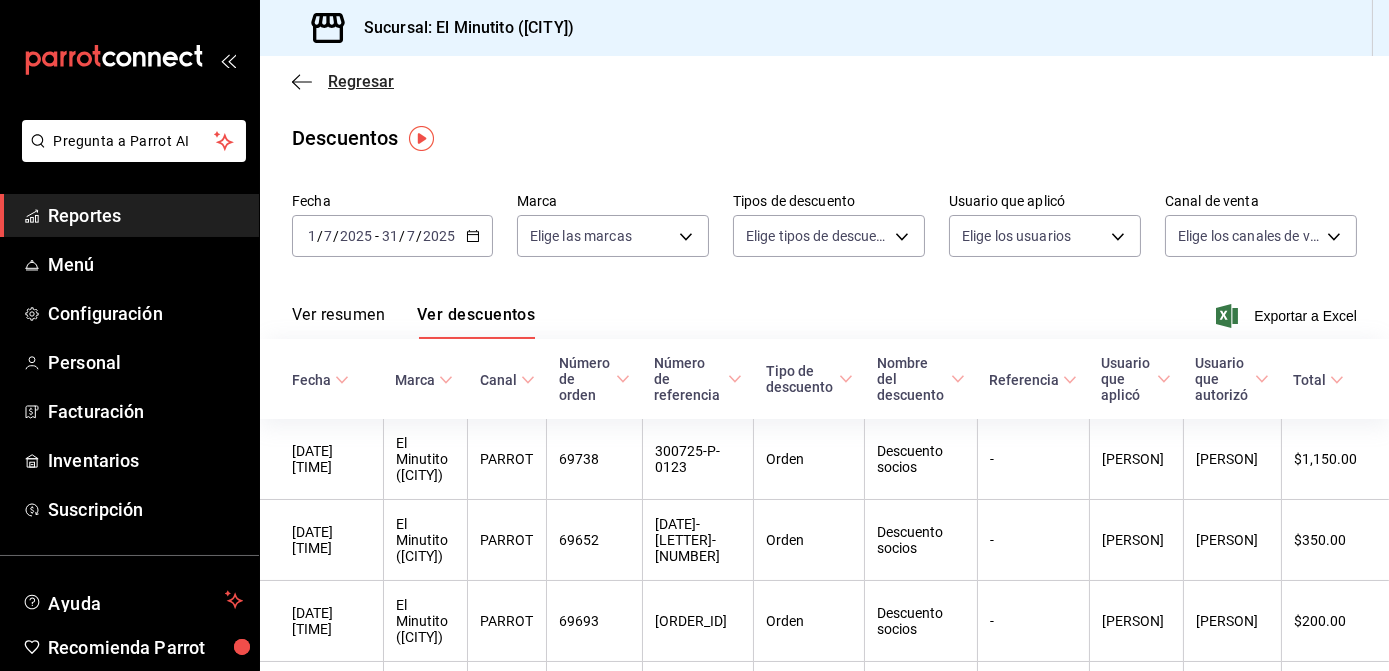 click on "Regresar" at bounding box center [361, 81] 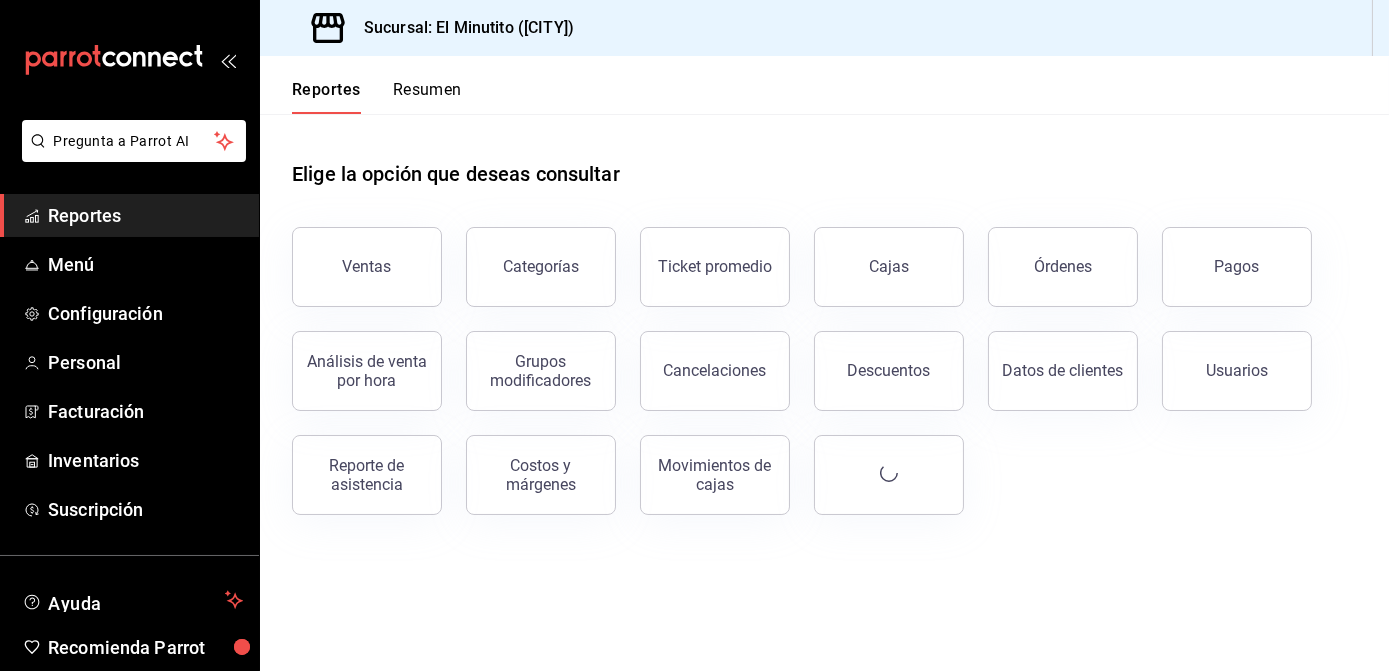 click on "Reportes" at bounding box center [145, 215] 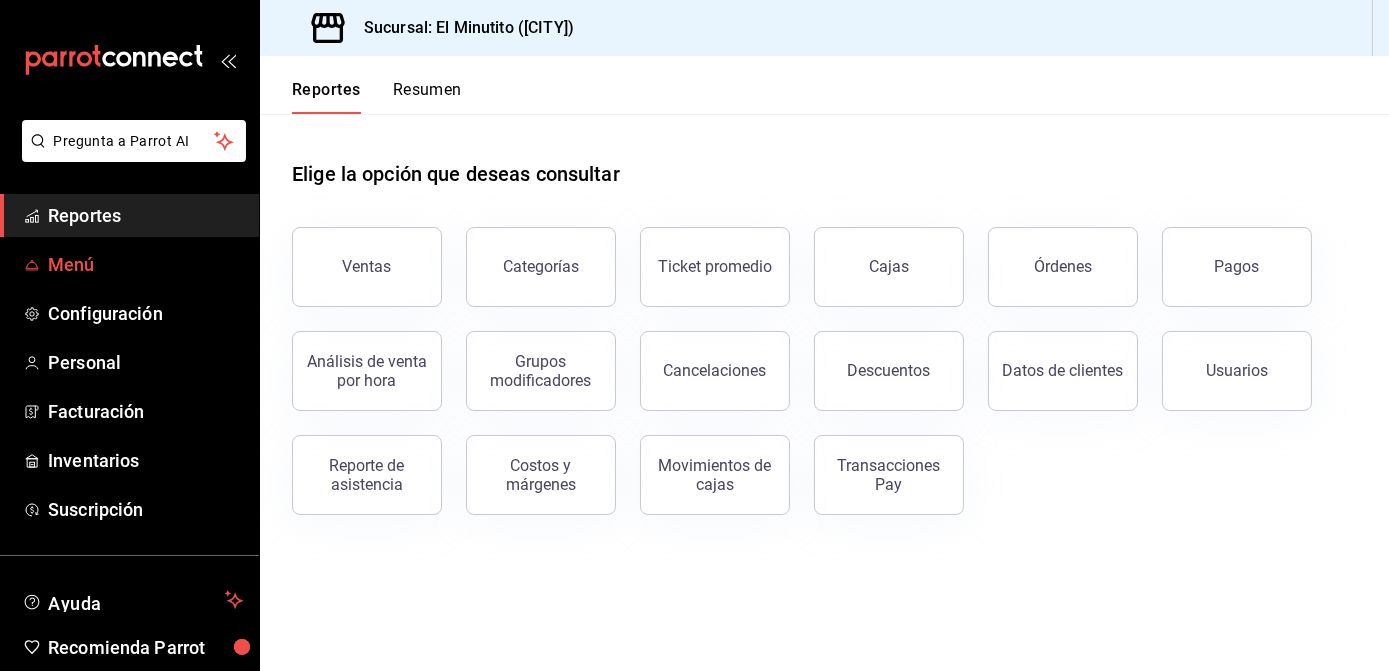 click on "Menú" at bounding box center [145, 264] 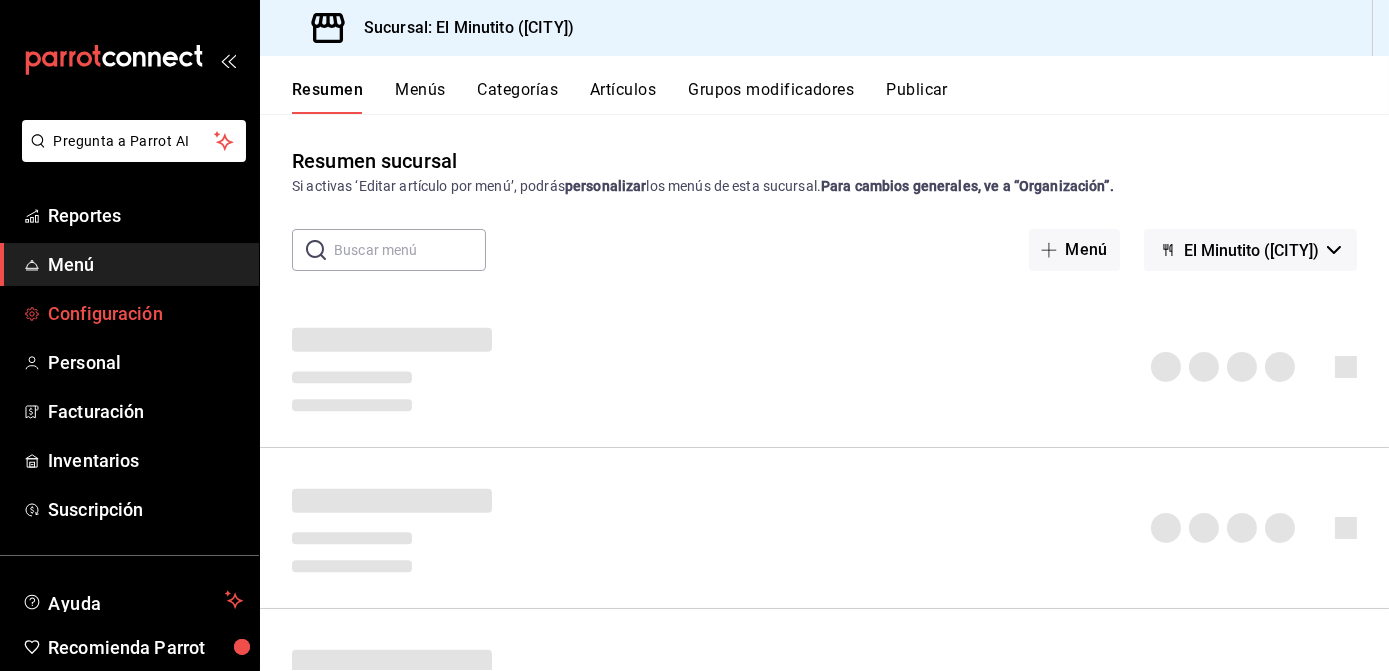 click on "Configuración" at bounding box center (145, 313) 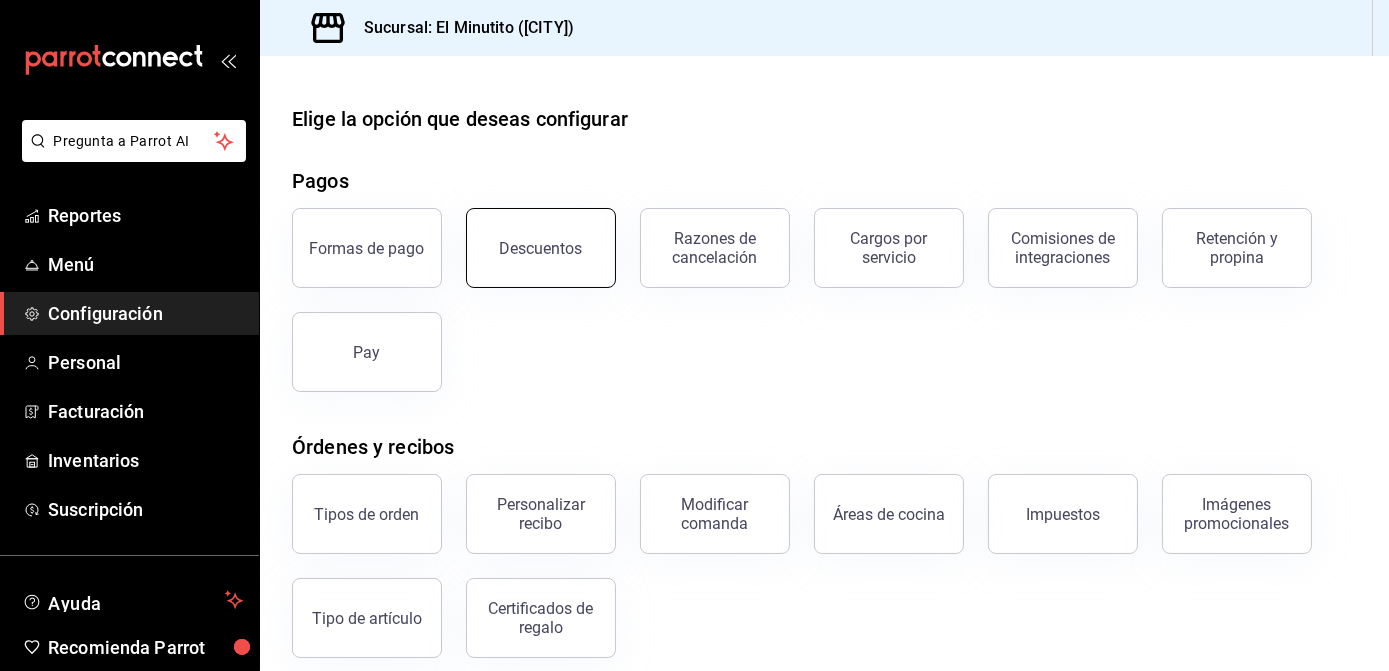 click on "Descuentos" at bounding box center [541, 248] 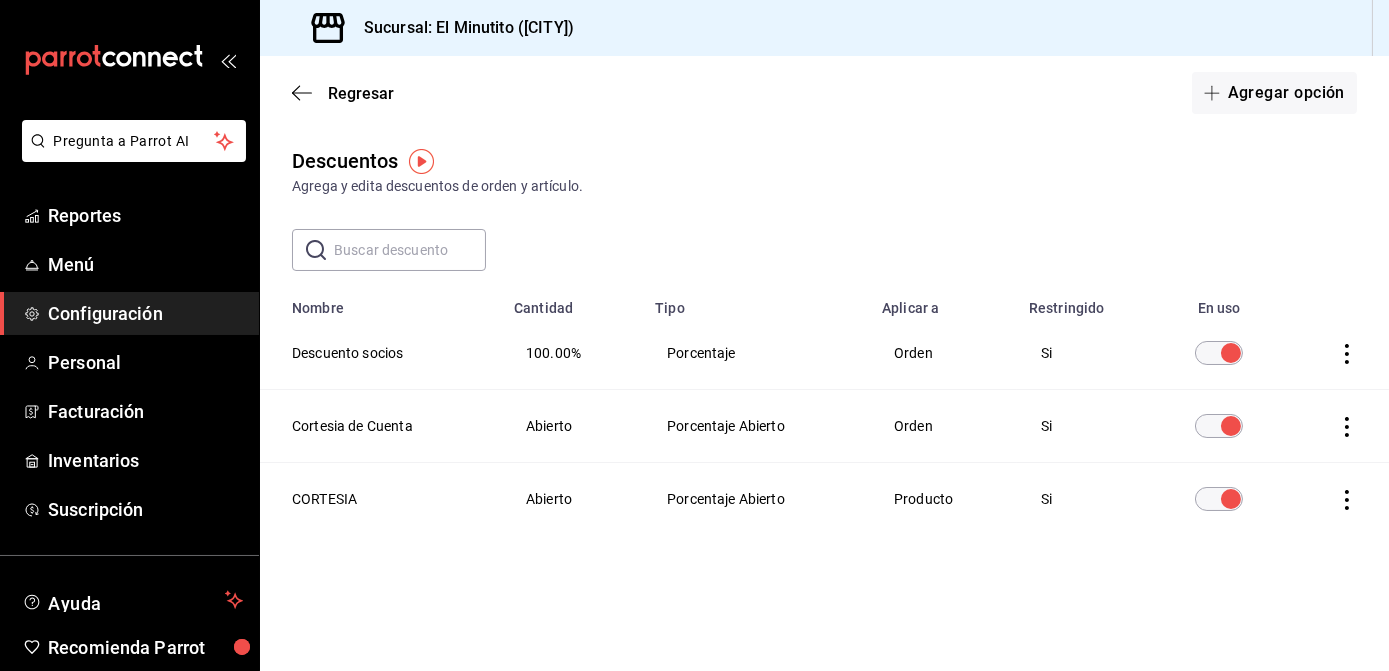click 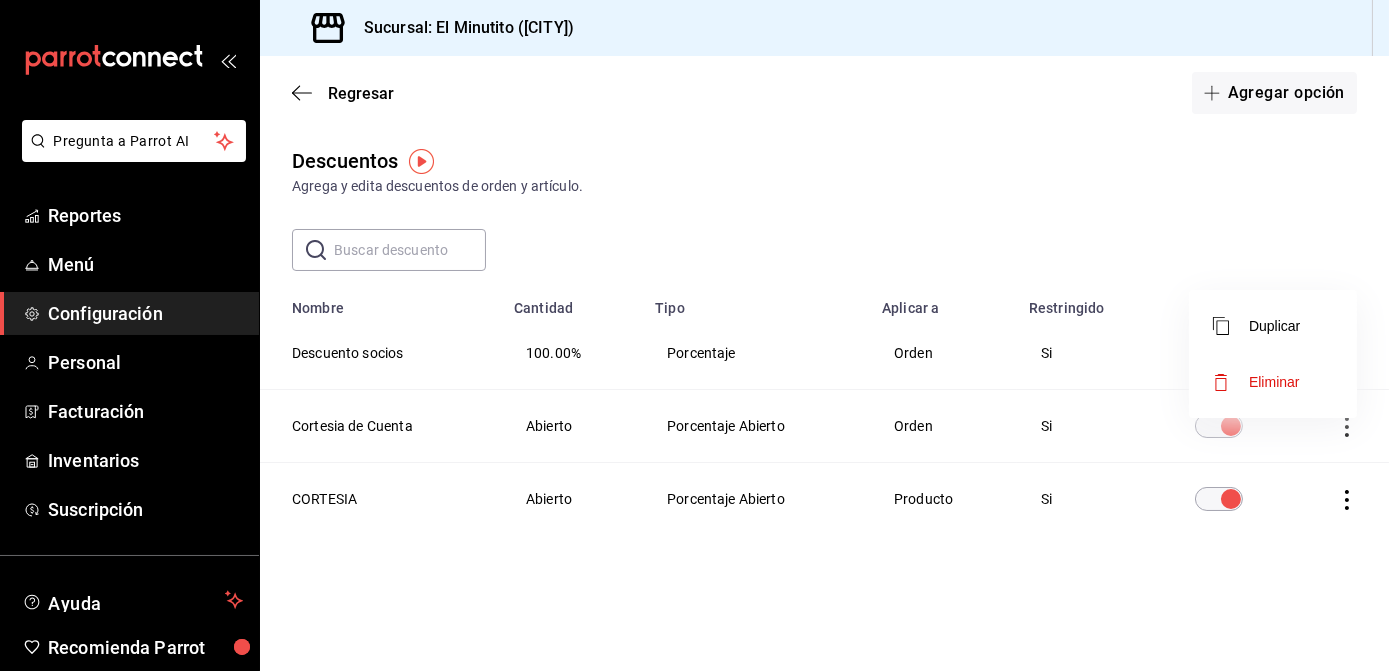 click at bounding box center (694, 335) 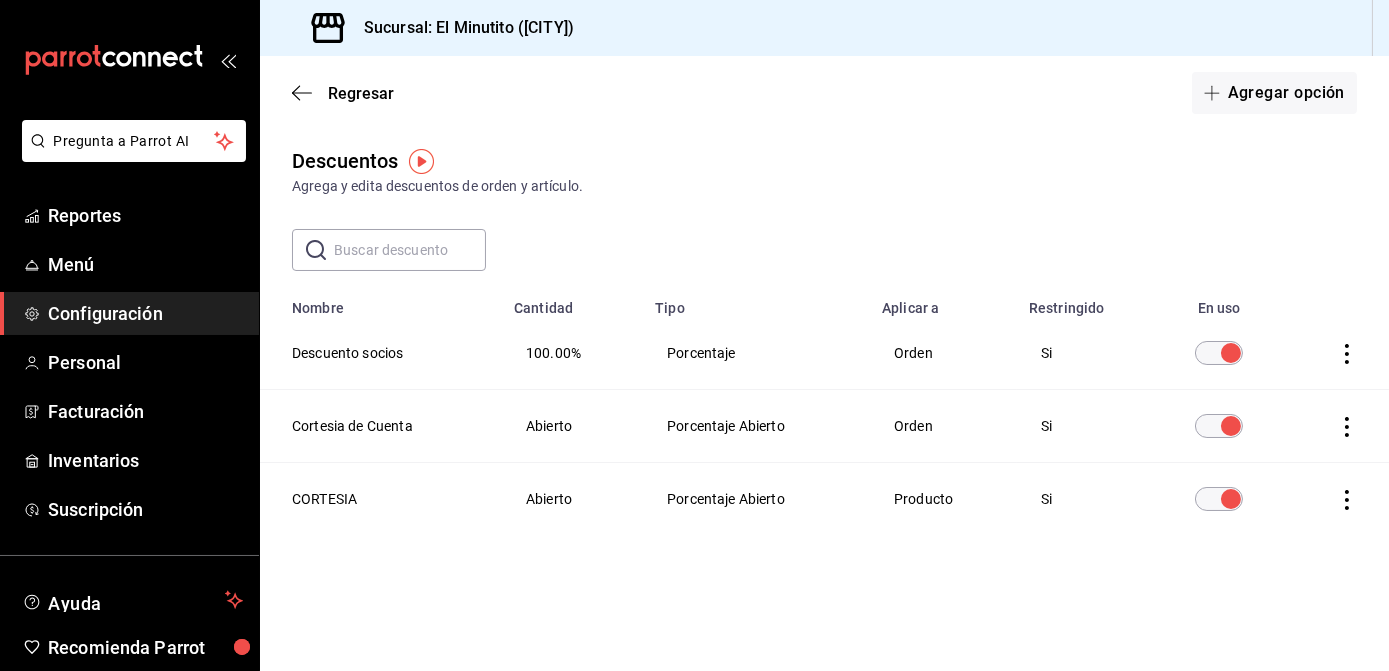 click 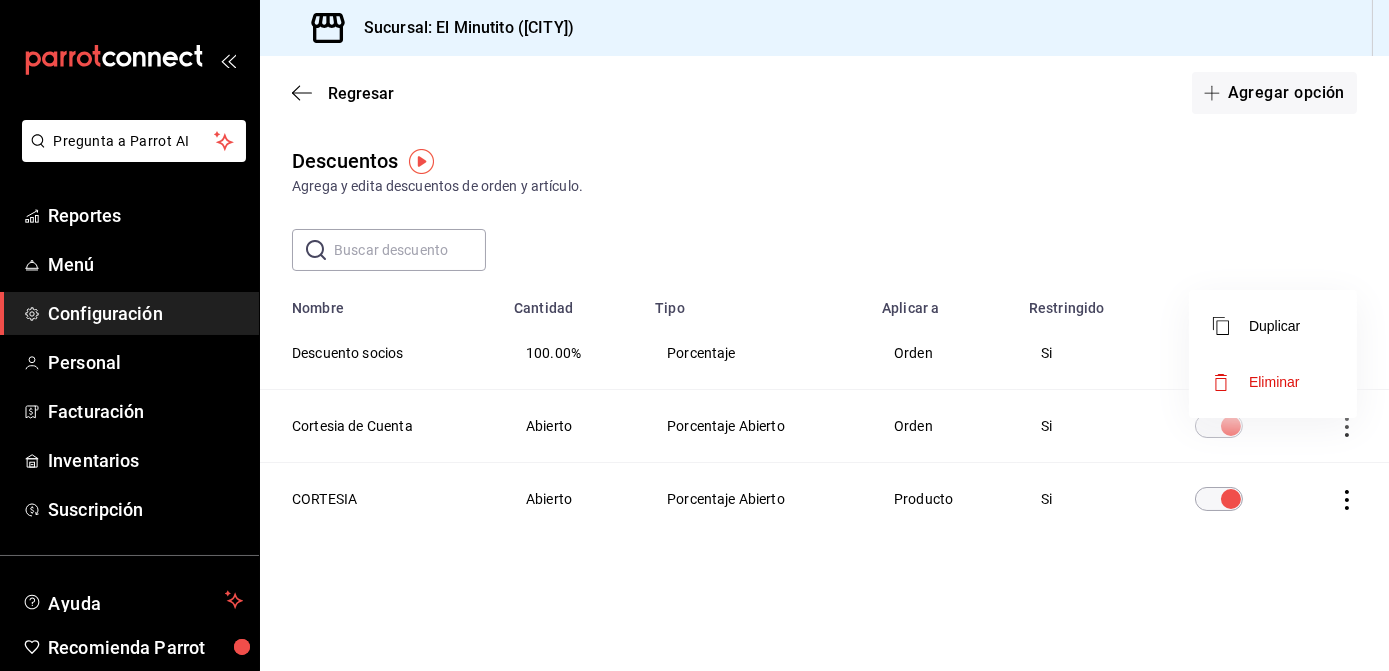 click at bounding box center [694, 335] 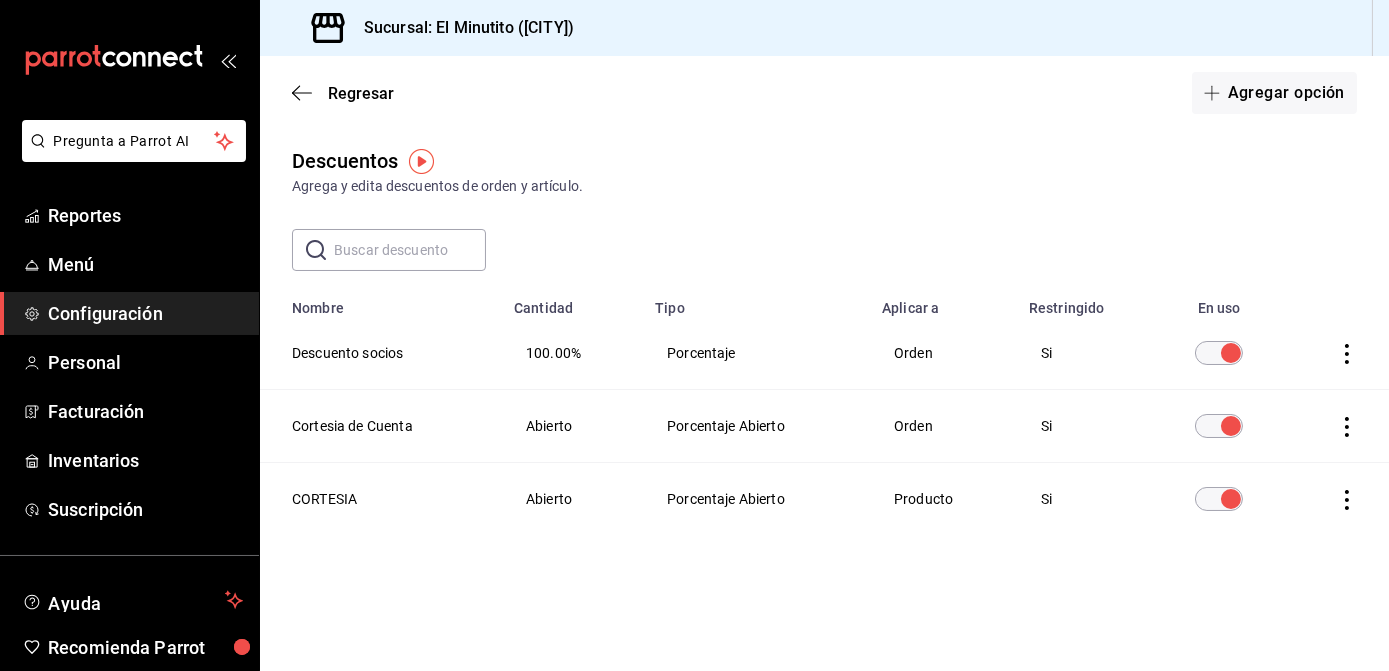 click 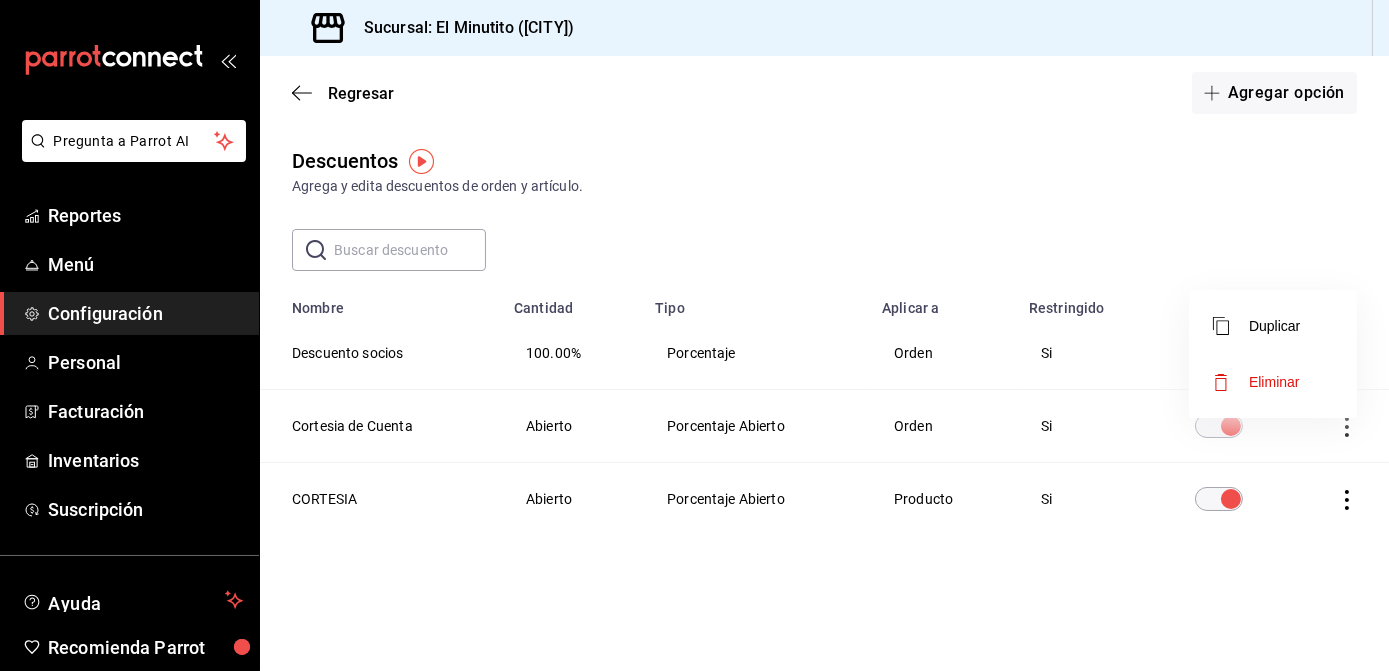 click at bounding box center [694, 335] 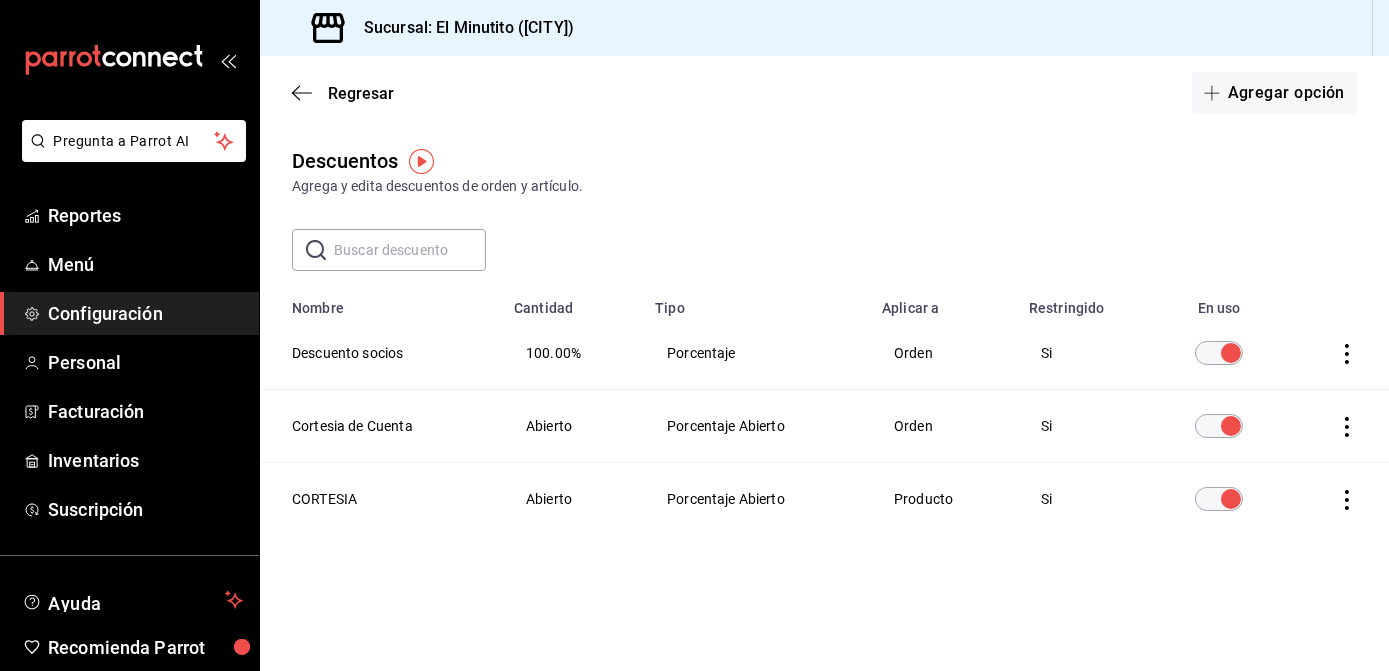 click 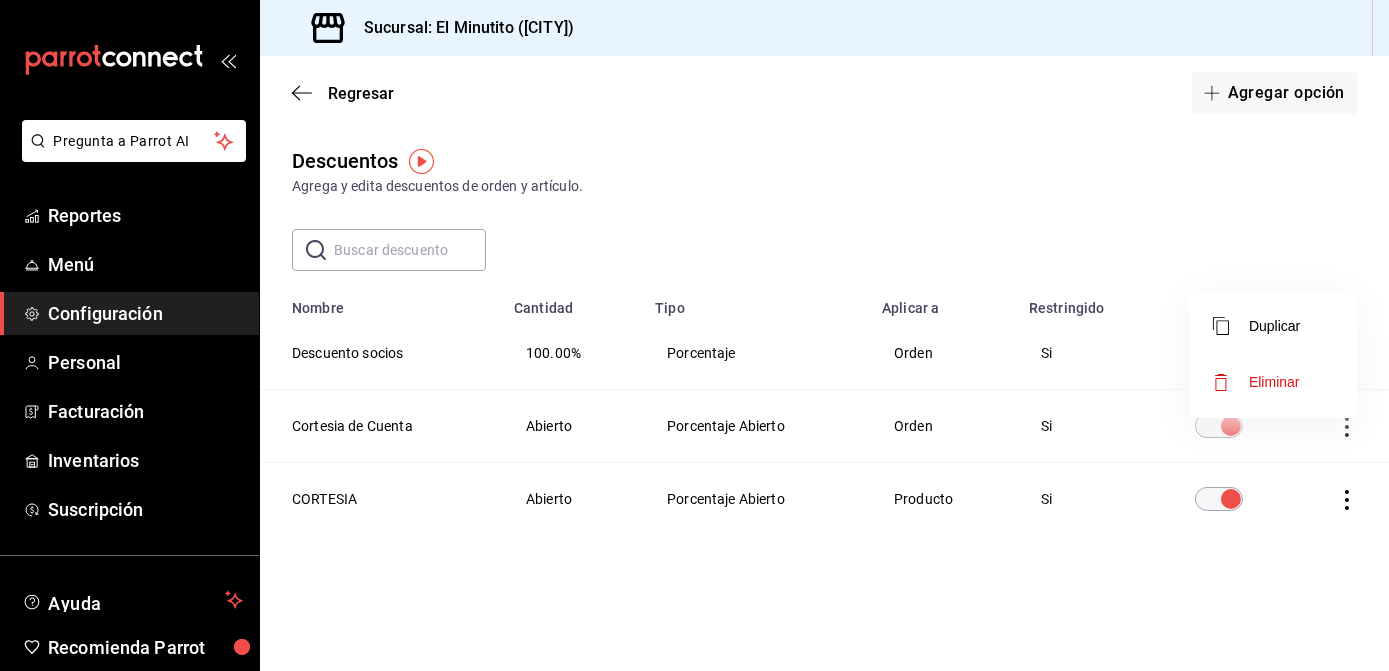 click at bounding box center [694, 335] 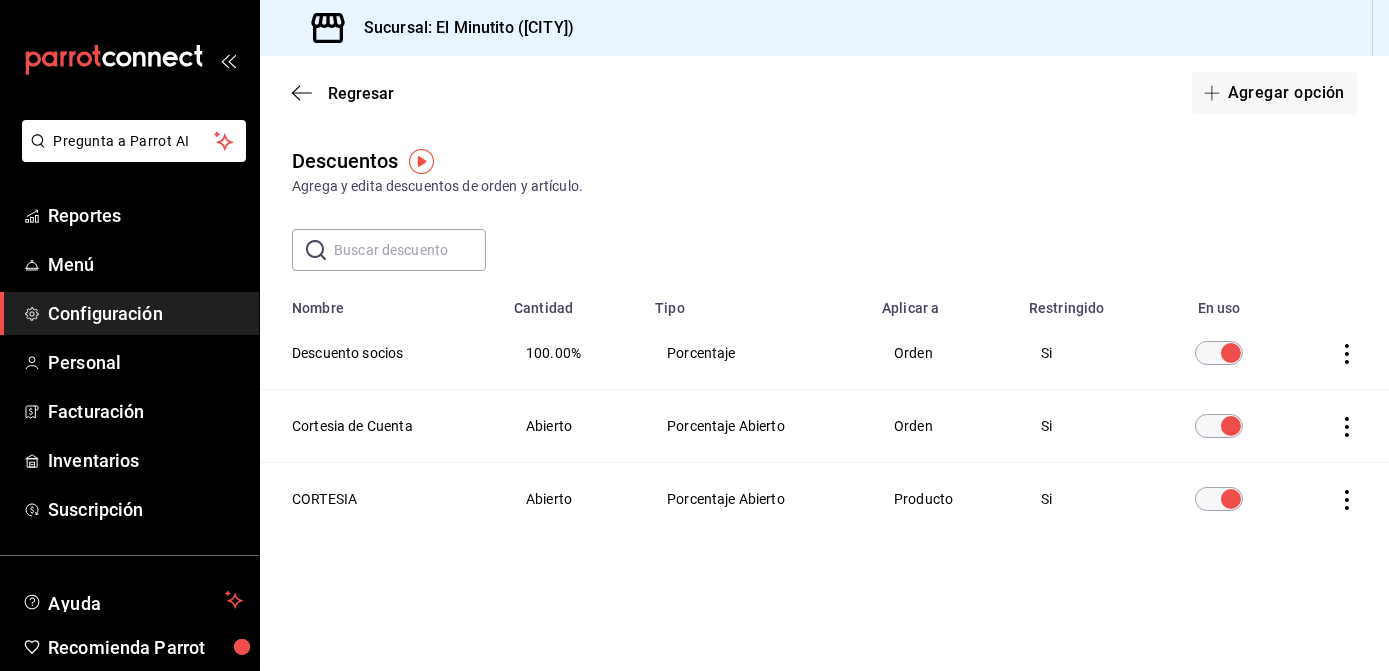 click at bounding box center (694, 335) 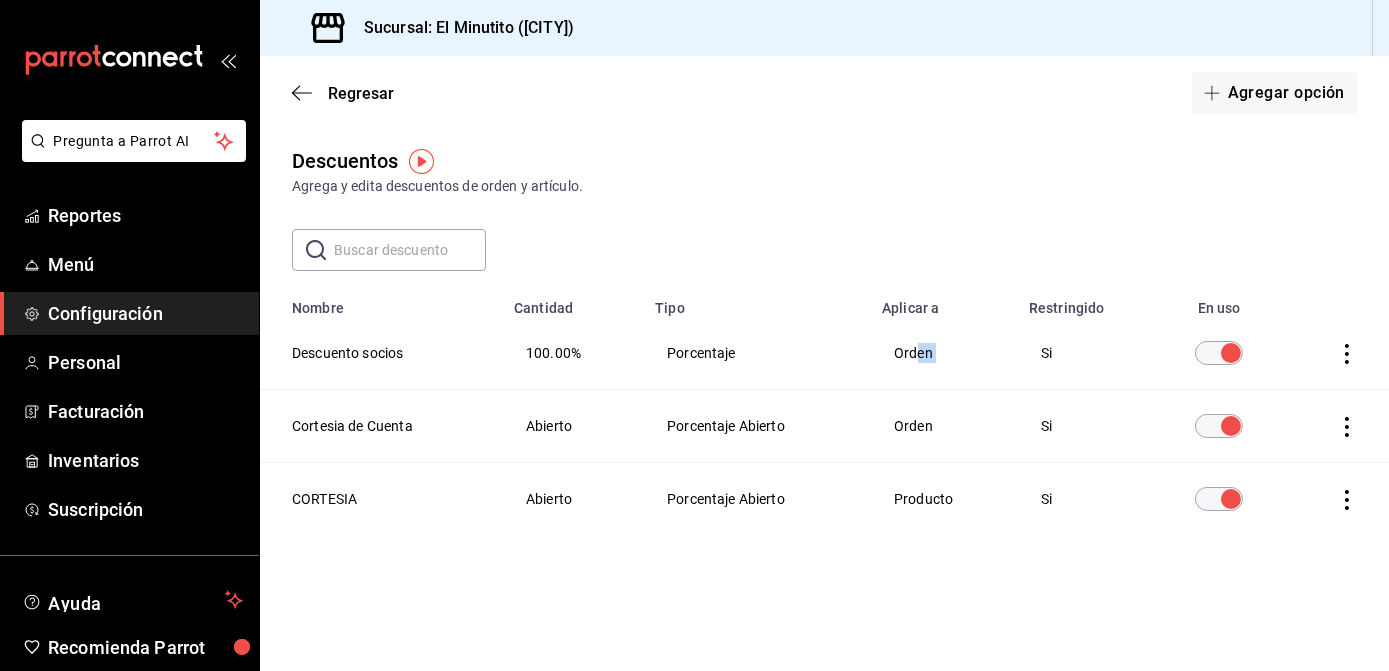 drag, startPoint x: 920, startPoint y: 356, endPoint x: 1045, endPoint y: 348, distance: 125.25574 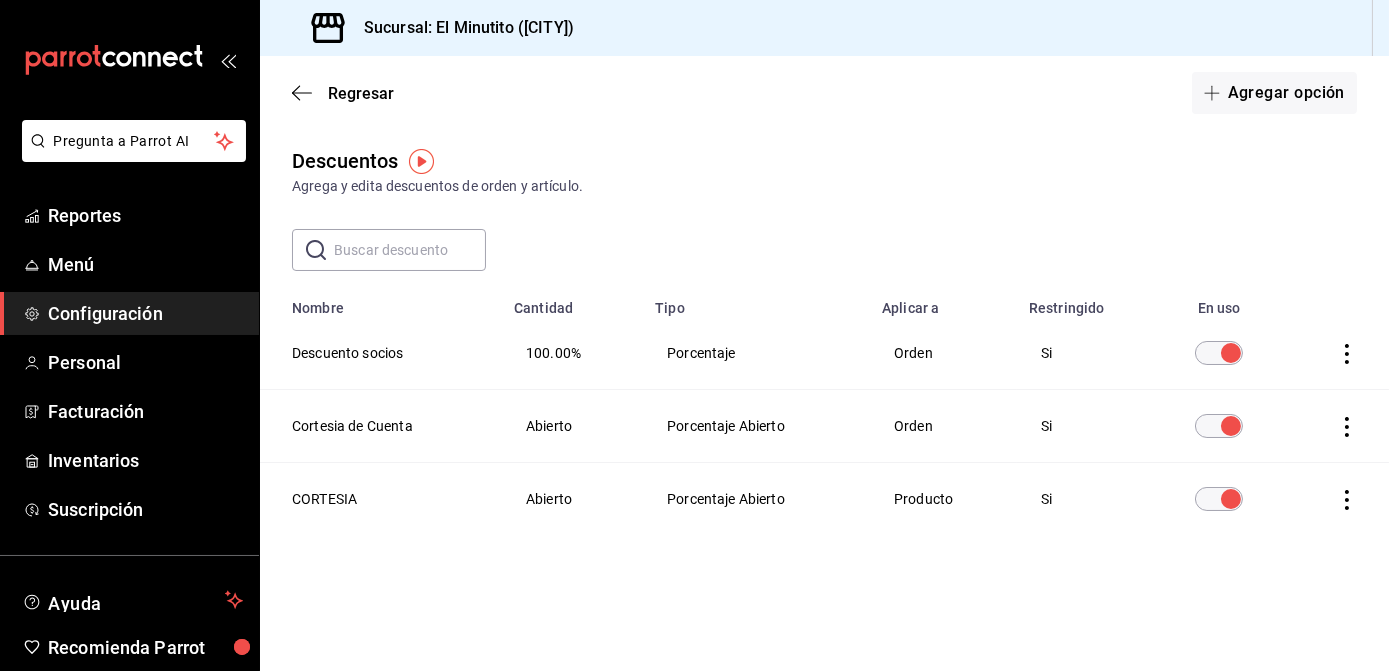 click on "100.00%" at bounding box center [553, 353] 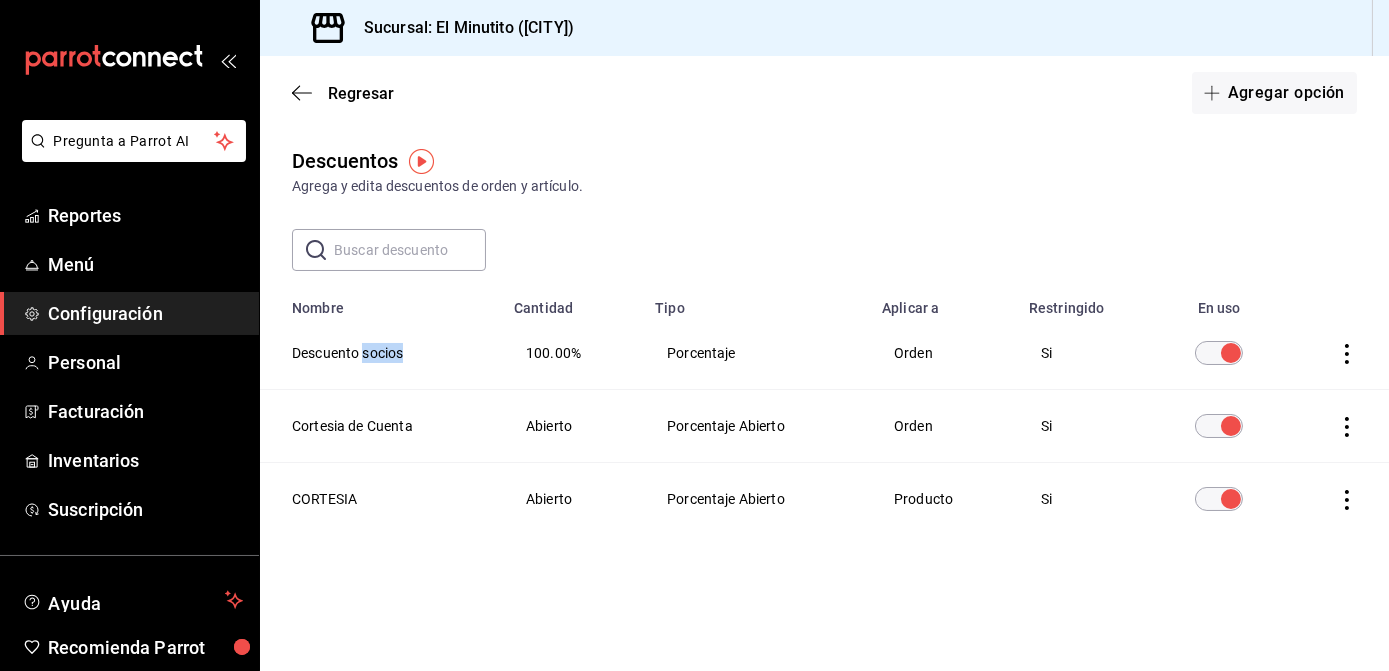 click on "Descuento socios" at bounding box center (381, 353) 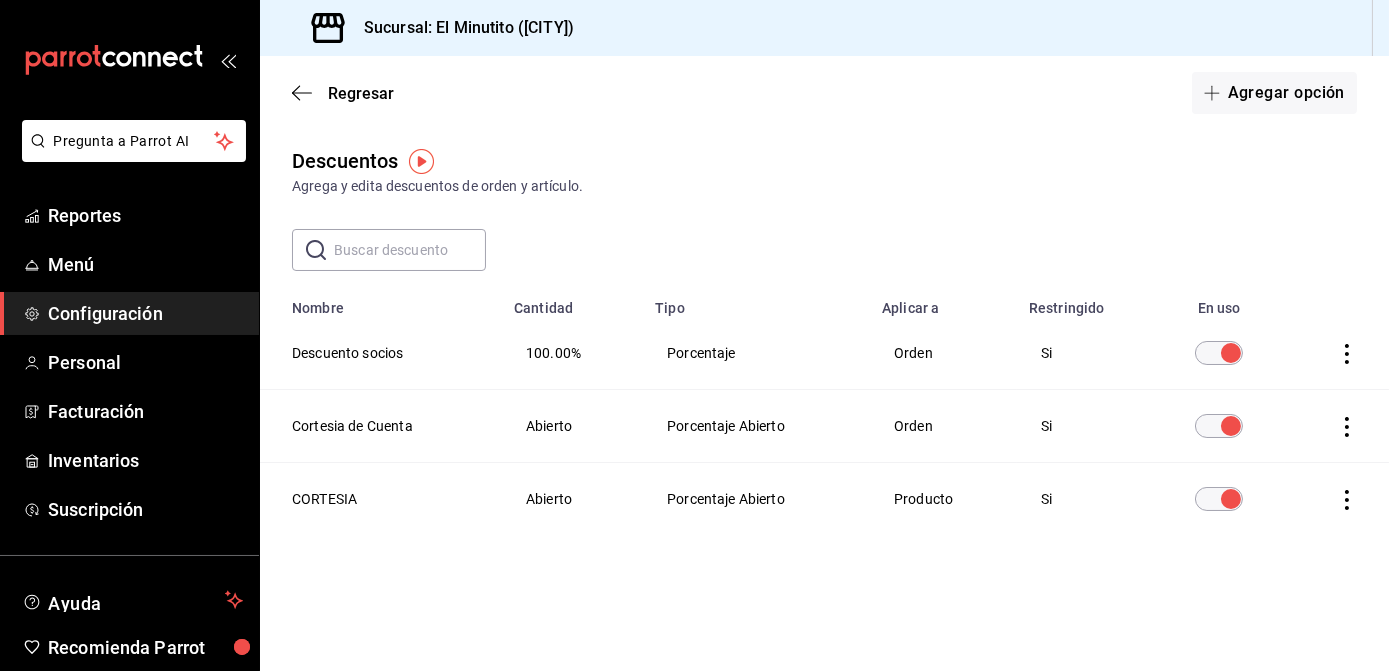 click on "​ ​" at bounding box center [824, 250] 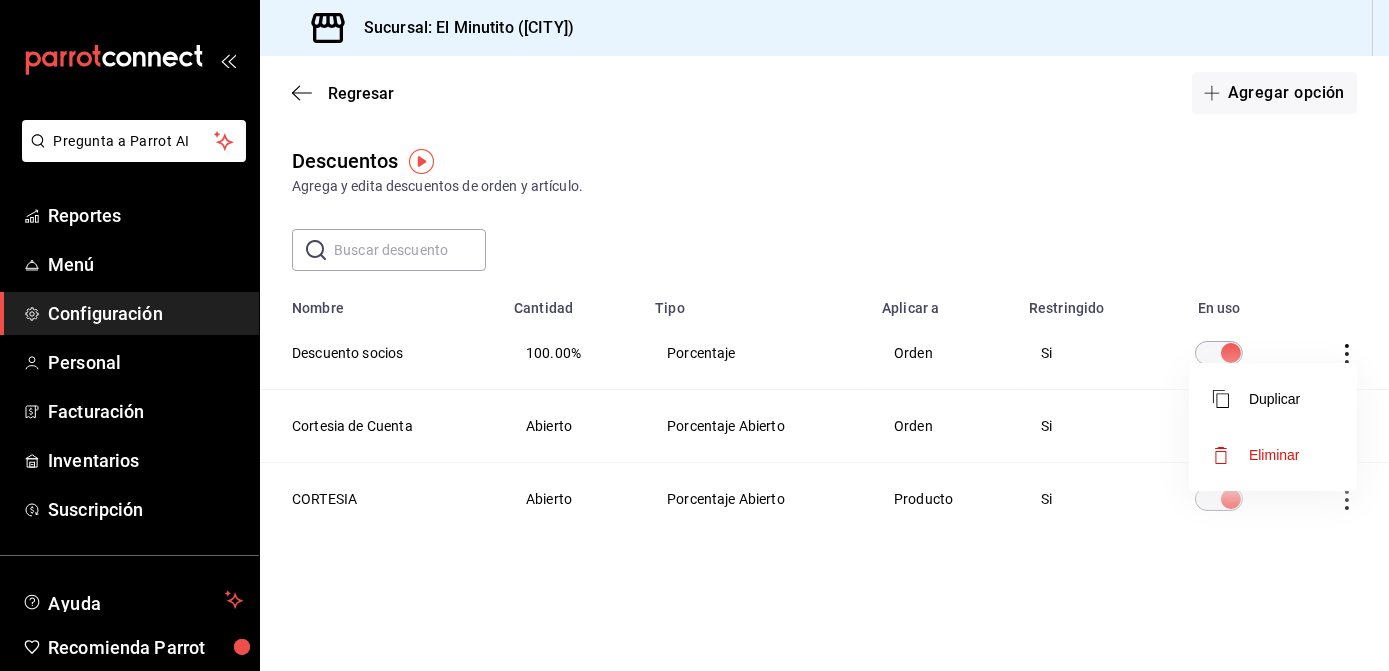 click on "Eliminar" at bounding box center (1256, 455) 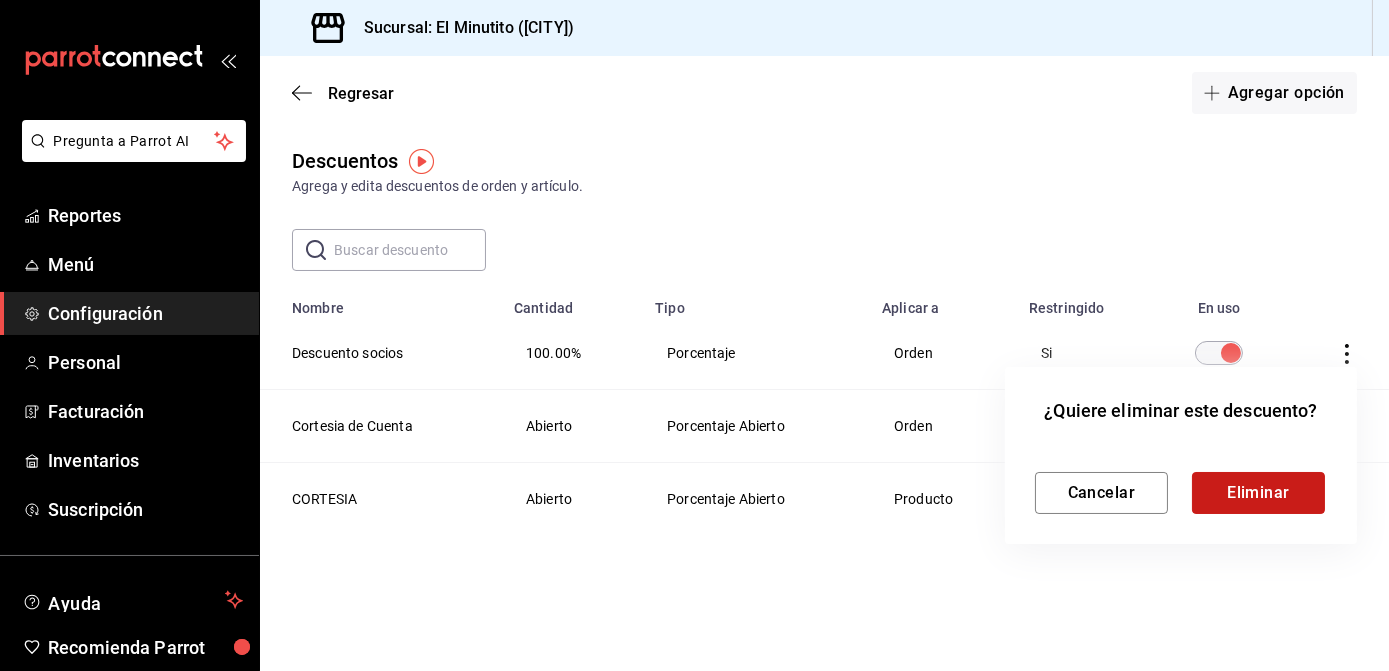 click on "Eliminar" at bounding box center [1258, 493] 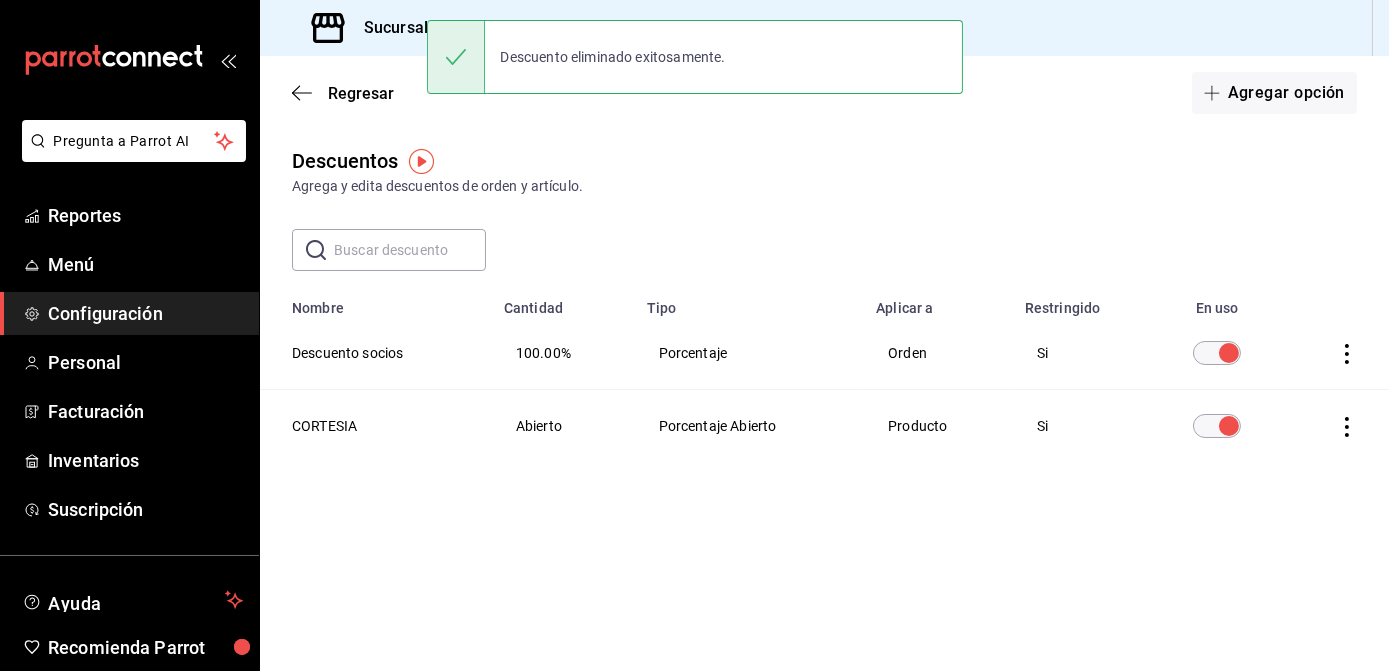 click 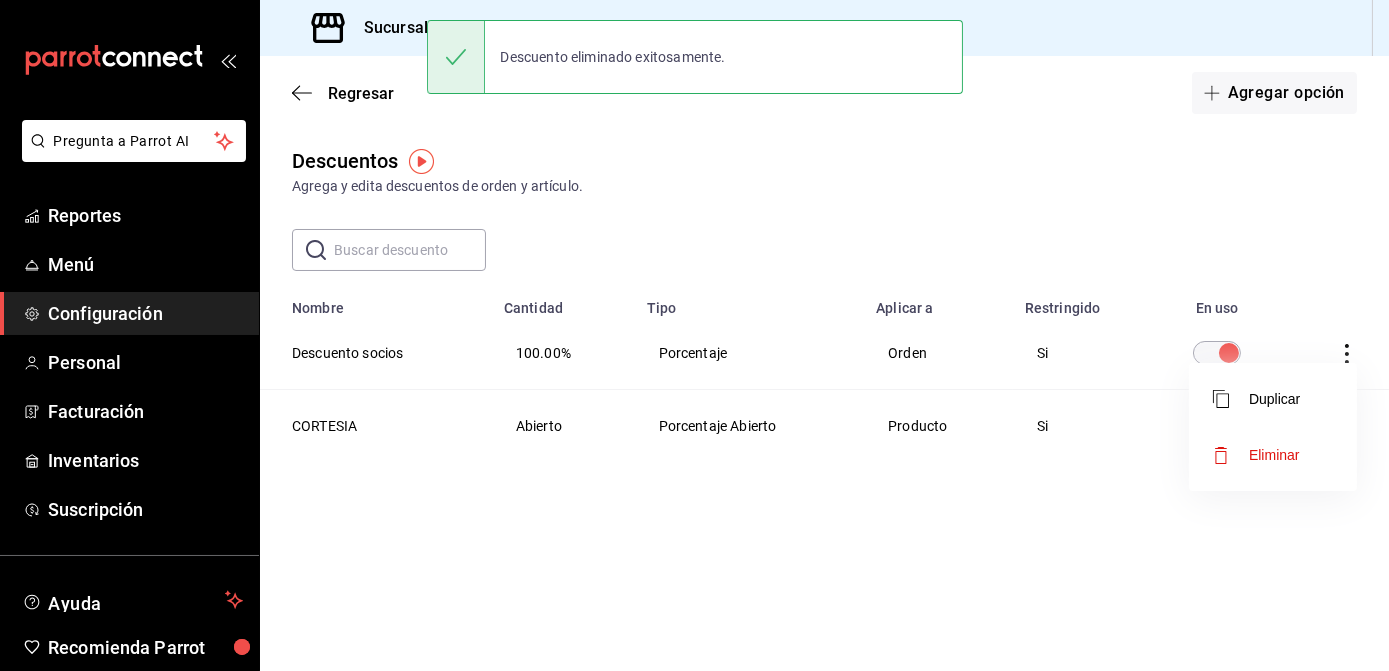 click on "Eliminar" at bounding box center [1274, 455] 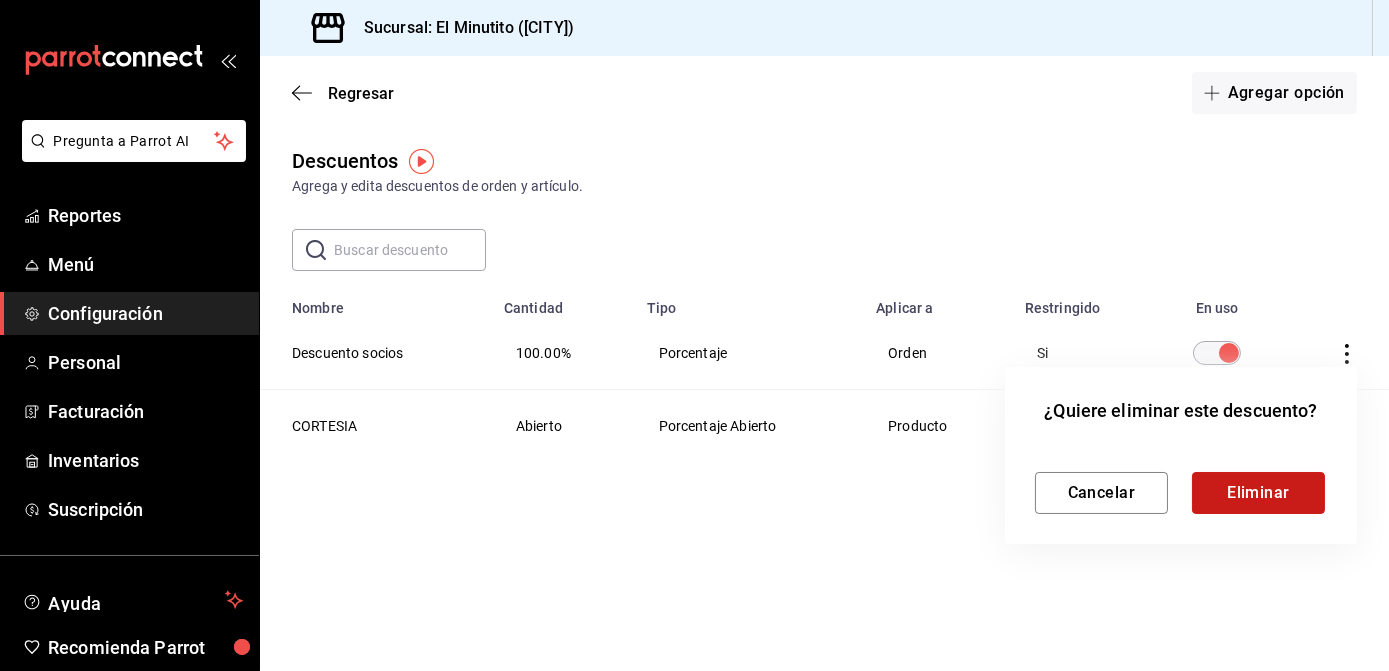 click on "Eliminar" at bounding box center (1258, 493) 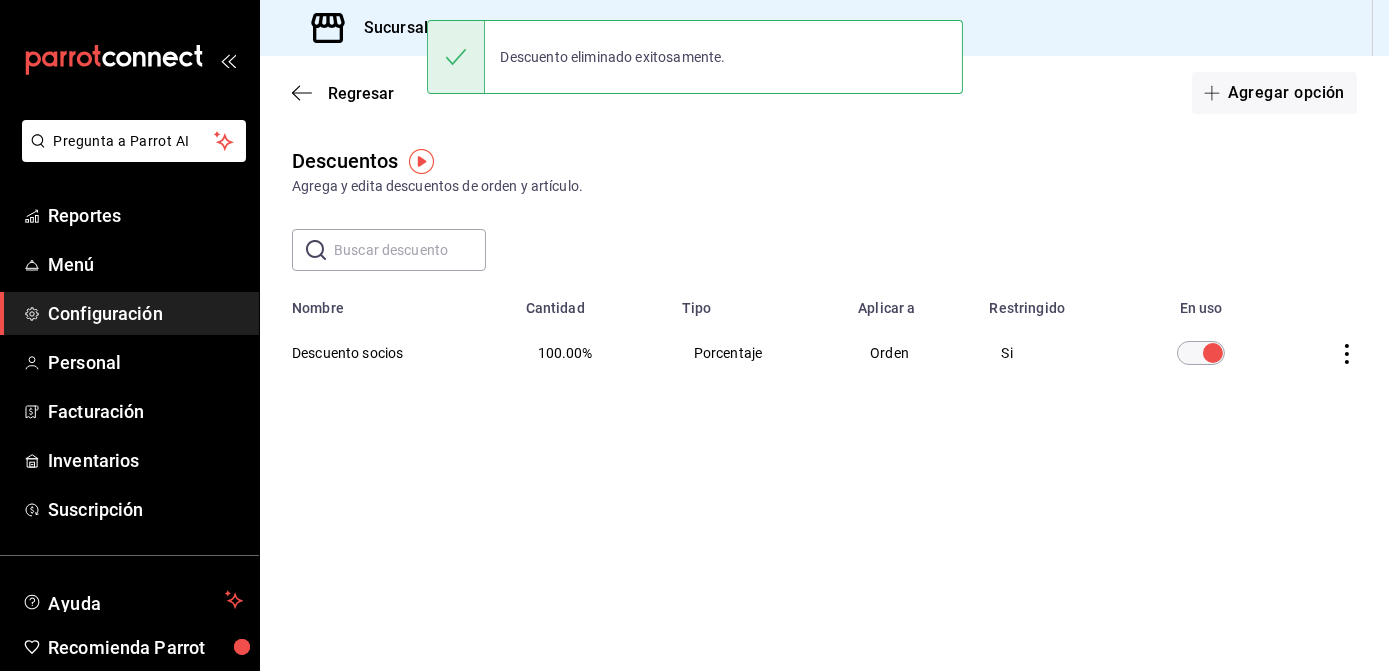 click 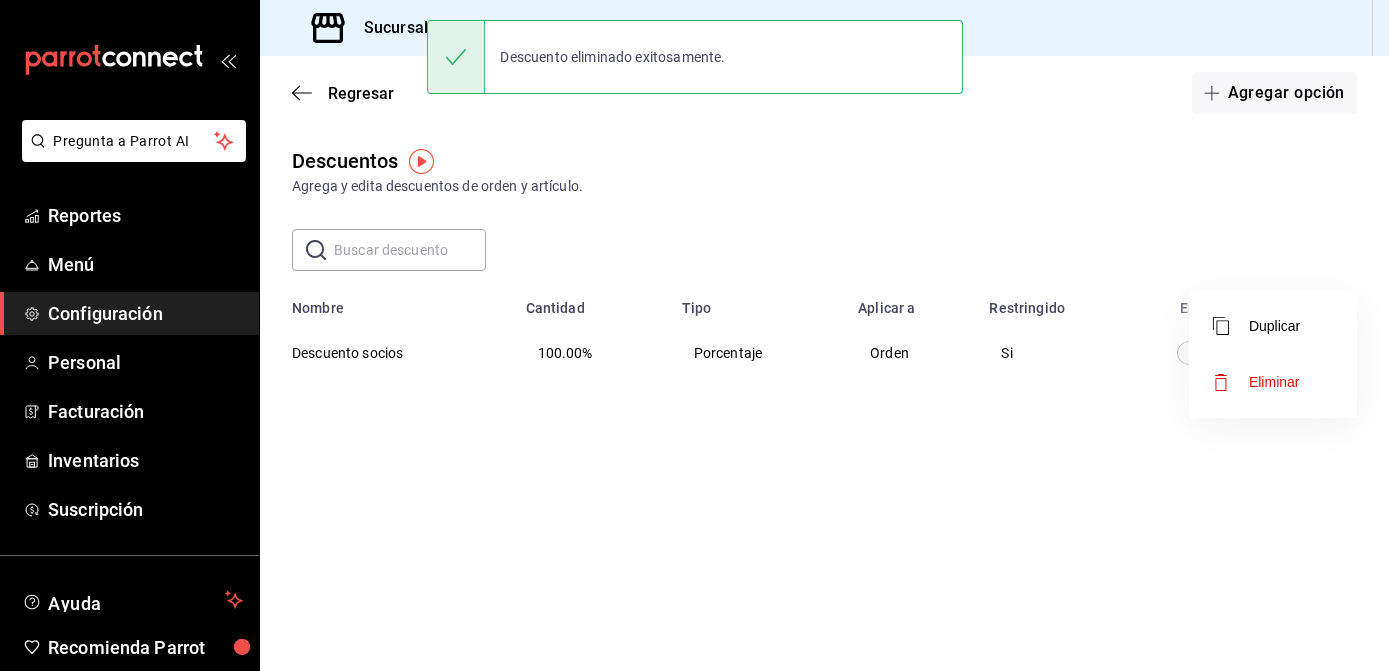 click on "Eliminar" at bounding box center [1273, 382] 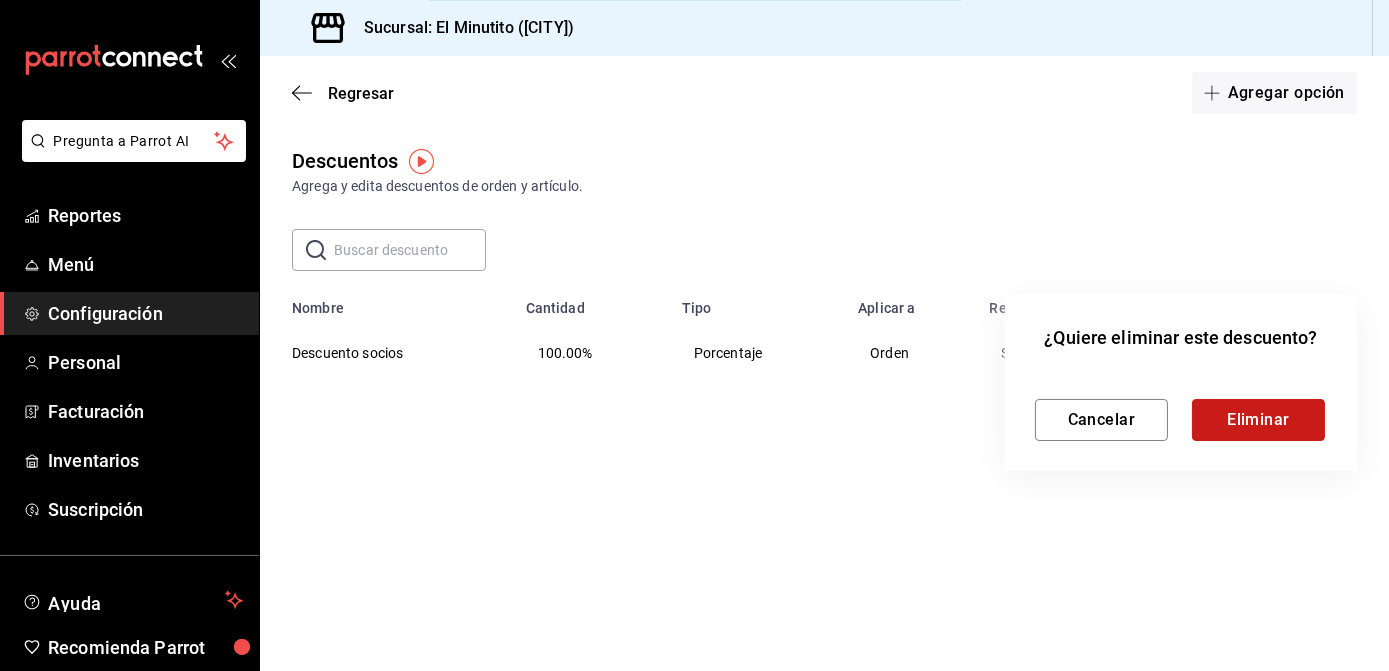 click on "Eliminar" at bounding box center [1258, 420] 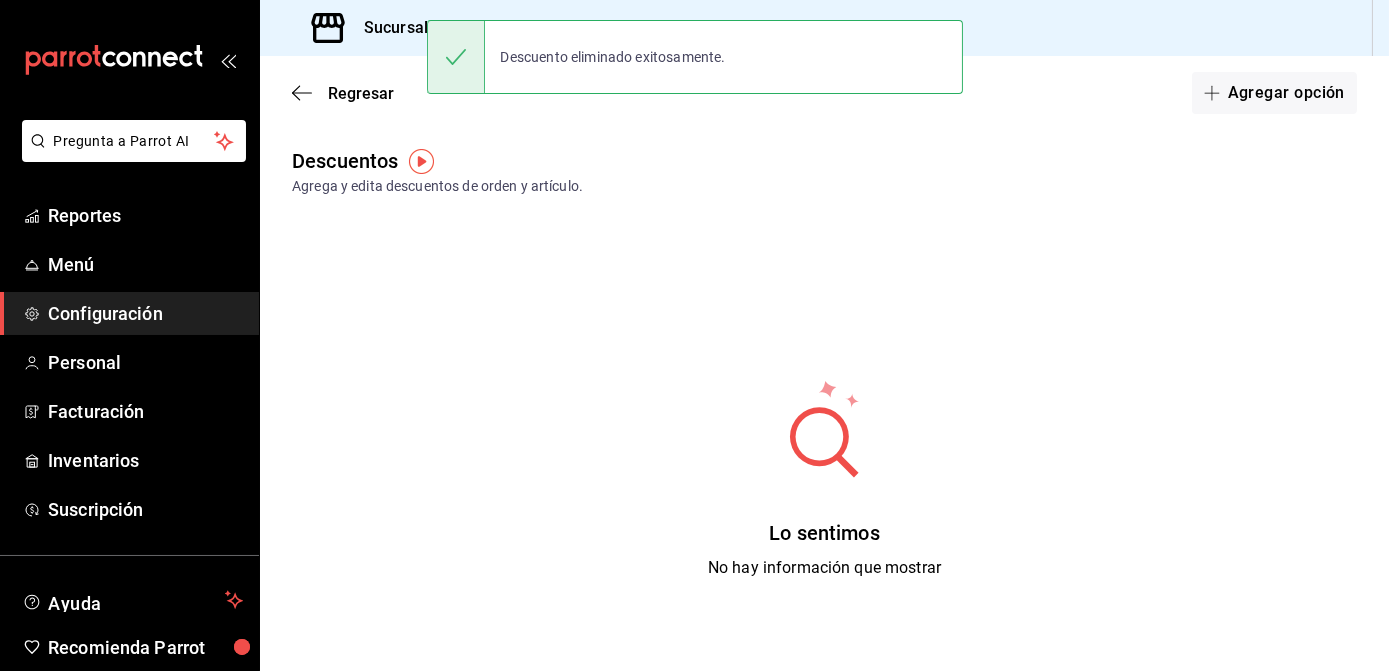 click on "Agregar opción" at bounding box center (1274, 93) 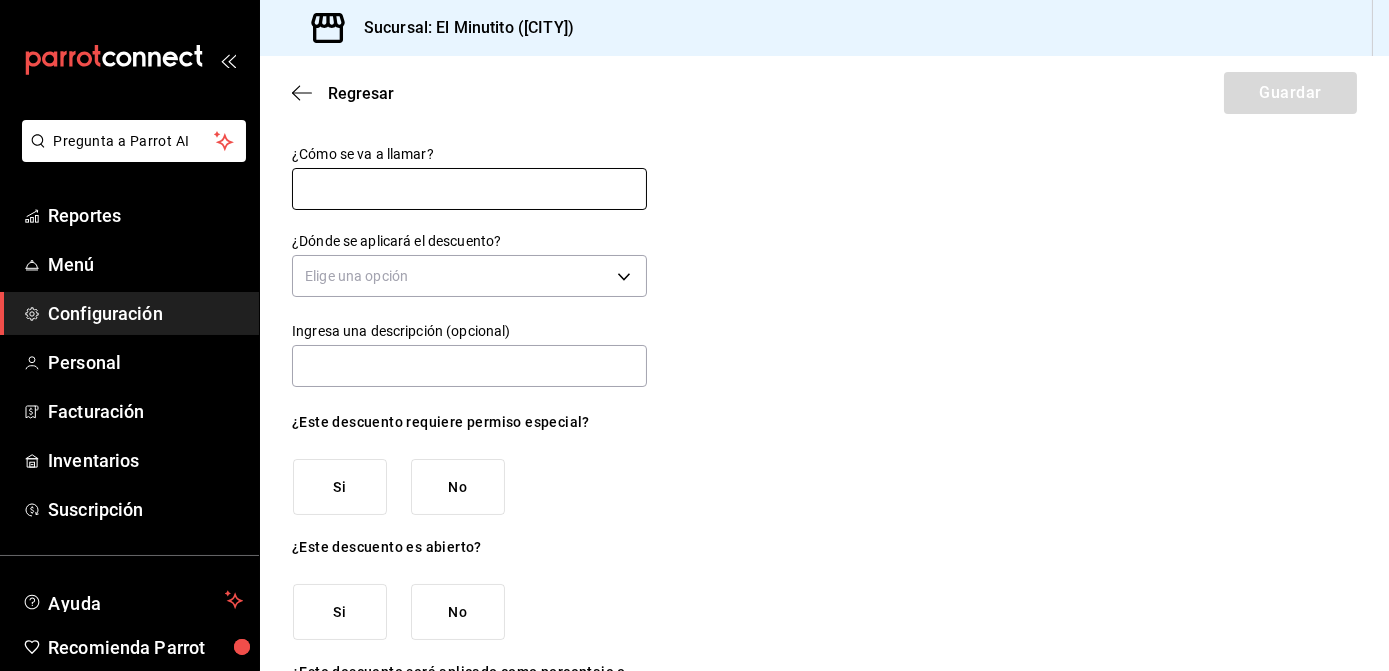 click at bounding box center [469, 189] 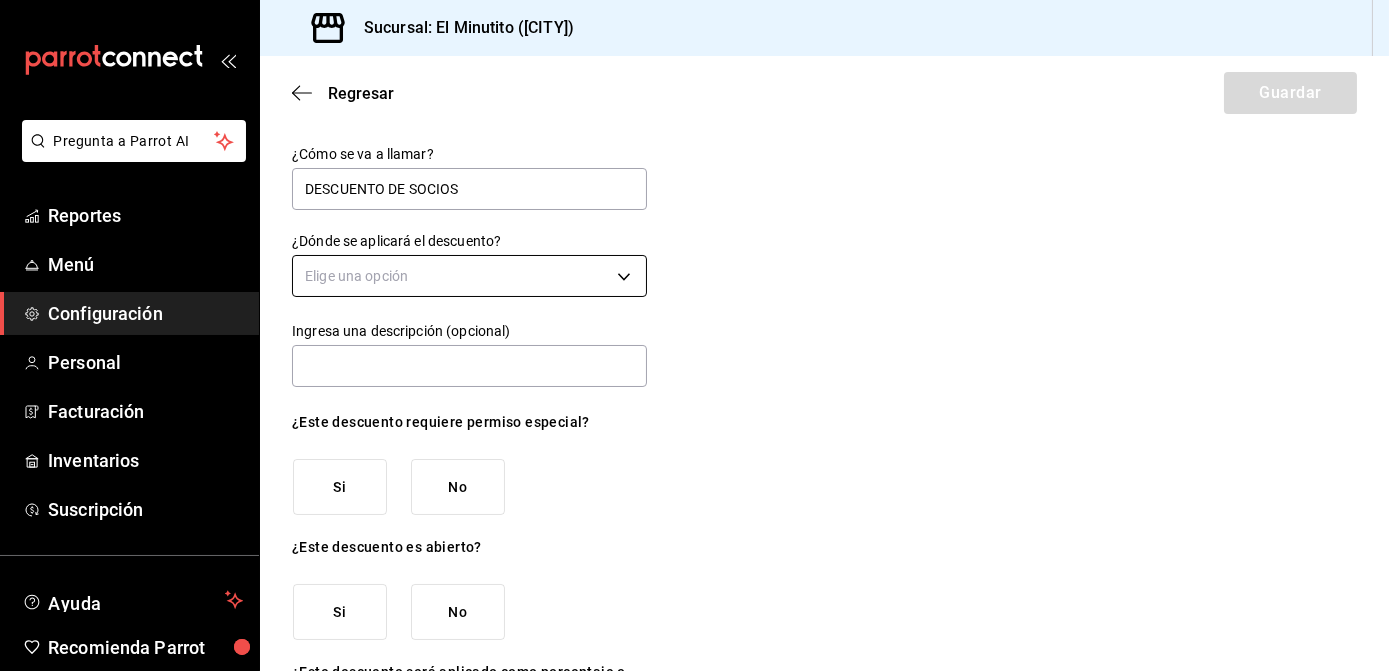type on "DESCUENTO DE SOCIOS" 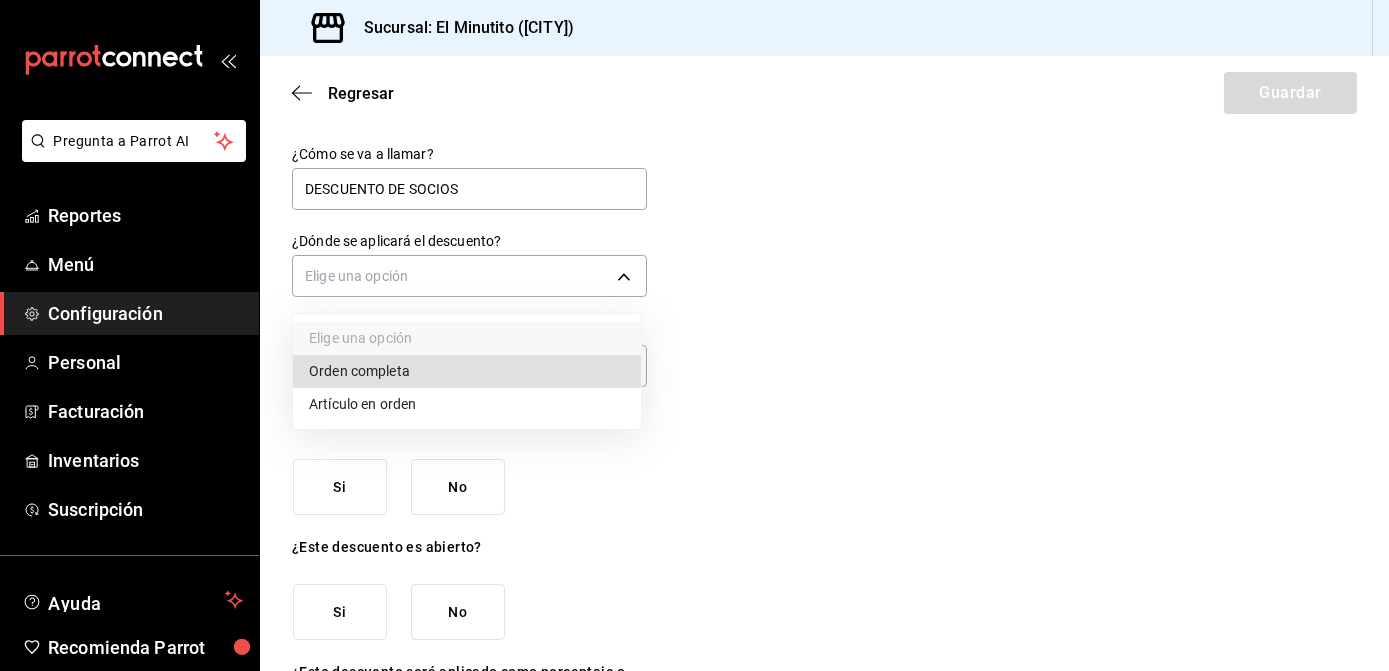 click on "Orden completa" at bounding box center (467, 371) 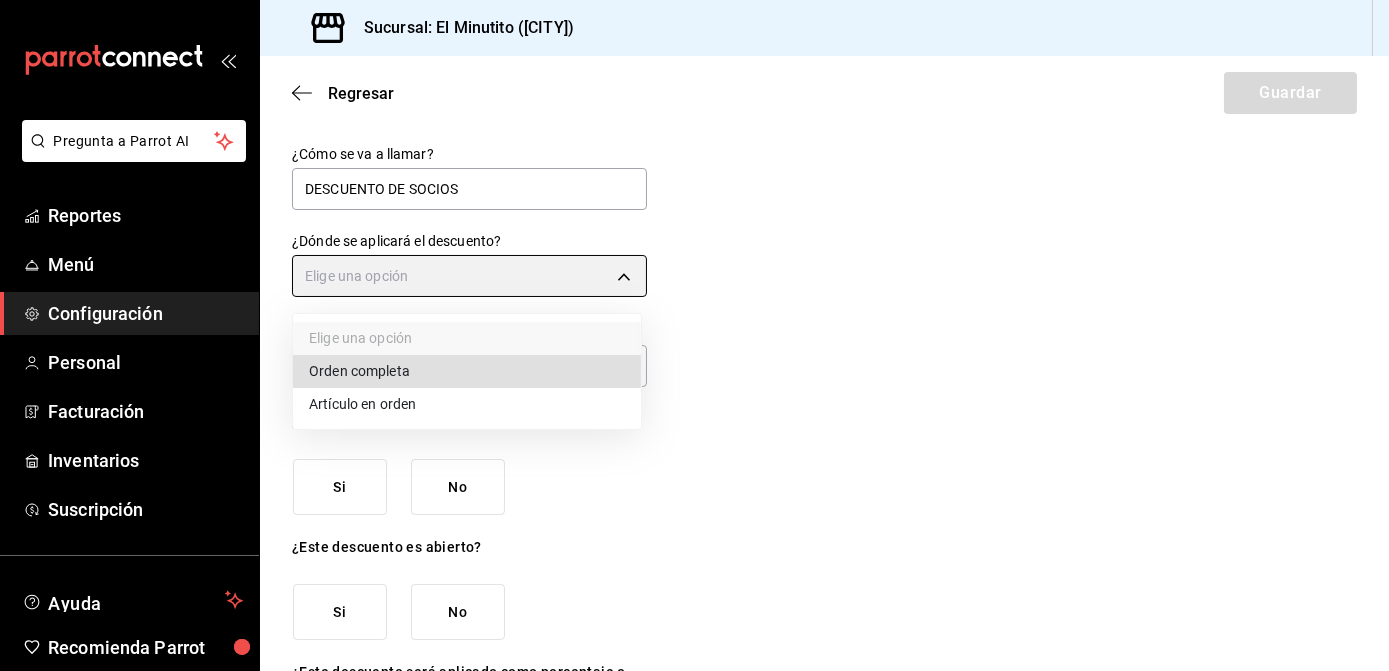 type on "ORDER" 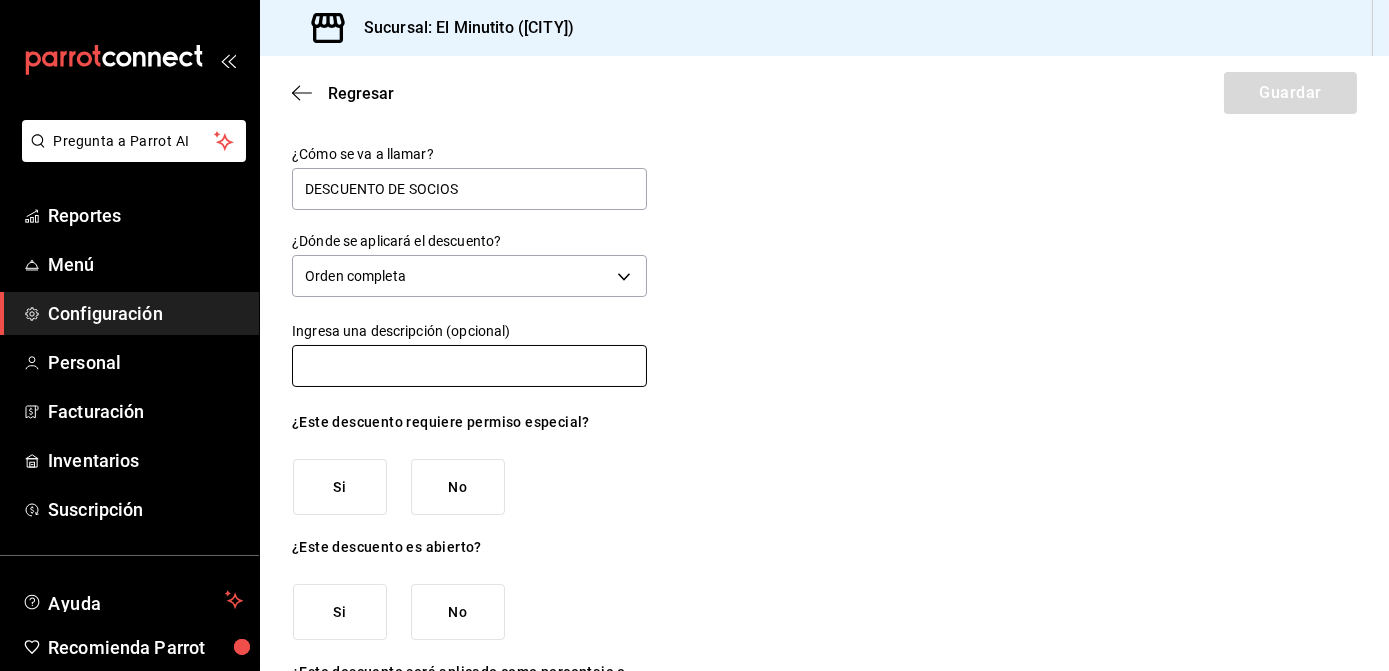 click at bounding box center [469, 366] 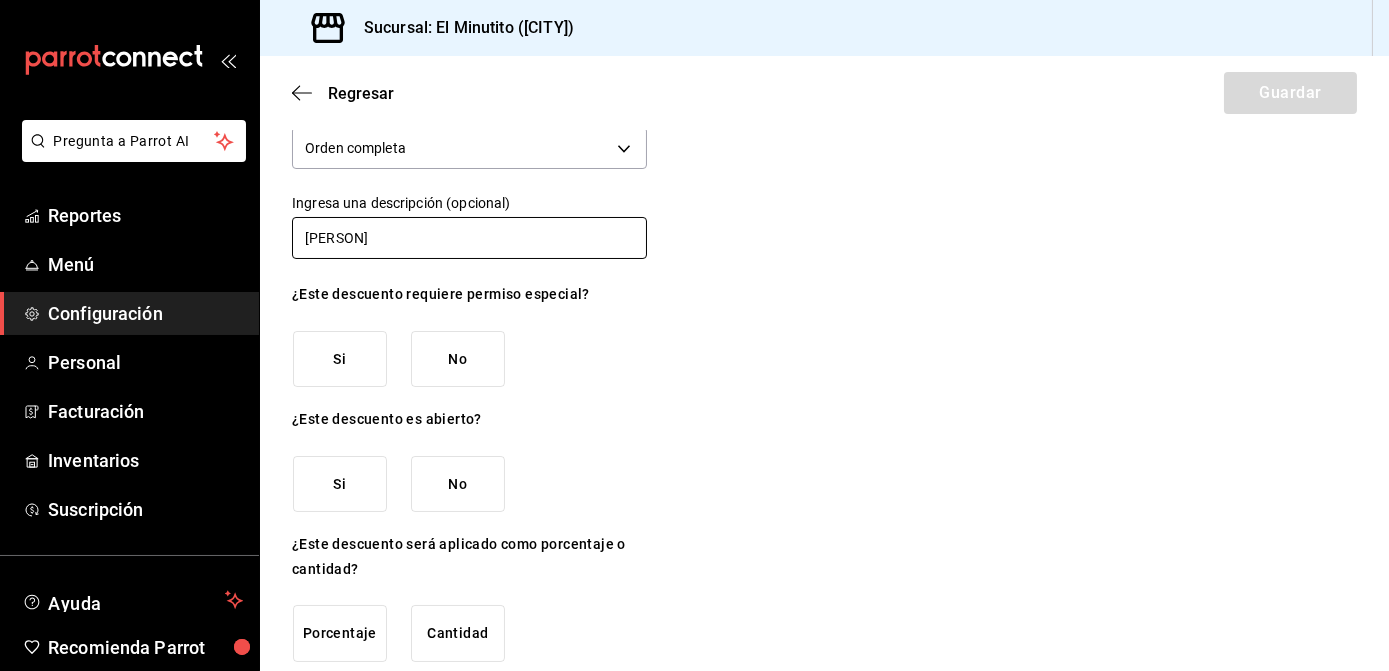 scroll, scrollTop: 138, scrollLeft: 0, axis: vertical 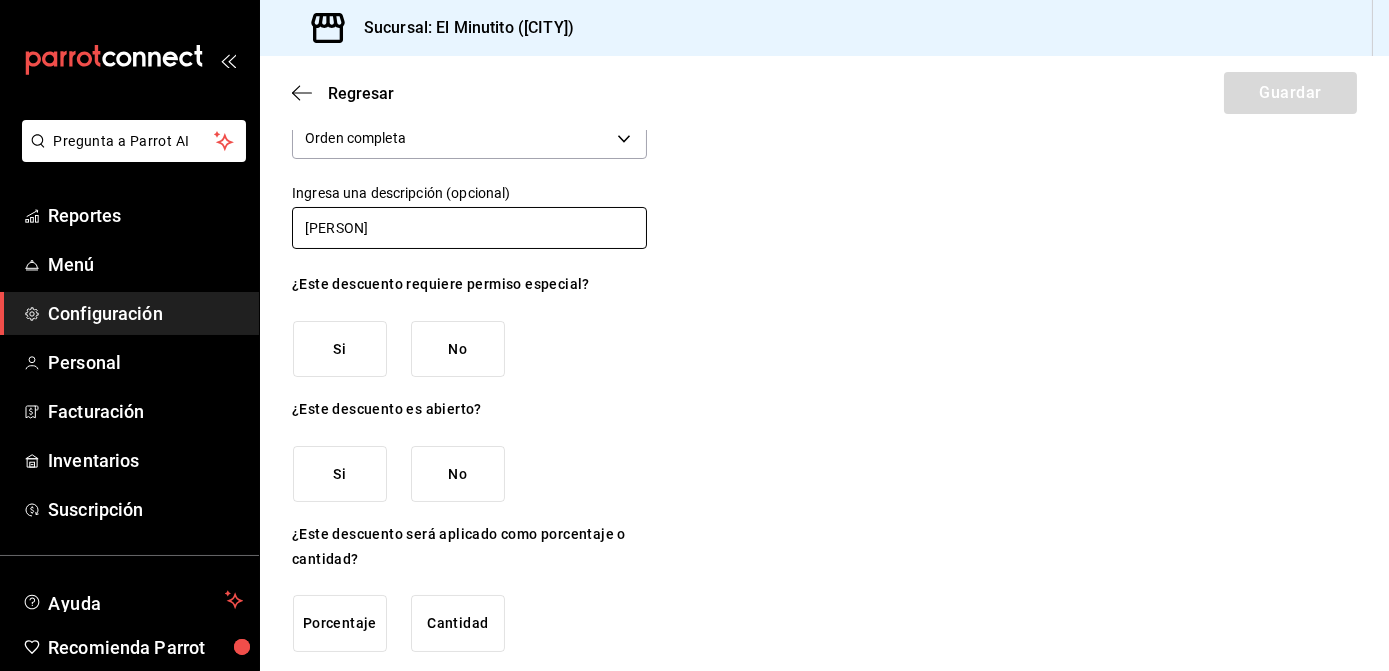 type on "[PERSON]" 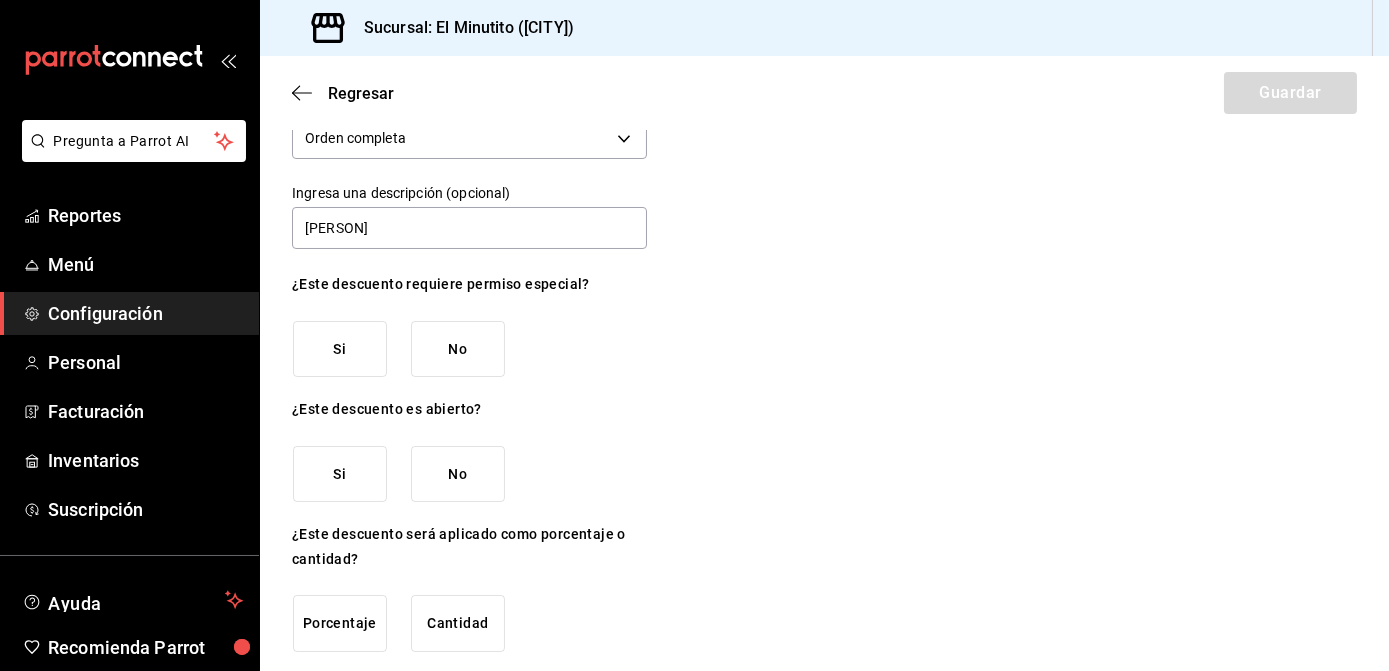 click on "Si" at bounding box center (340, 349) 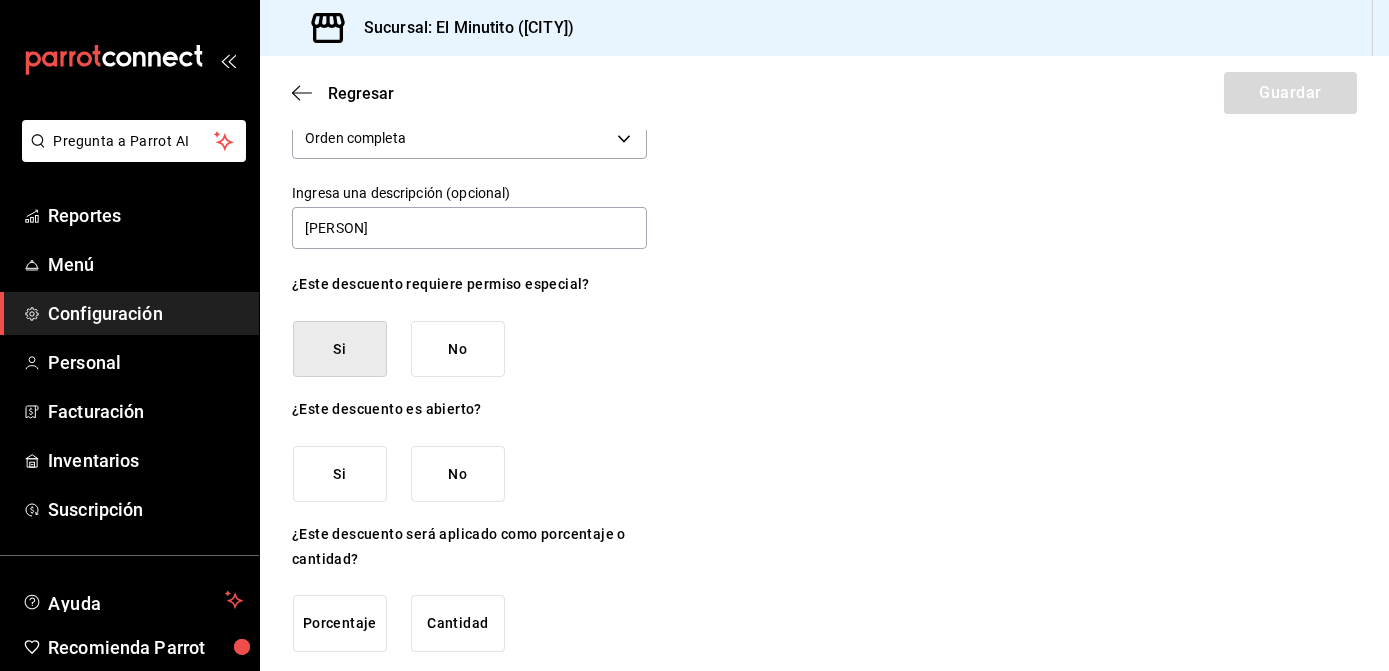 click on "No" at bounding box center (458, 474) 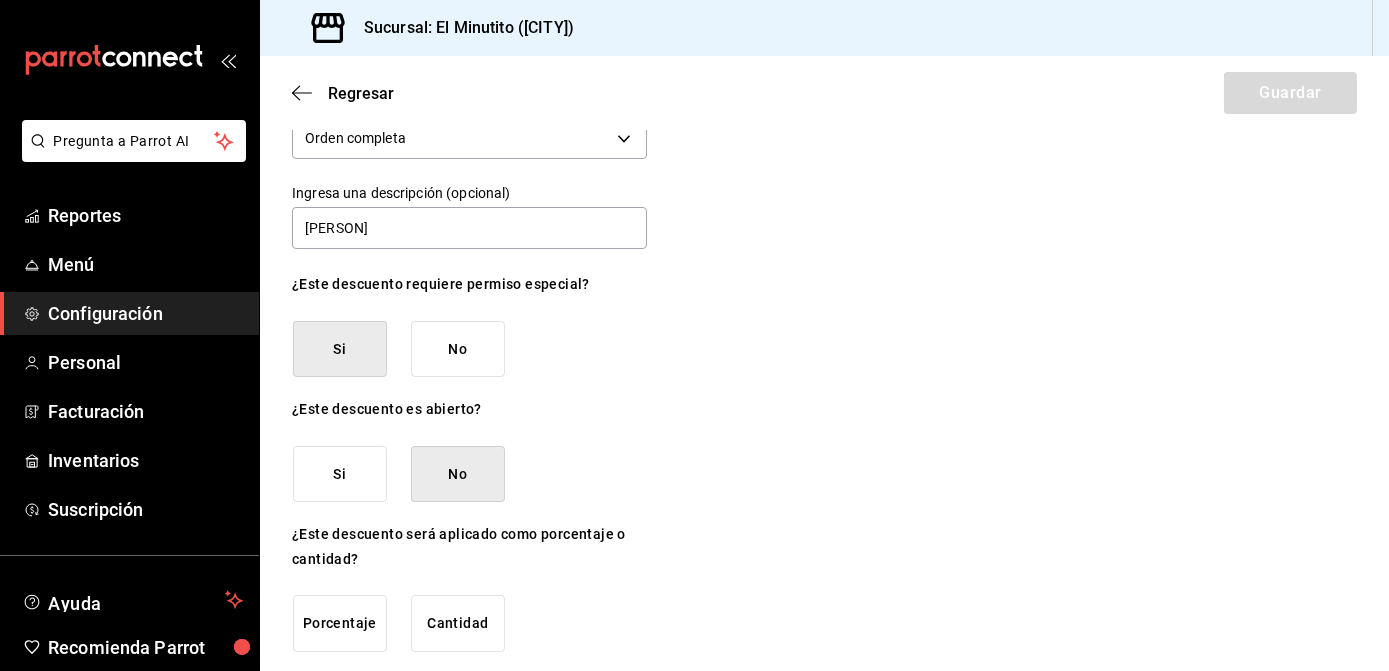 scroll, scrollTop: 148, scrollLeft: 0, axis: vertical 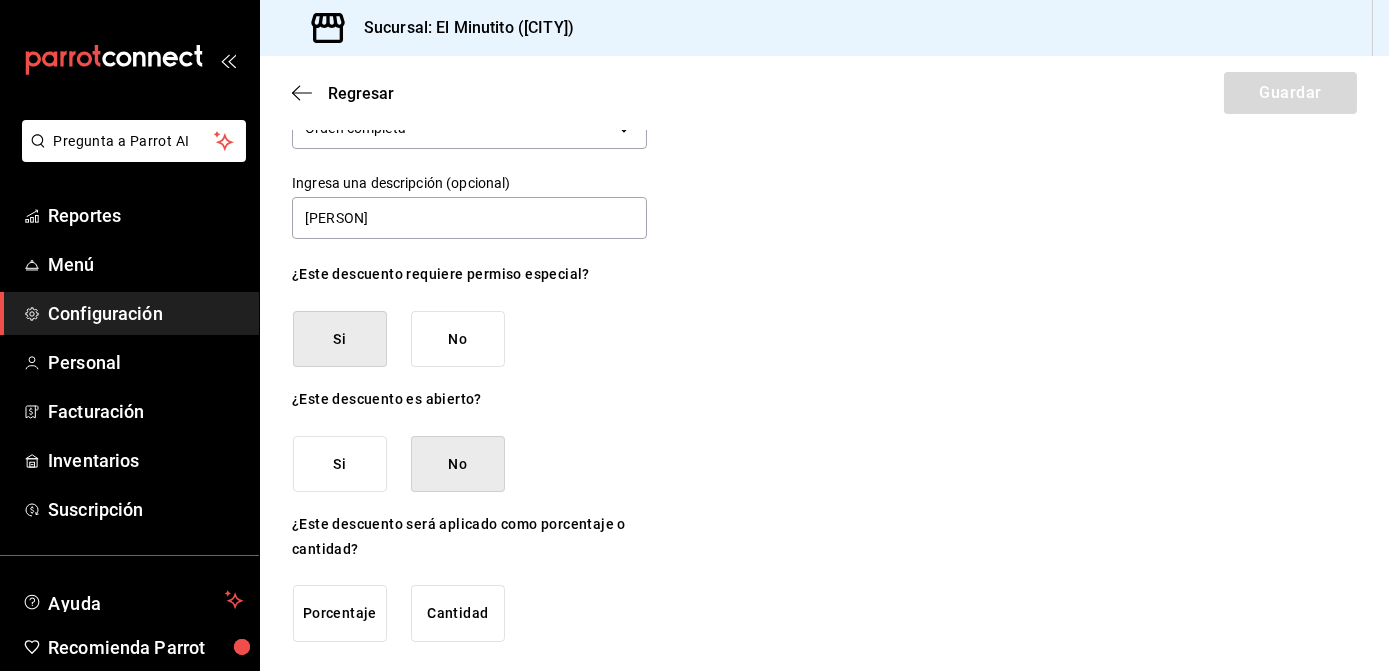 click on "Porcentaje" at bounding box center [340, 613] 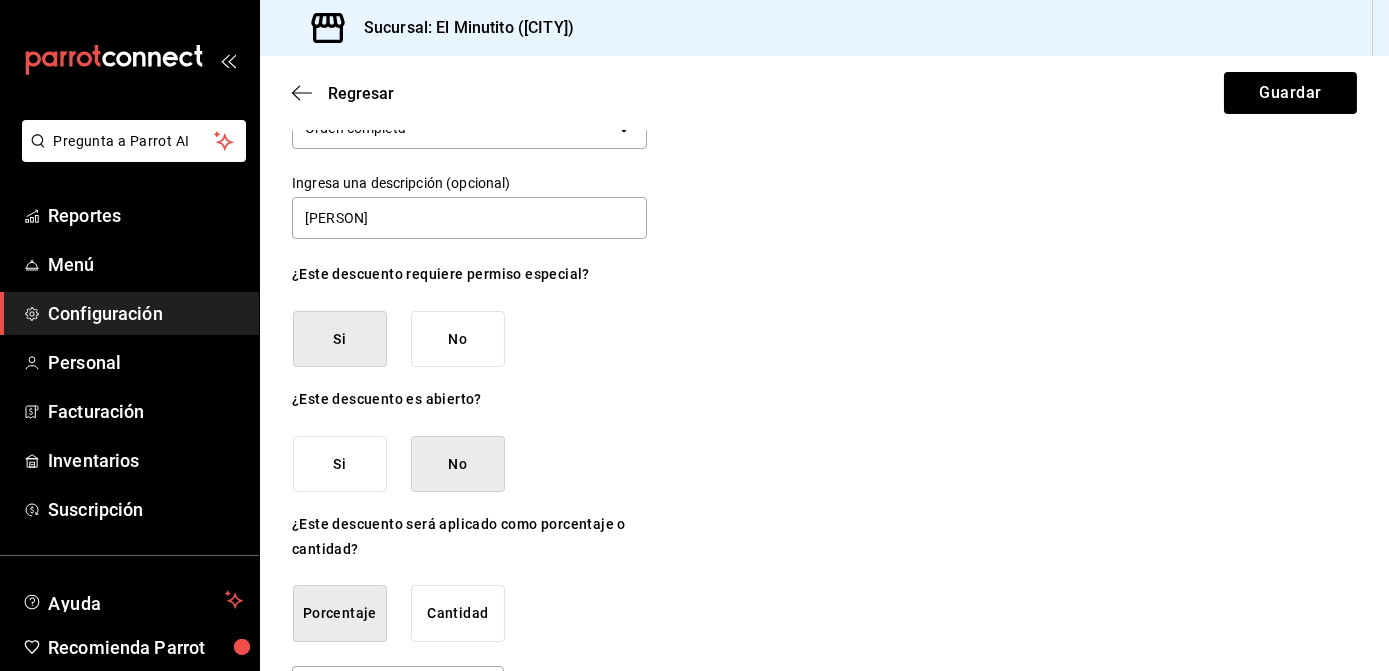 scroll, scrollTop: 214, scrollLeft: 0, axis: vertical 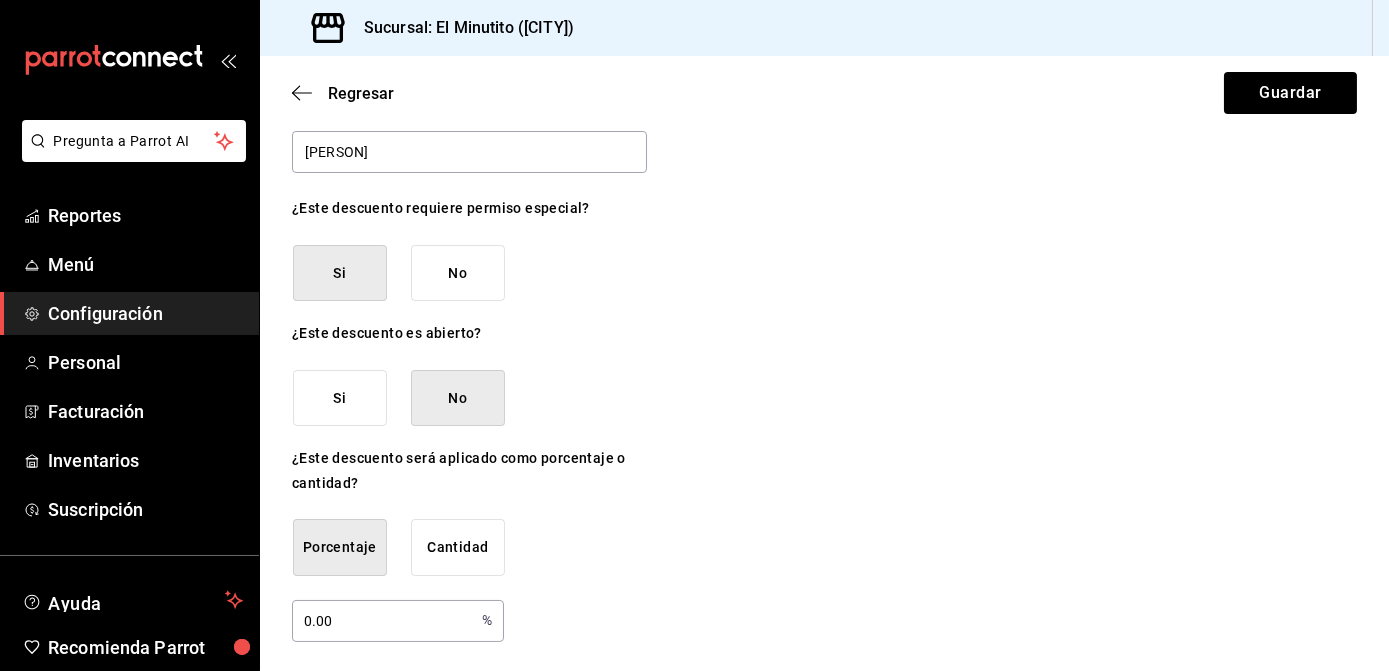 click on "0.00" at bounding box center [383, 620] 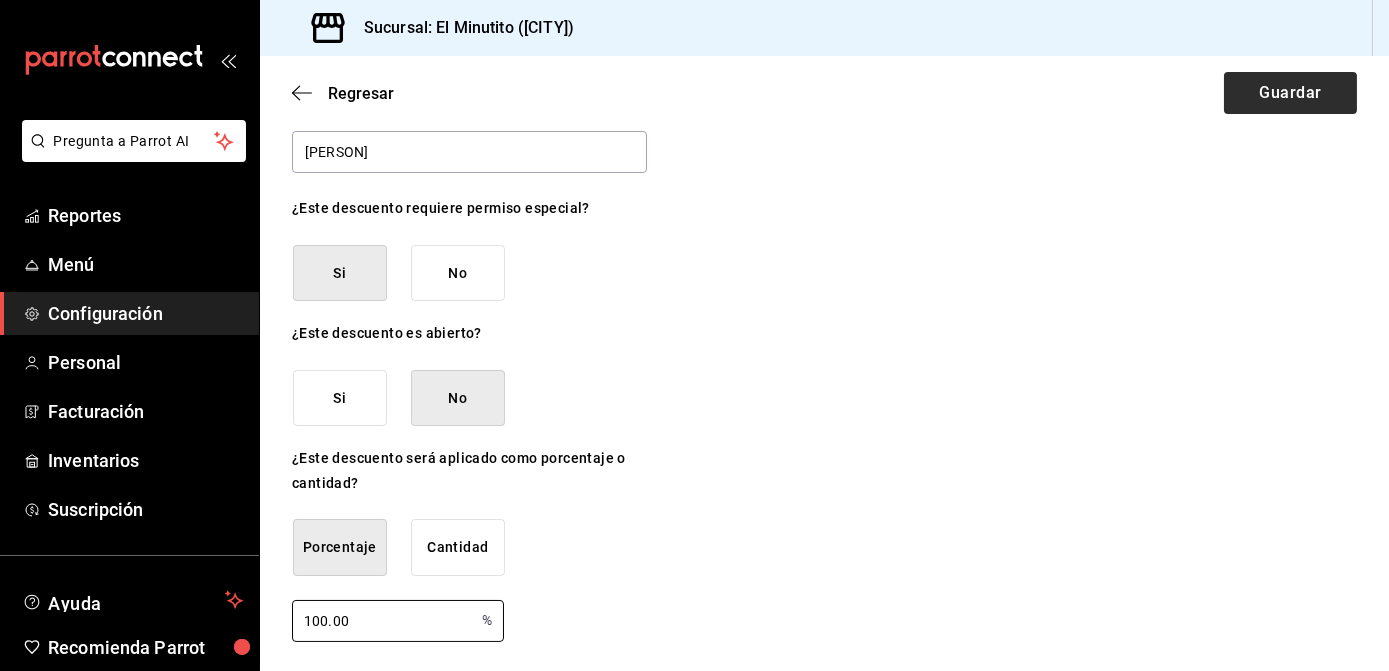 type on "100.00" 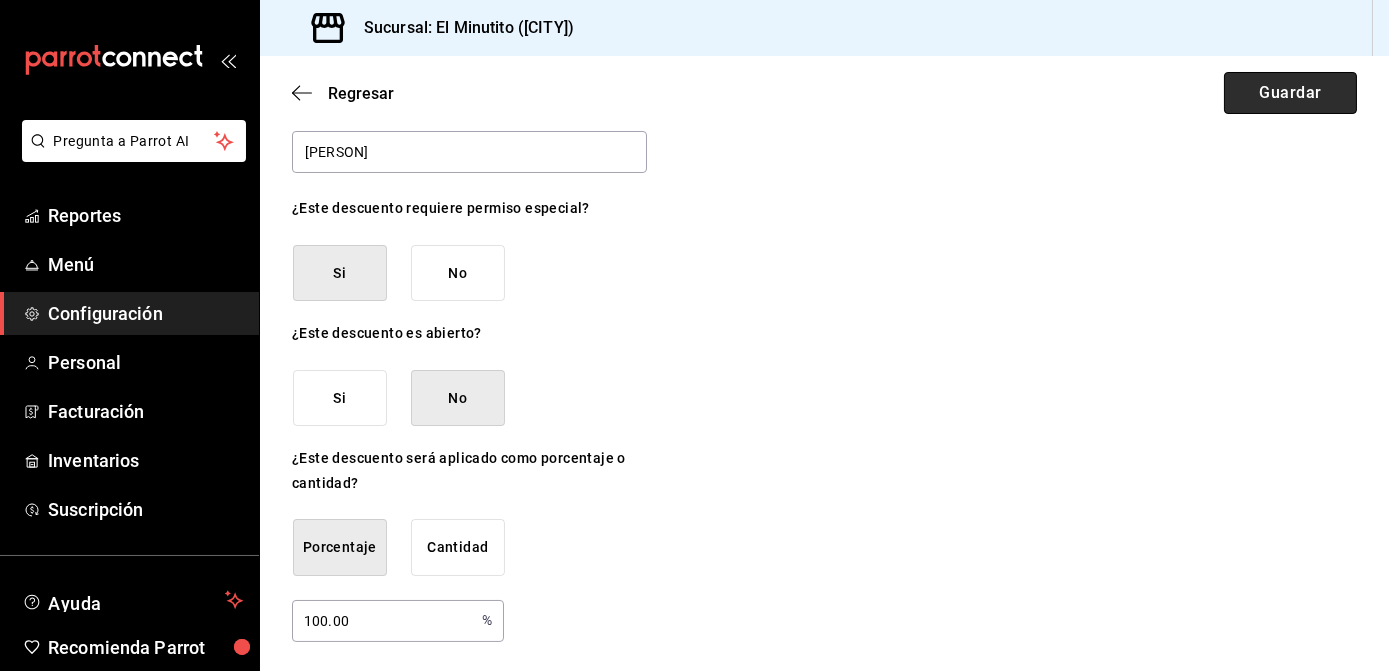 click on "Guardar" at bounding box center [1290, 93] 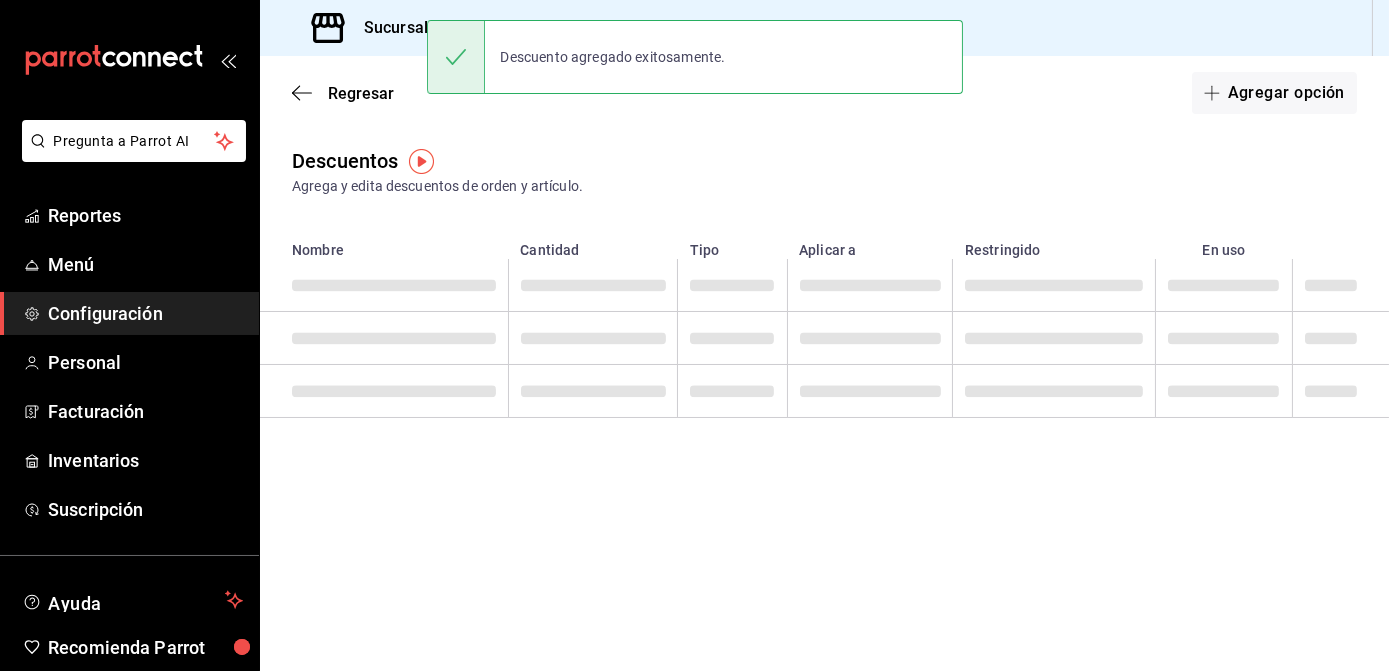 scroll, scrollTop: 0, scrollLeft: 0, axis: both 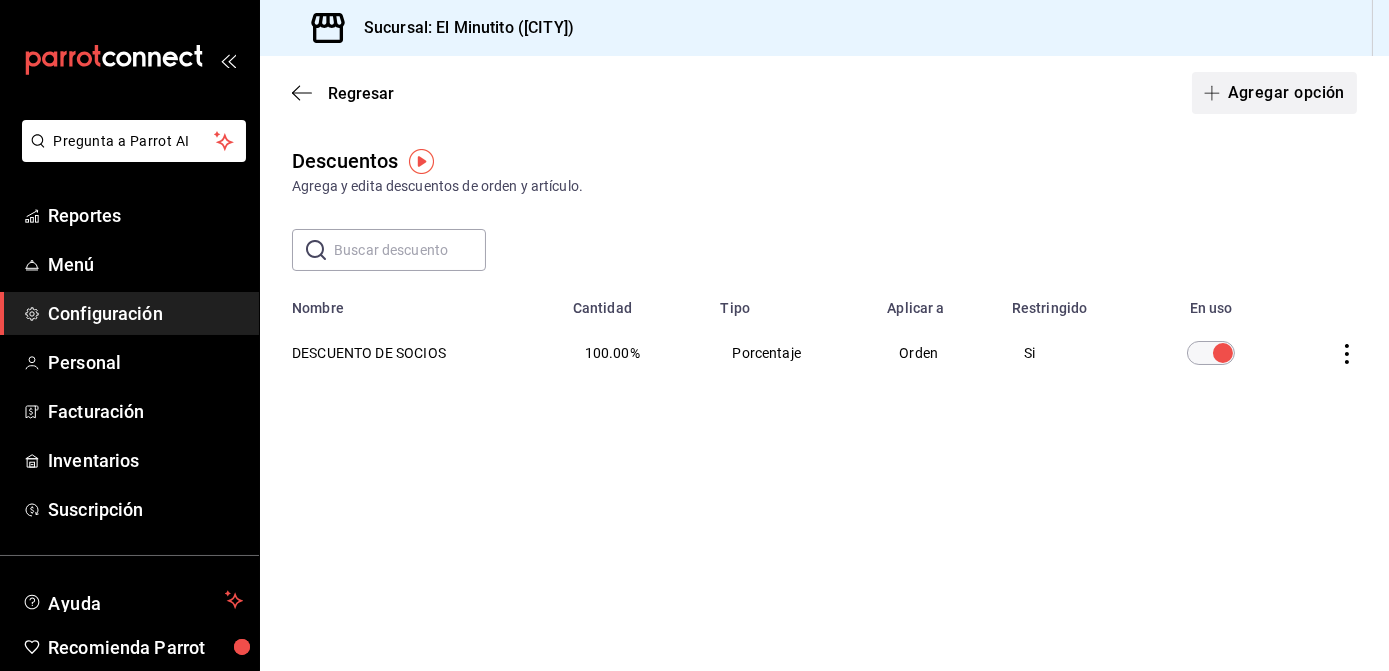 click on "Agregar opción" at bounding box center (1274, 93) 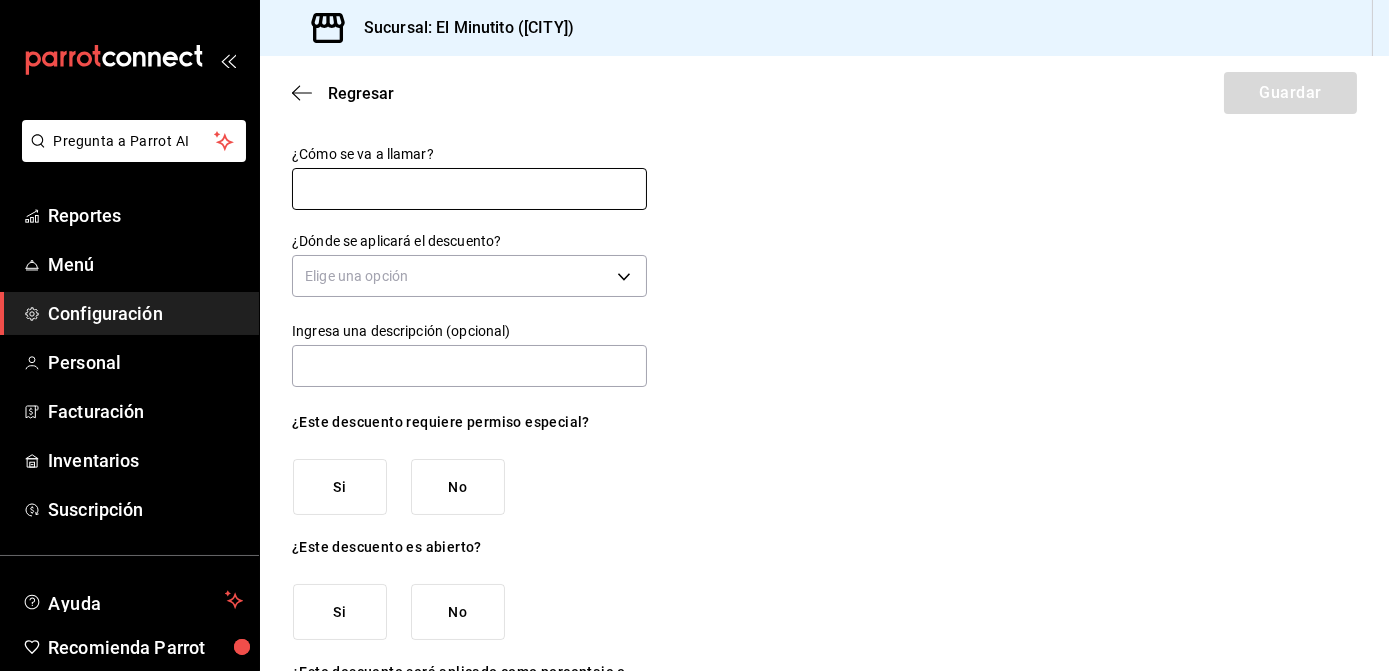 click at bounding box center (469, 189) 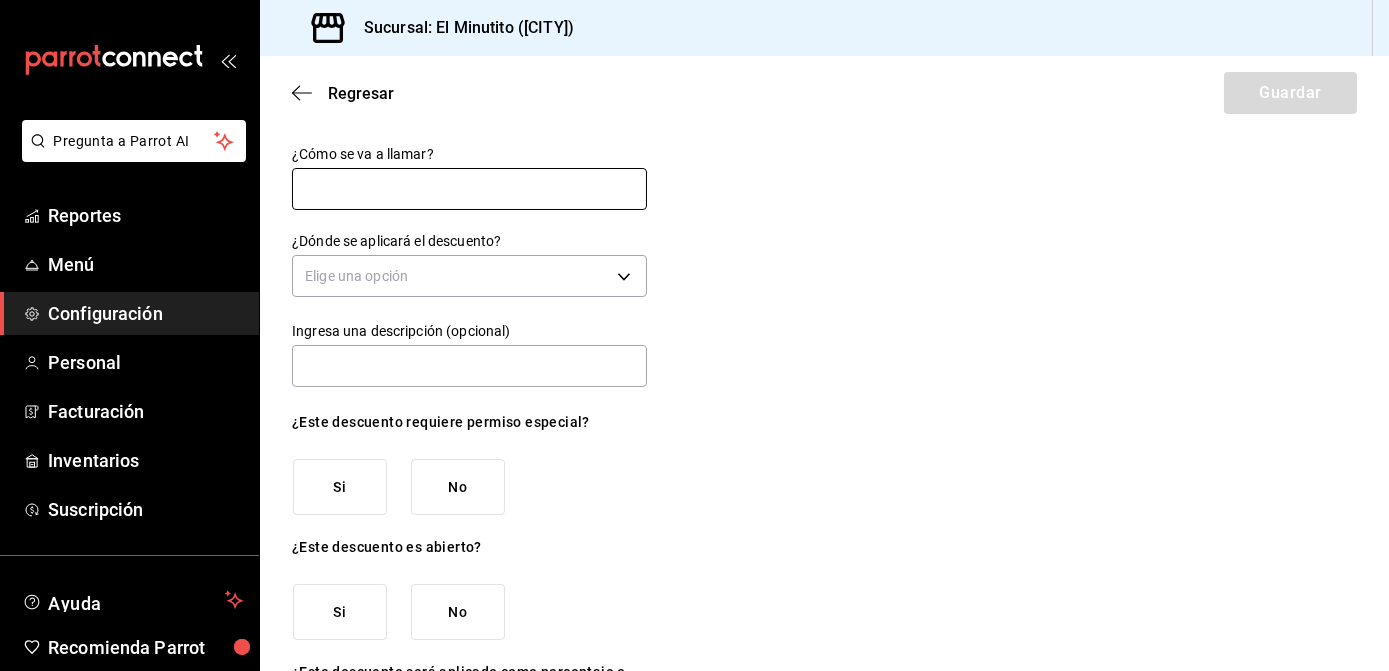 click at bounding box center [469, 189] 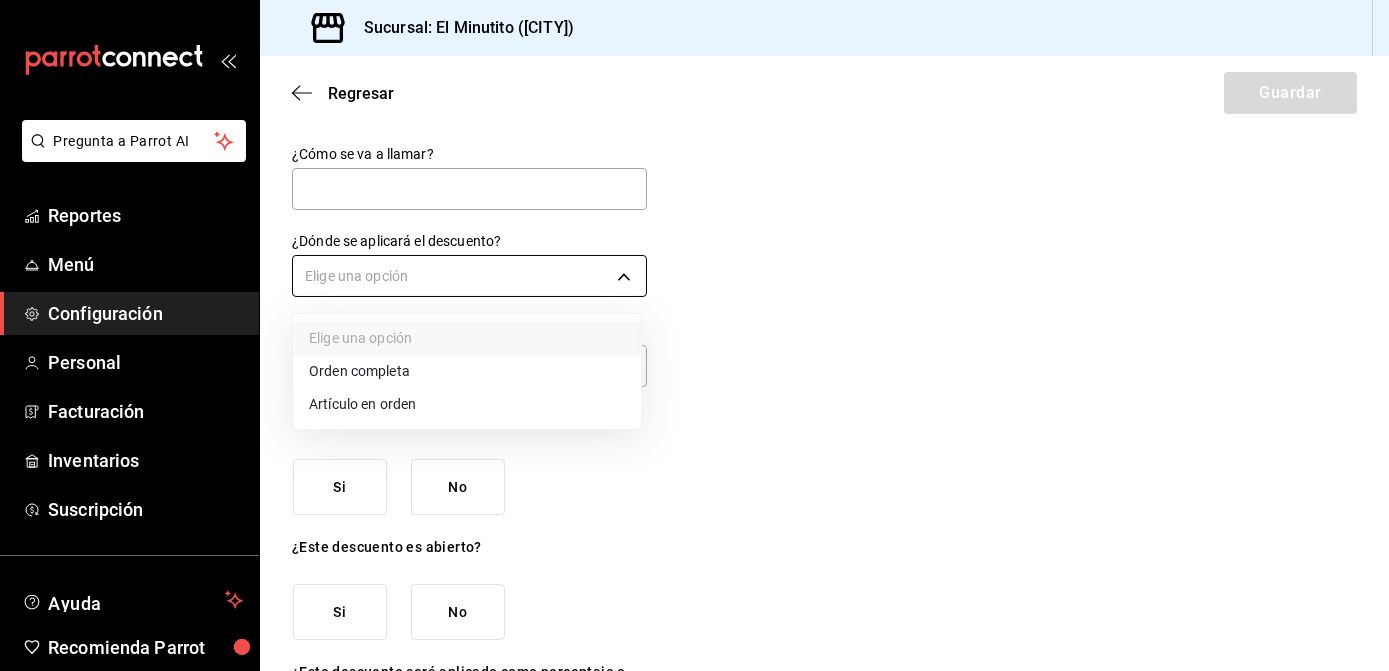 click on "Pregunta a Parrot AI Reportes   Menú   Configuración   Personal   Facturación   Inventarios   Suscripción   Ayuda Recomienda Parrot   [PERSON]   Sugerir nueva función   Sucursal: El Minutito ([CITY]) Regresar Guardar ¿Cómo se va a llamar? ¿Dónde se aplicará el descuento? Elige una opción Ingresa una descripción (opcional) ¿Este descuento requiere permiso especial? Si No ¿Este descuento es abierto? Si No ¿Este descuento será aplicado como porcentaje o cantidad? Porcentaje Cantidad GANA 1 MES GRATIS EN TU SUSCRIPCIÓN AQUÍ ¿Recuerdas cómo empezó tu restaurante?
Hoy puedes ayudar a un colega a tener el mismo cambio que tú viviste.
Recomienda Parrot directamente desde tu Portal Administrador.
Es fácil y rápido.
🎁 Por cada restaurante que se una, ganas 1 mes gratis. Pregunta a Parrot AI Reportes   Menú   Configuración   Personal   Facturación   Inventarios   Suscripción   Ayuda Recomienda Parrot   [PERSON]   Sugerir nueva función   Visitar centro de ayuda ([PHONE])" at bounding box center [694, 335] 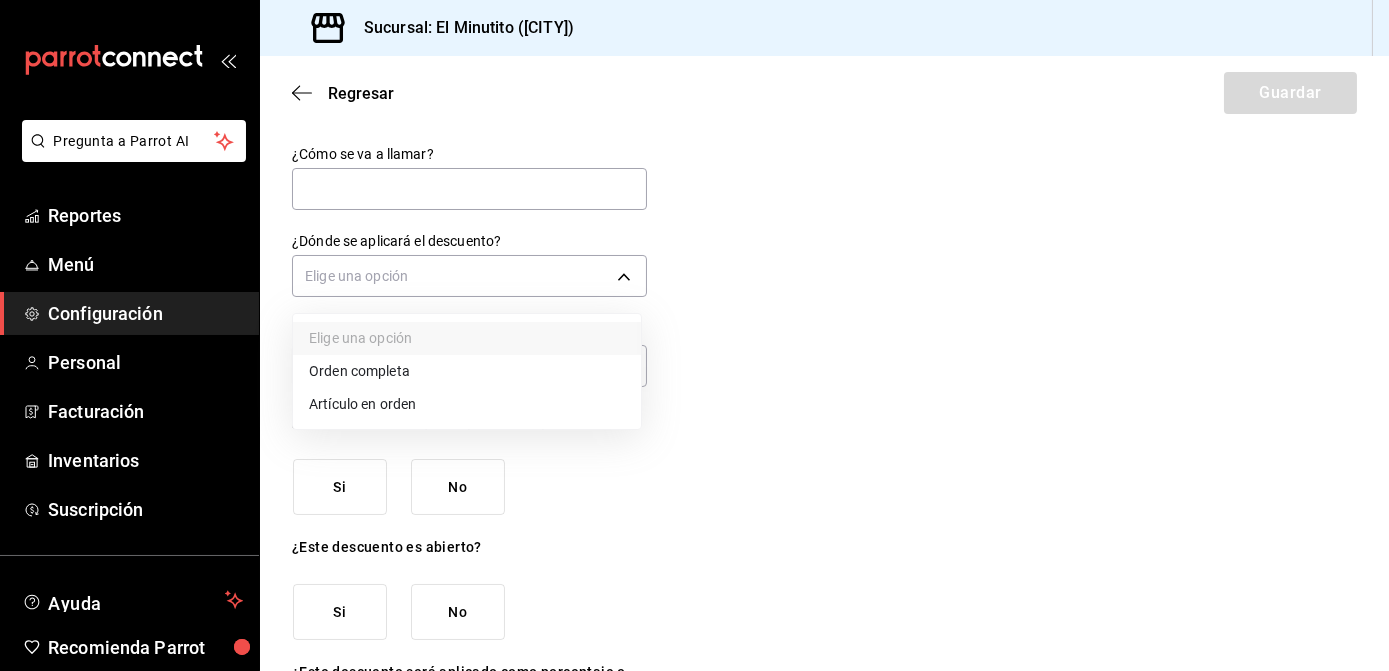 click at bounding box center (694, 335) 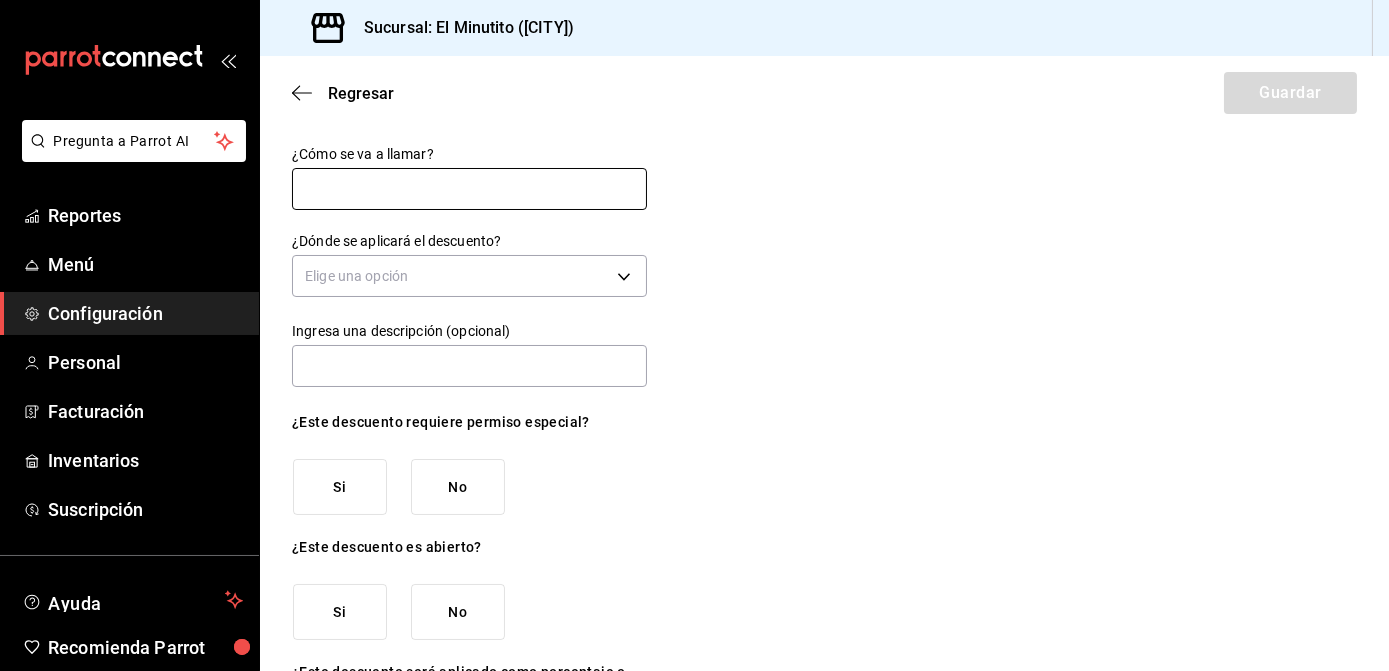click at bounding box center [469, 189] 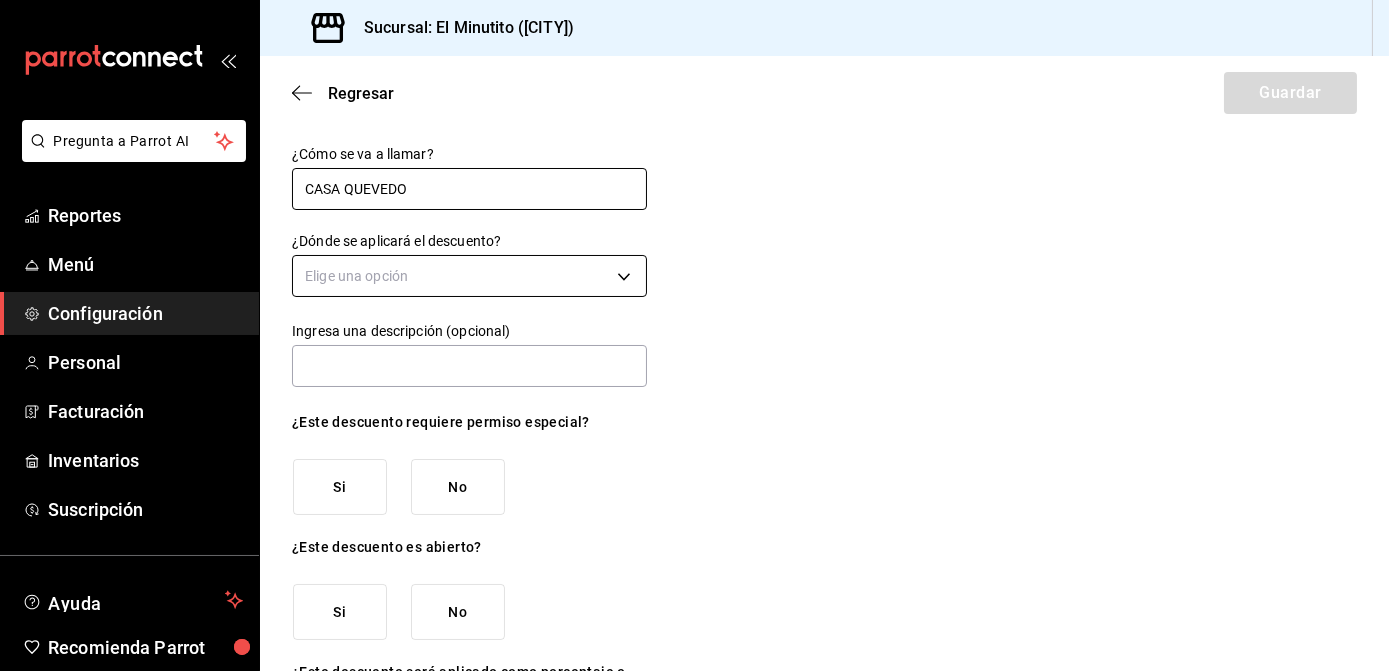 type on "CASA QUEVEDO" 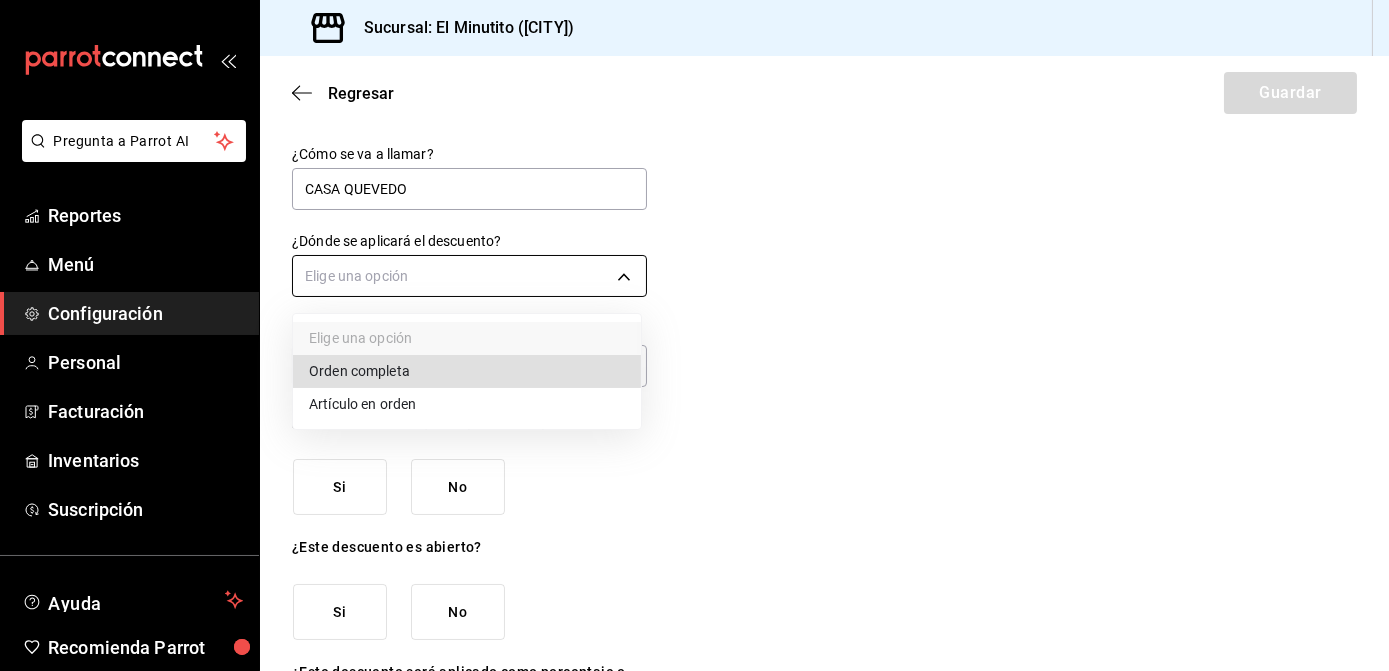 click on "Pregunta a Parrot AI Reportes   Menú   Configuración   Personal   Facturación   Inventarios   Suscripción   Ayuda Recomienda Parrot   [PERSON]   Sugerir nueva función   Sucursal: El Minutito ([CITY]) Regresar Guardar ¿Cómo se va a llamar? ¿Dónde se aplicará el descuento? Elige una opción Ingresa una descripción (opcional) ¿Este descuento requiere permiso especial? Si No ¿Este descuento es abierto? Si No ¿Este descuento será aplicado como porcentaje o cantidad? Porcentaje Cantidad GANA 1 MES GRATIS EN TU SUSCRIPCIÓN AQUÍ ¿Recuerdas cómo empezó tu restaurante?
Hoy puedes ayudar a un colega a tener el mismo cambio que tú viviste.
Recomienda Parrot directamente desde tu Portal Administrador.
Es fácil y rápido.
🎁 Por cada restaurante que se una, ganas 1 mes gratis. Pregunta a Parrot AI Reportes   Menú   Configuración   Personal   Facturación   Inventarios   Suscripción   Ayuda Recomienda Parrot   [PERSON]   Sugerir nueva función   Visitar centro de ayuda" at bounding box center [694, 335] 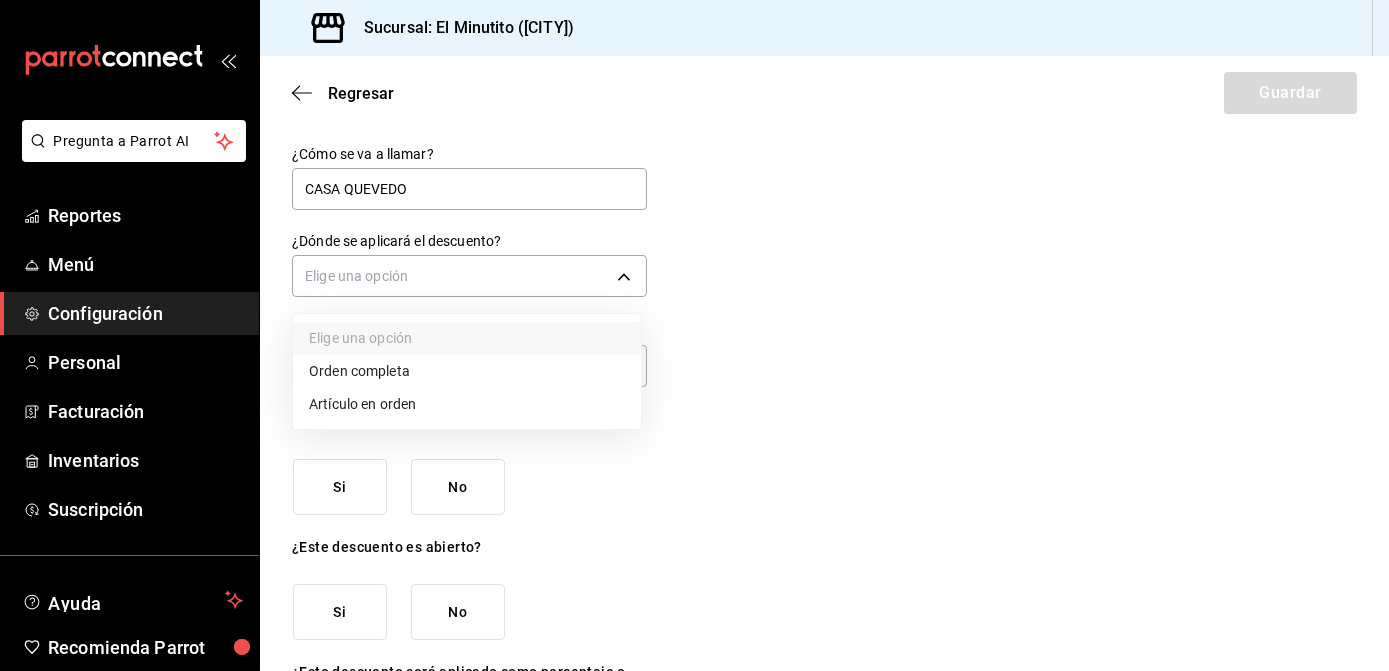 click on "Artículo en orden" at bounding box center [467, 404] 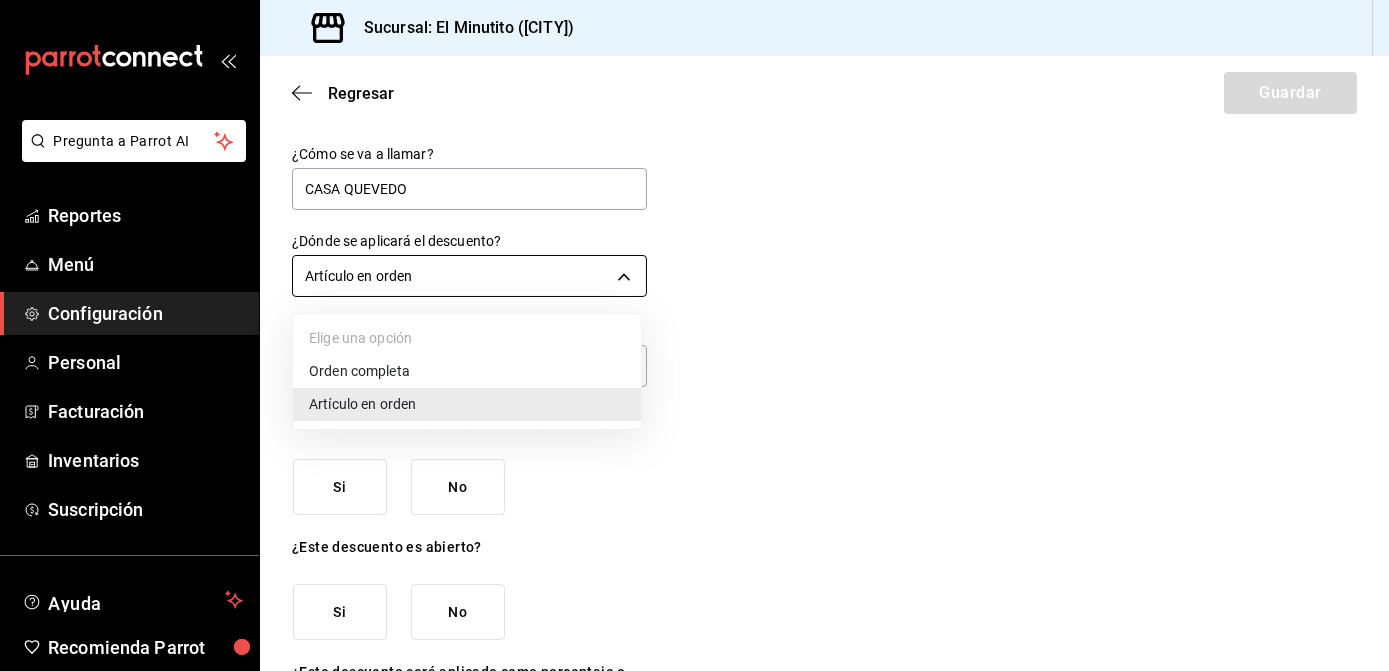 click on "Pregunta a Parrot AI Reportes   Menú   Configuración   Personal   Facturación   Inventarios   Suscripción   Ayuda Recomienda Parrot   [PERSON]   Sugerir nueva función   Sucursal: El Minutito ([CITY]) Regresar Guardar ¿Cómo se va a llamar? CASA QUEVEDO ¿Dónde se aplicará el descuento? Artículo en orden ORDER_ITEM Ingresa una descripción (opcional) ¿Este descuento requiere permiso especial? Si No ¿Este descuento es abierto? Si No ¿Este descuento será aplicado como porcentaje o cantidad? Porcentaje Cantidad GANA 1 MES GRATIS EN TU SUSCRIPCIÓN AQUÍ ¿Recuerdas cómo empezó tu restaurante?
Hoy puedes ayudar a un colega a tener el mismo cambio que tú viviste.
Recomienda Parrot directamente desde tu Portal Administrador.
Es fácil y rápido.
🎁 Por cada restaurante que se una, ganas 1 mes gratis. Pregunta a Parrot AI Reportes   Menú   Configuración   Personal   Facturación   Inventarios   Suscripción   Ayuda Recomienda Parrot   [PERSON]   Sugerir nueva función   ([PHONE])" at bounding box center (694, 335) 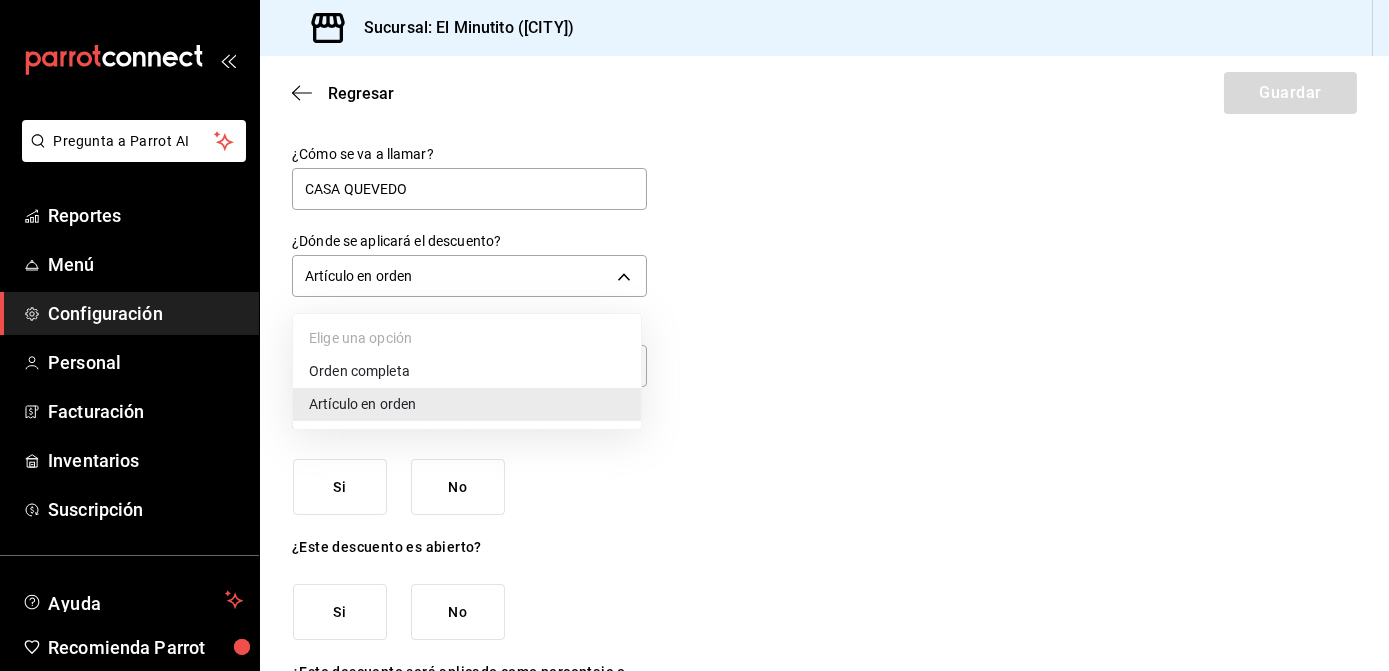 click at bounding box center (694, 335) 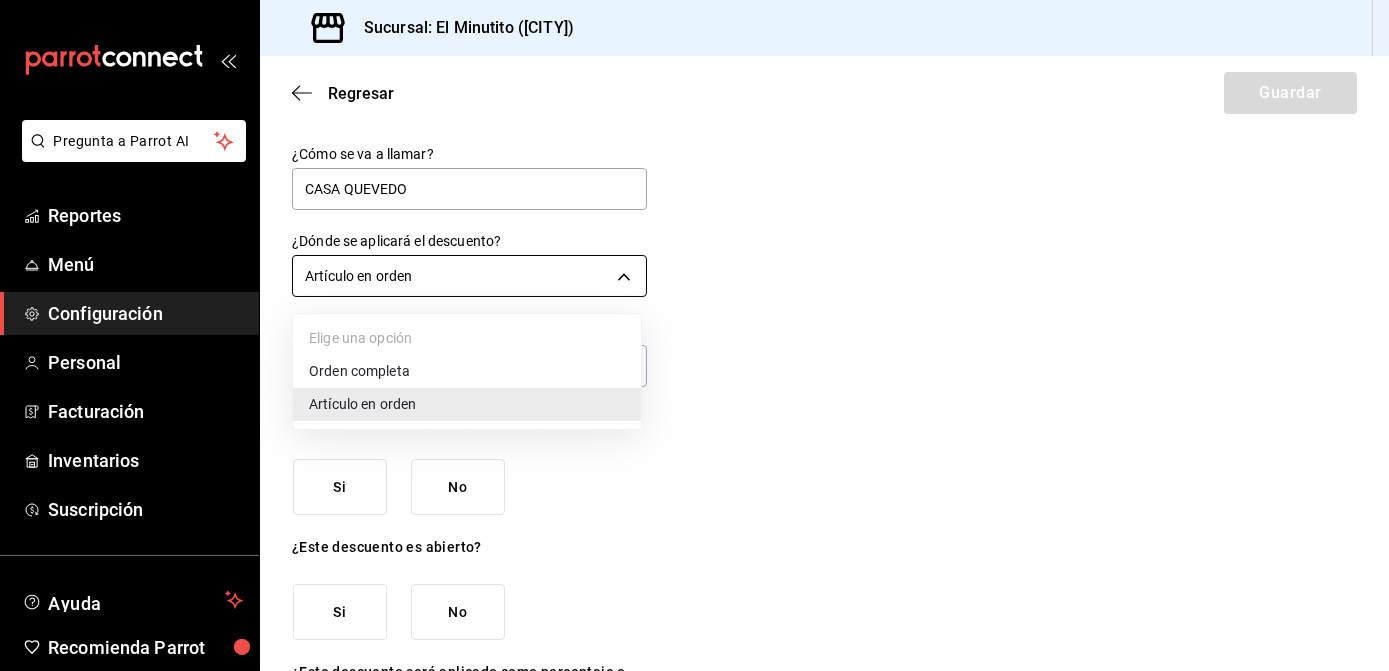 click on "Pregunta a Parrot AI Reportes   Menú   Configuración   Personal   Facturación   Inventarios   Suscripción   Ayuda Recomienda Parrot   [PERSON]   Sugerir nueva función   Sucursal: El Minutito ([CITY]) Regresar Guardar ¿Cómo se va a llamar? CASA QUEVEDO ¿Dónde se aplicará el descuento? Artículo en orden ORDER_ITEM Ingresa una descripción (opcional) ¿Este descuento requiere permiso especial? Si No ¿Este descuento es abierto? Si No ¿Este descuento será aplicado como porcentaje o cantidad? Porcentaje Cantidad GANA 1 MES GRATIS EN TU SUSCRIPCIÓN AQUÍ ¿Recuerdas cómo empezó tu restaurante?
Hoy puedes ayudar a un colega a tener el mismo cambio que tú viviste.
Recomienda Parrot directamente desde tu Portal Administrador.
Es fácil y rápido.
🎁 Por cada restaurante que se una, ganas 1 mes gratis. Pregunta a Parrot AI Reportes   Menú   Configuración   Personal   Facturación   Inventarios   Suscripción   Ayuda Recomienda Parrot   [PERSON]   Sugerir nueva función   ([PHONE])" at bounding box center (694, 335) 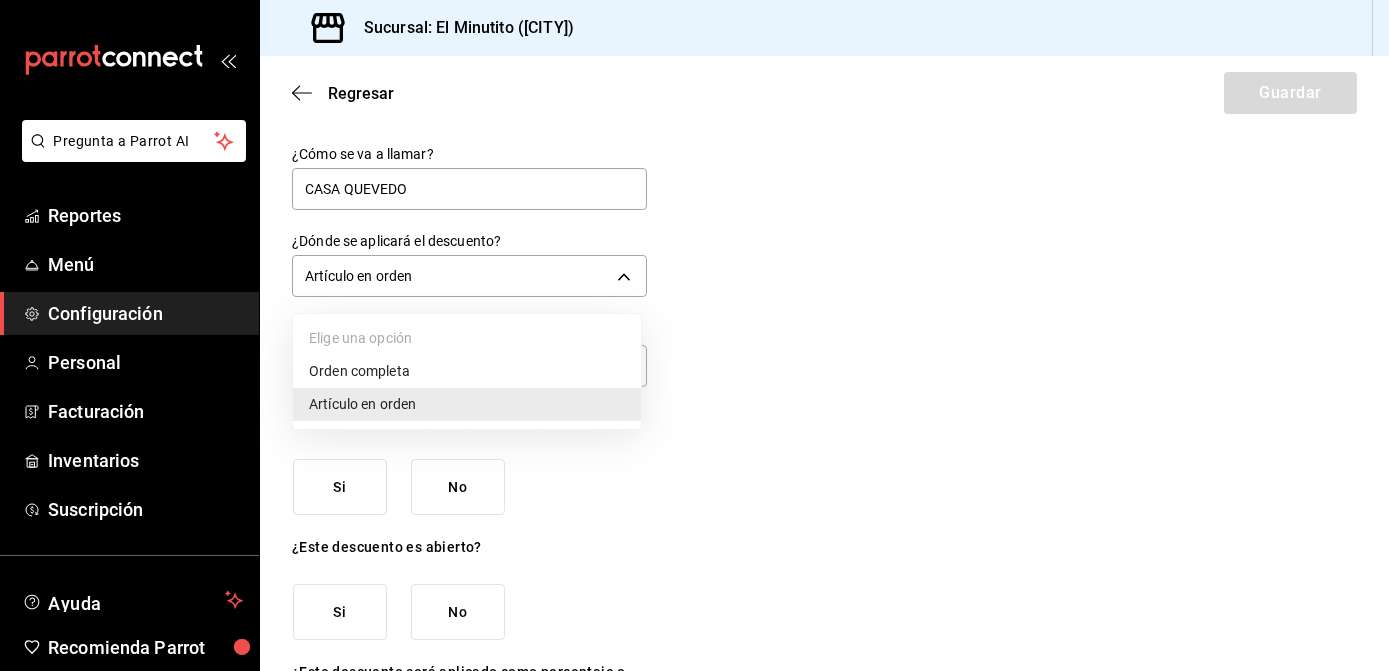 click on "Orden completa" at bounding box center (467, 371) 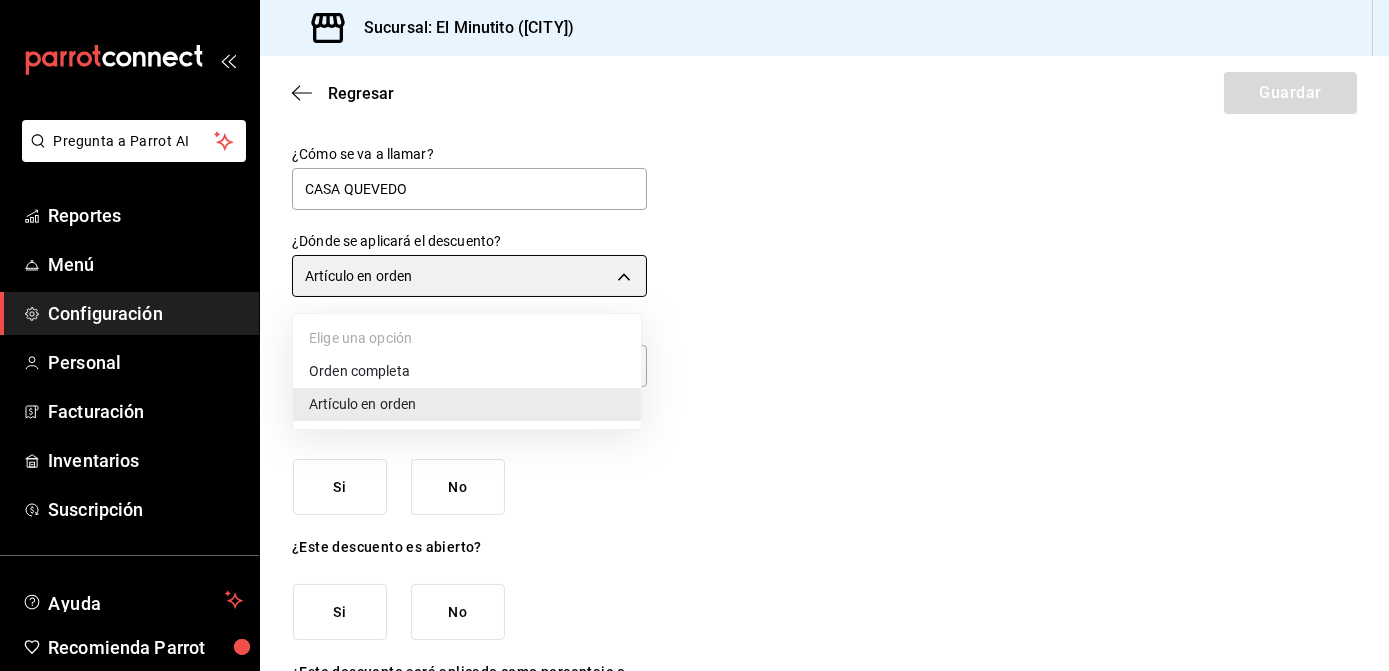 type on "ORDER" 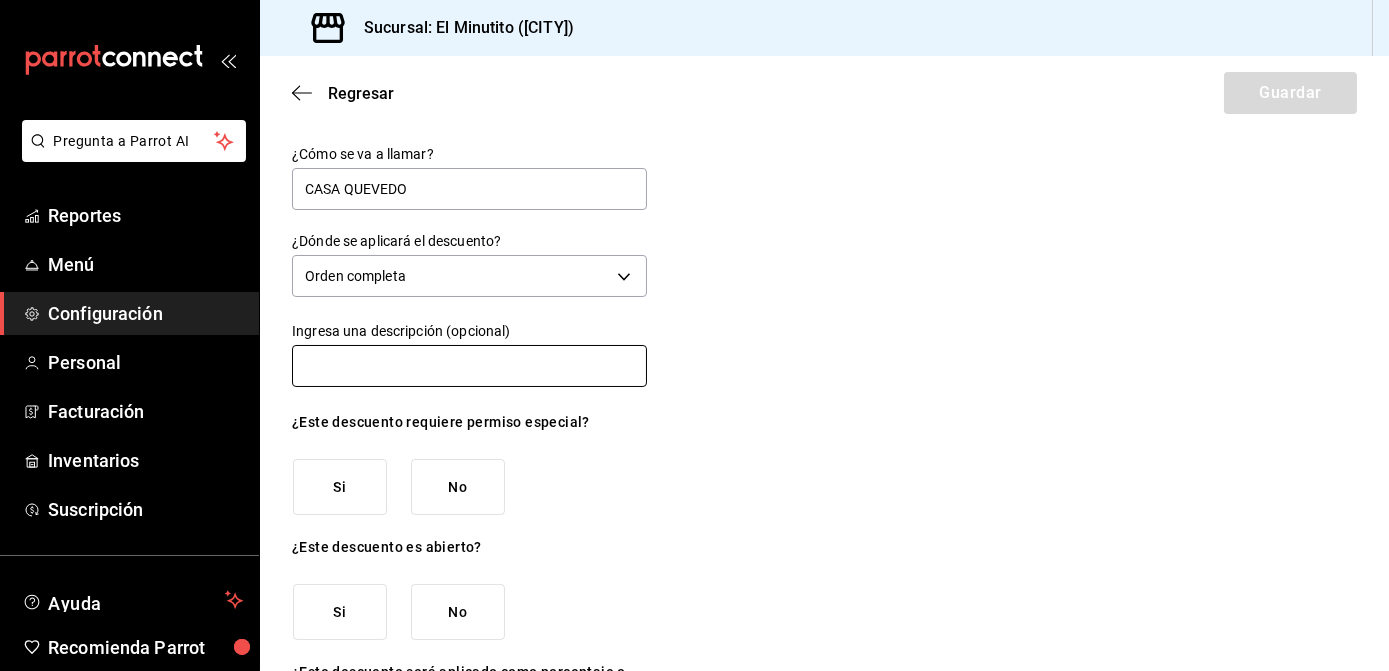 click at bounding box center (469, 366) 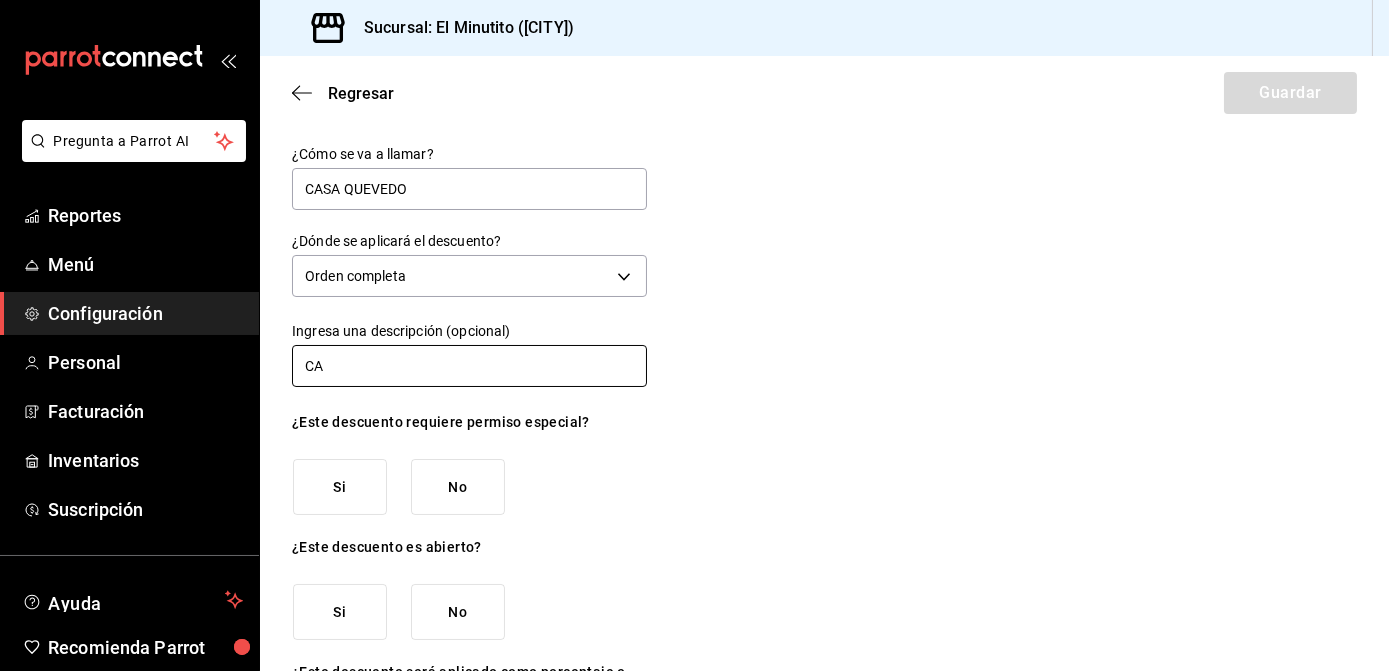 type on "C" 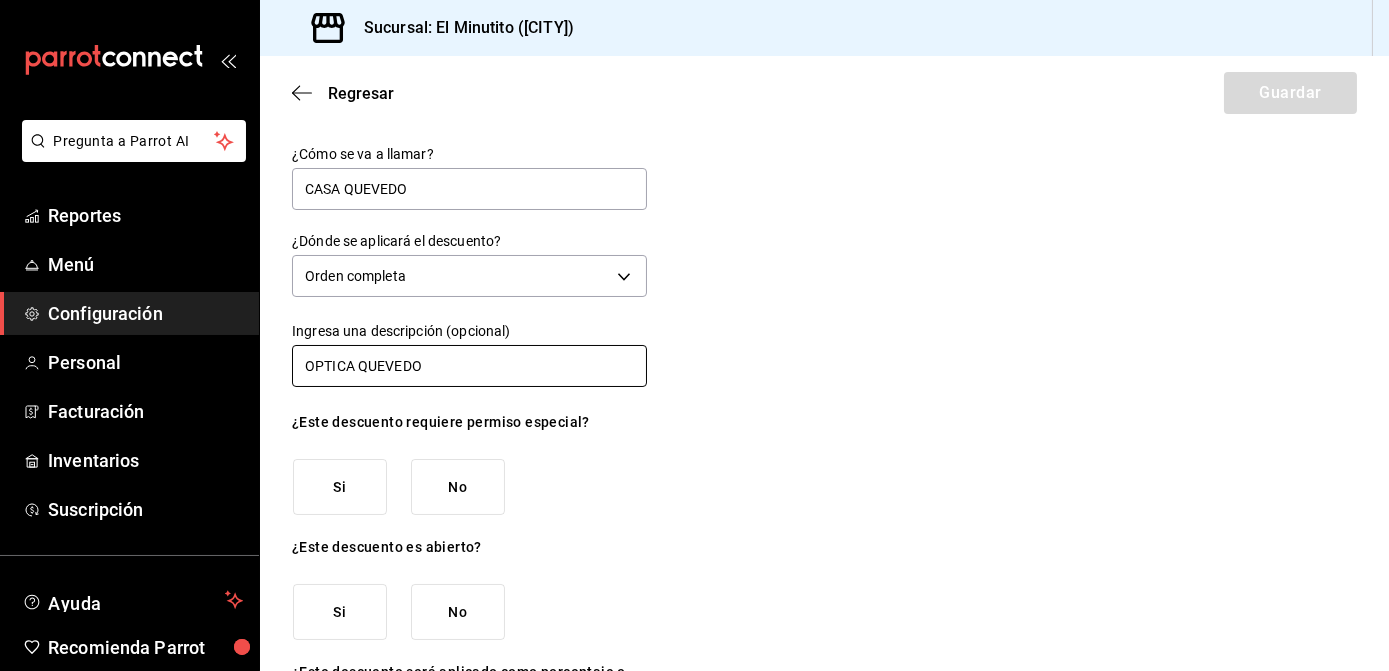 type on "OPTICA QUEVEDO" 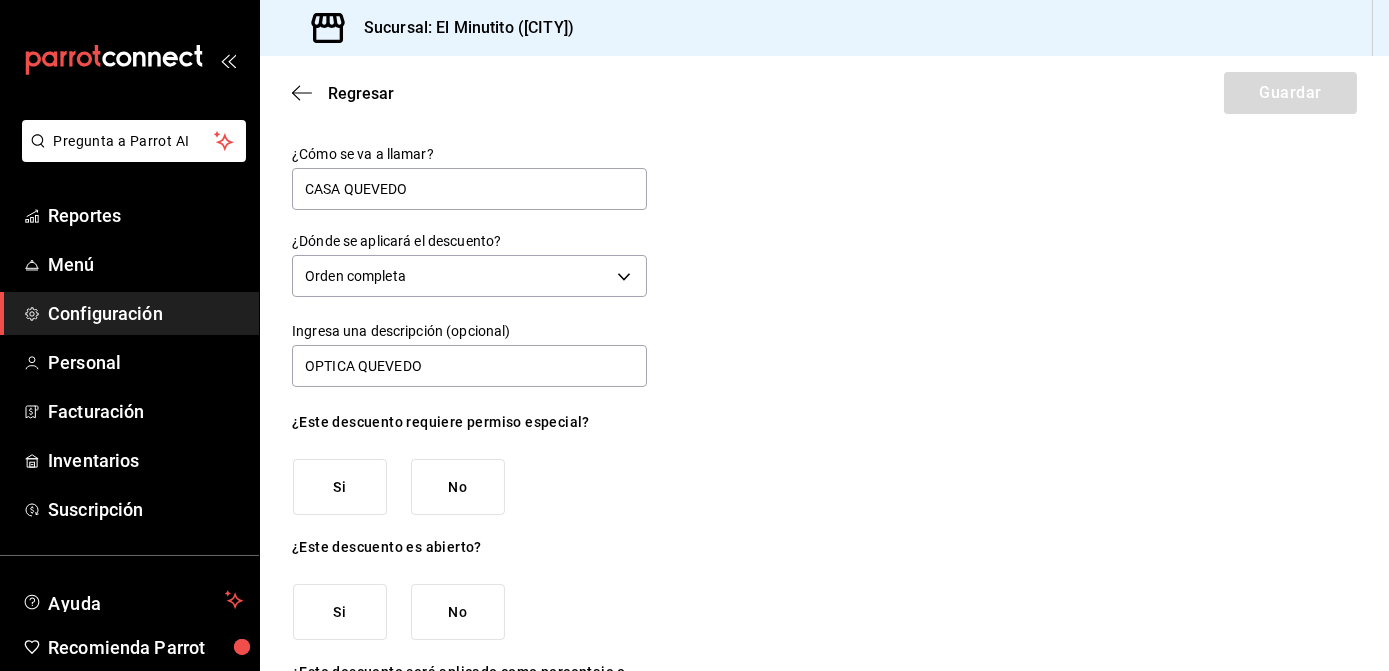 click on "No" at bounding box center (458, 487) 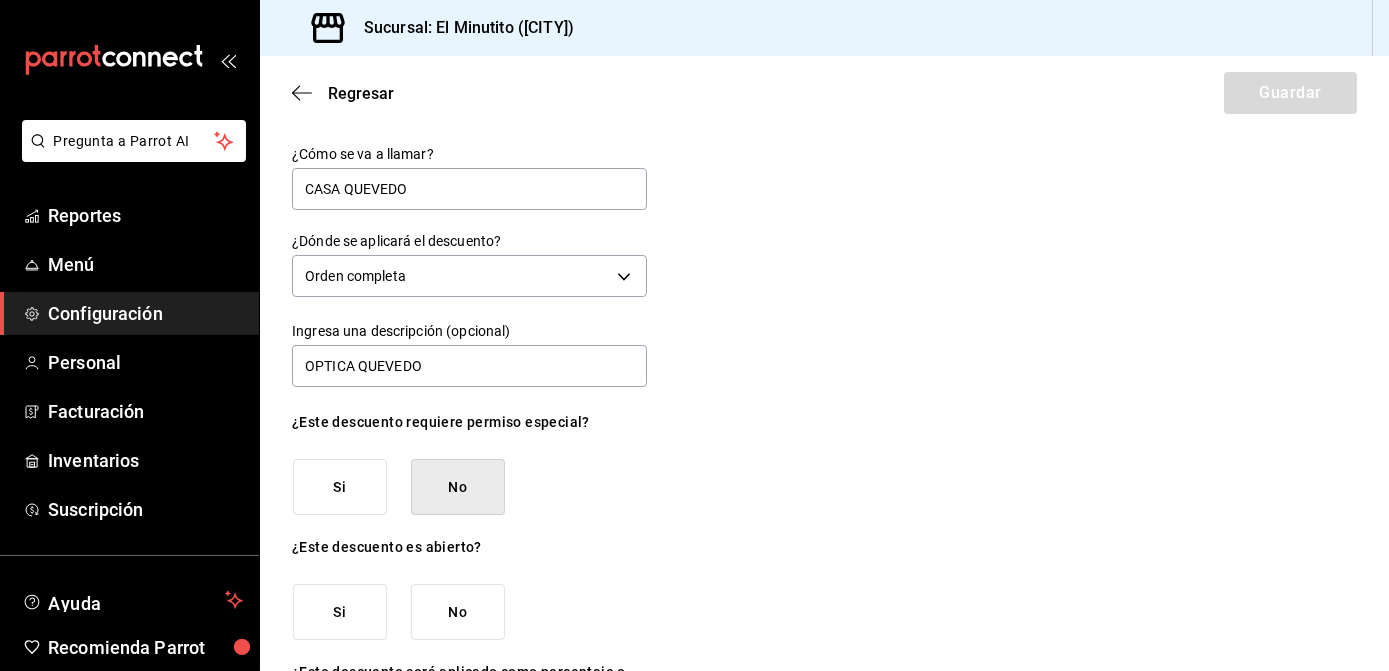click on "Si" at bounding box center [340, 487] 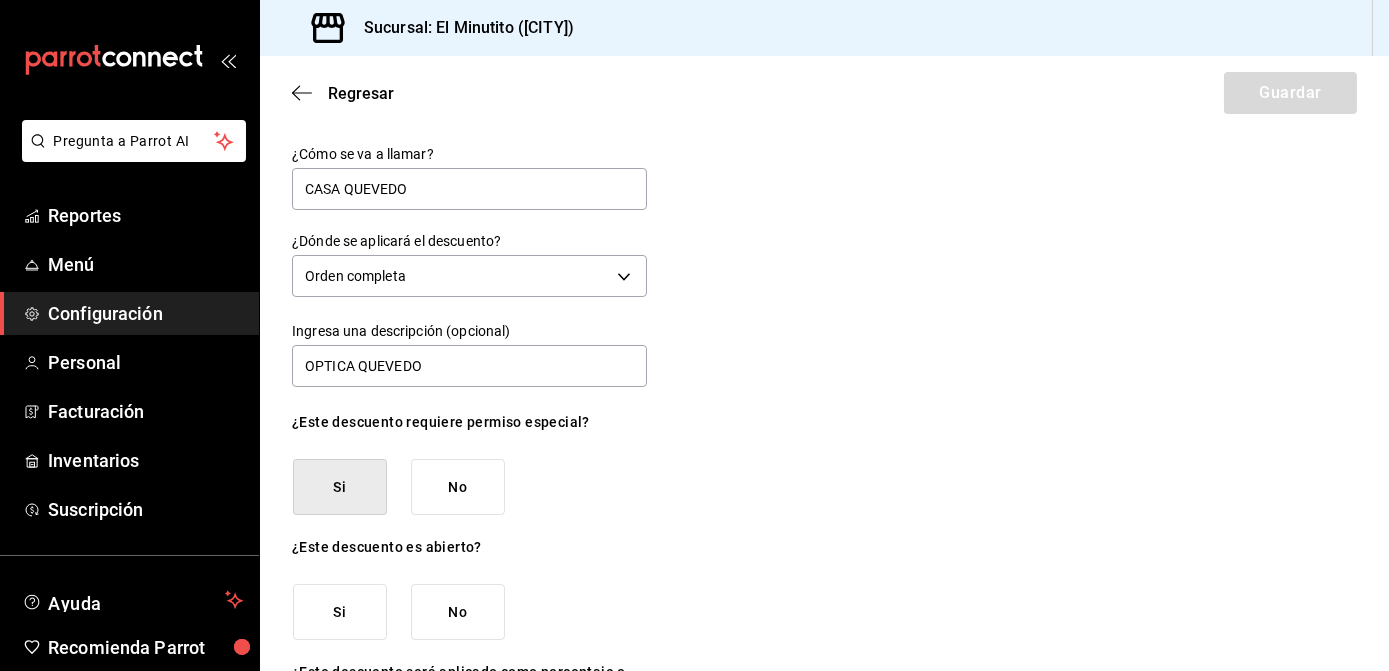 click on "No" at bounding box center (458, 612) 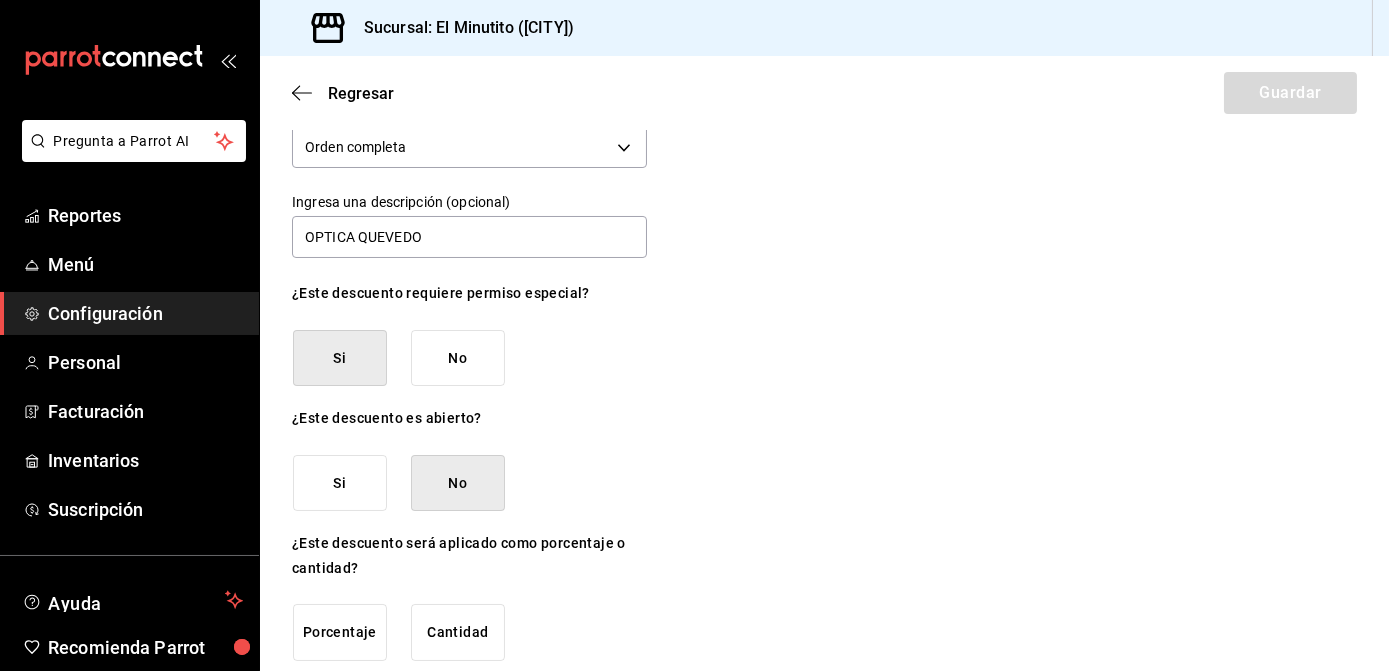 scroll, scrollTop: 148, scrollLeft: 0, axis: vertical 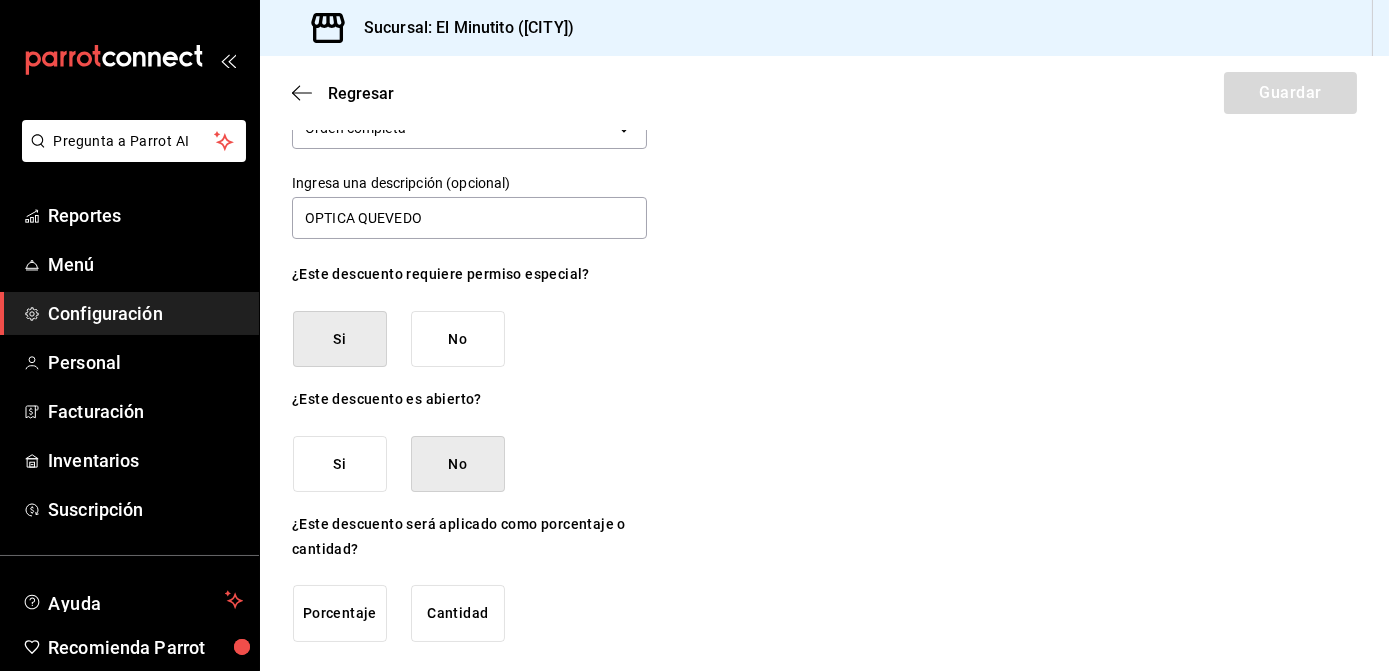click on "Porcentaje" at bounding box center [340, 613] 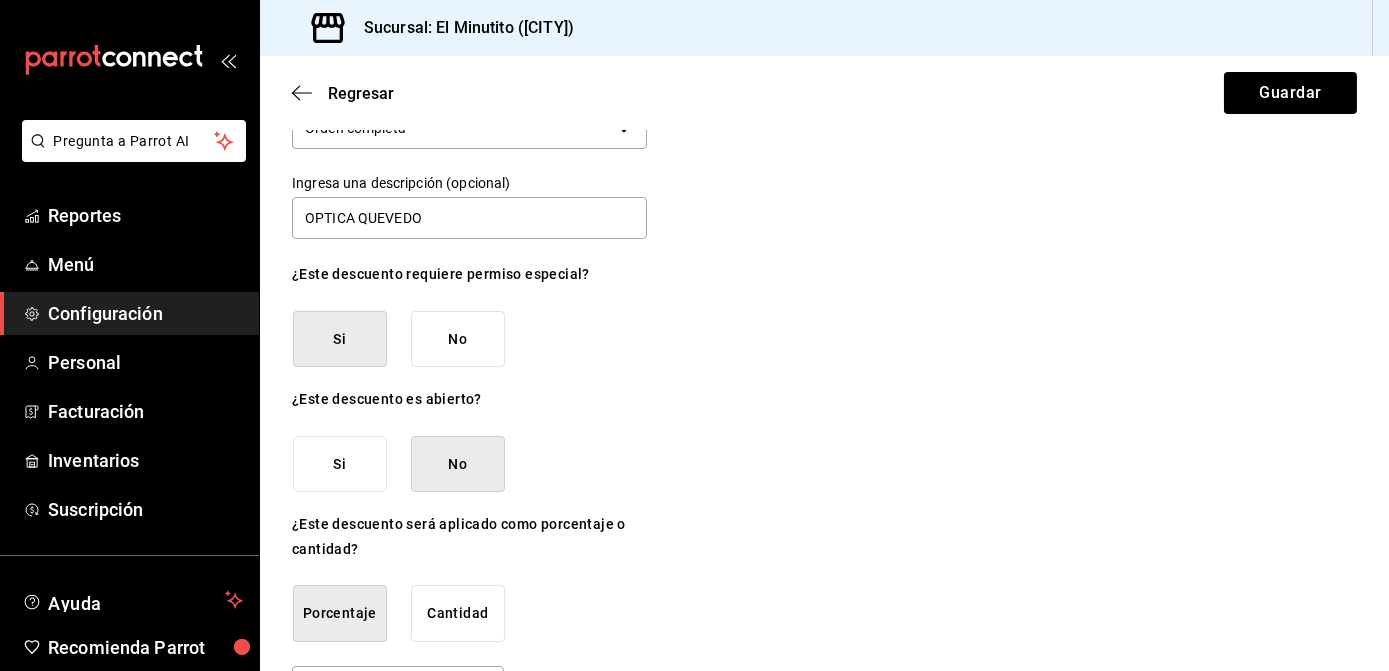 scroll, scrollTop: 214, scrollLeft: 0, axis: vertical 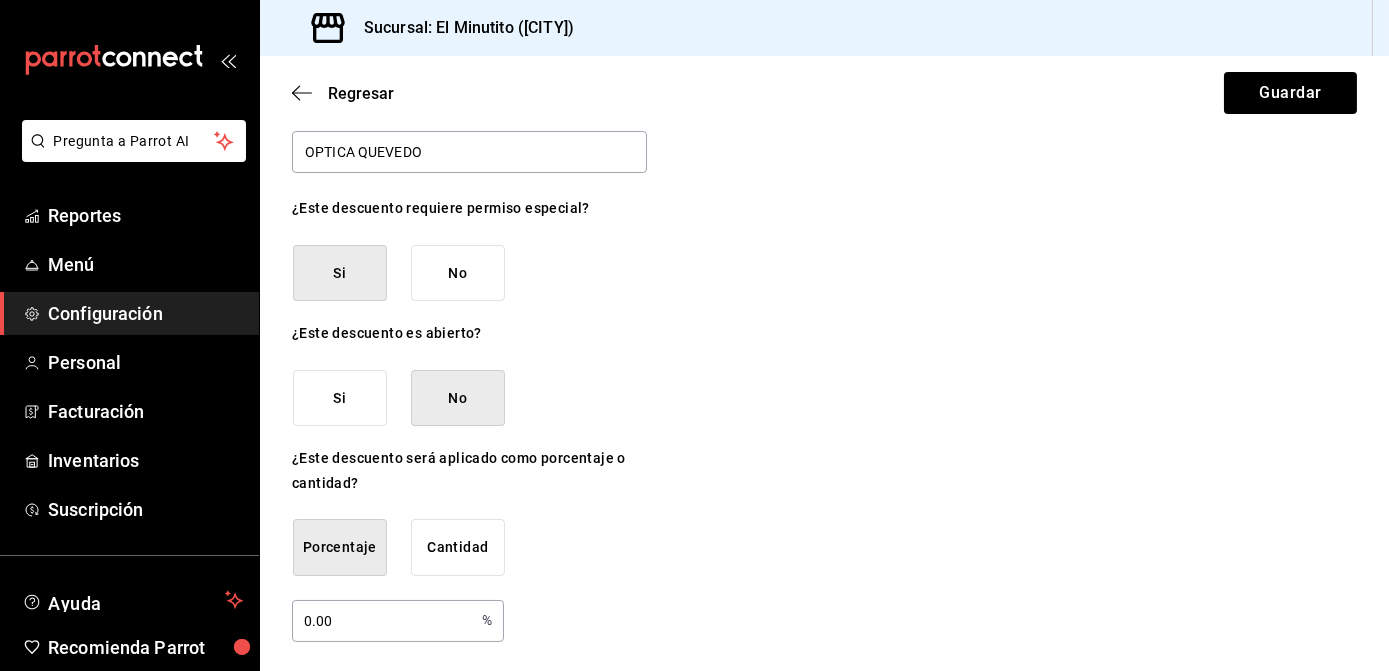 click on "Cantidad" at bounding box center (458, 547) 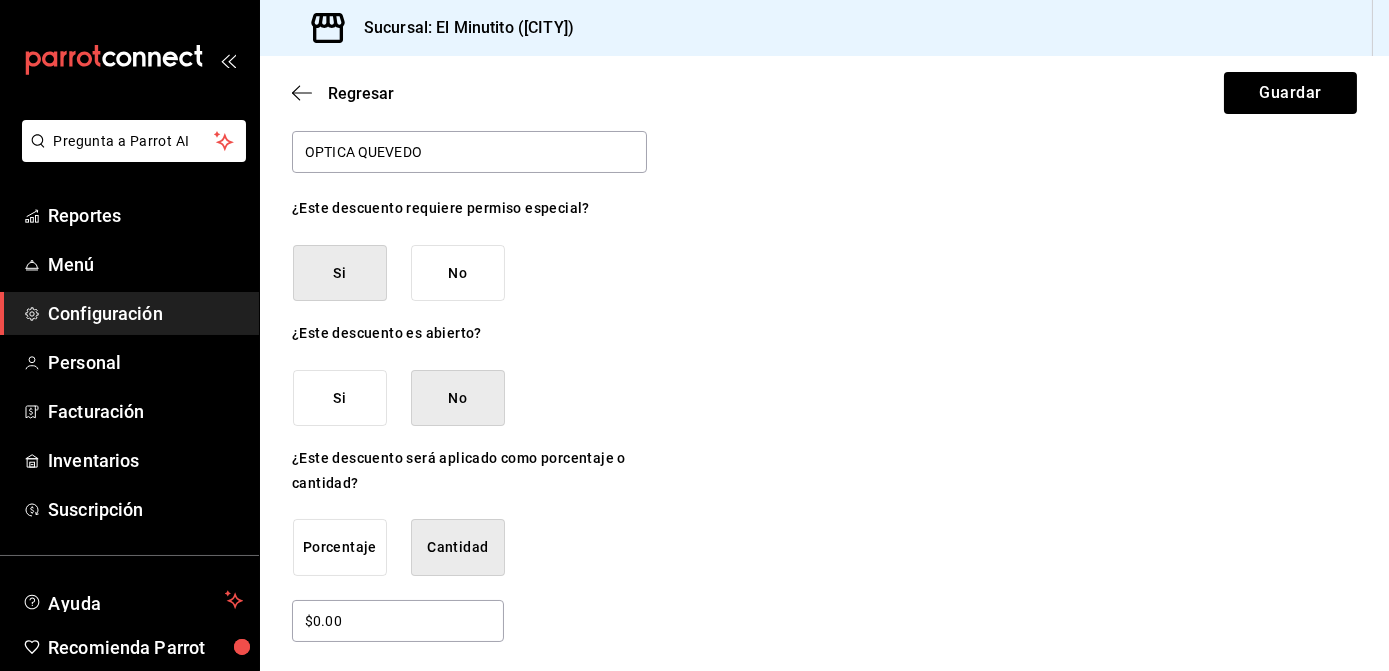 click on "Porcentaje" at bounding box center (340, 547) 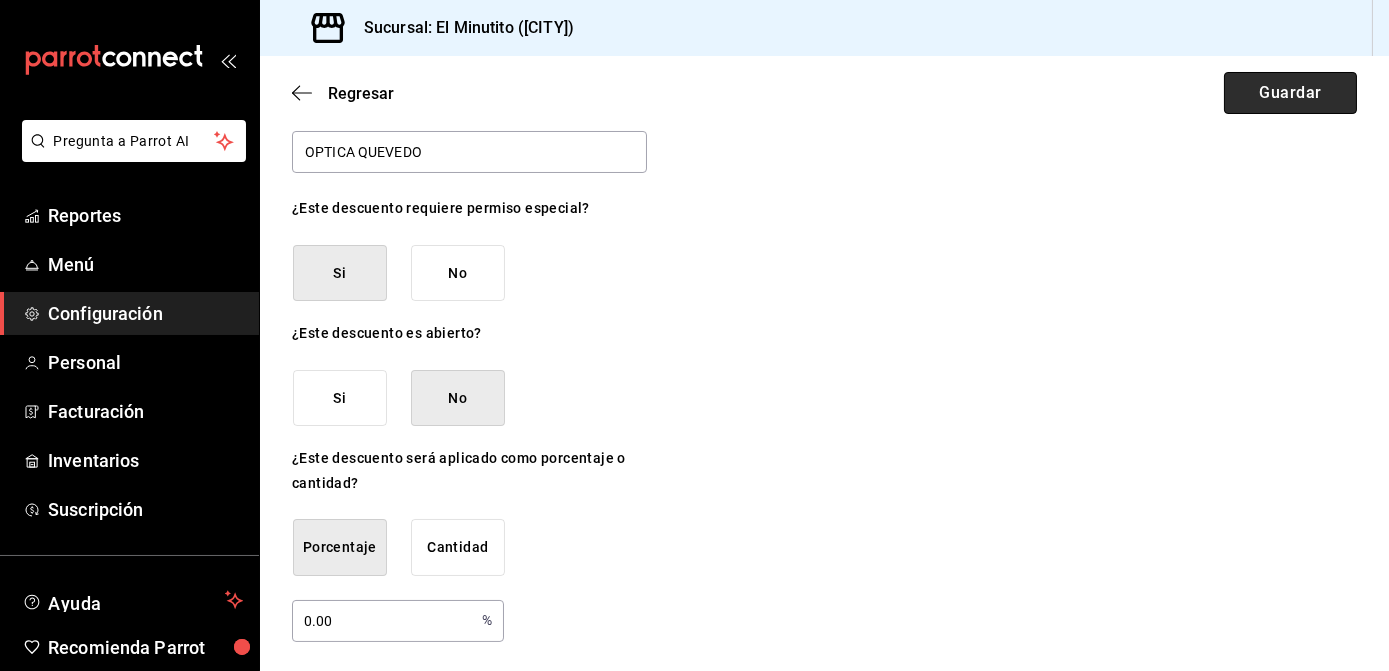 click on "Guardar" at bounding box center [1290, 93] 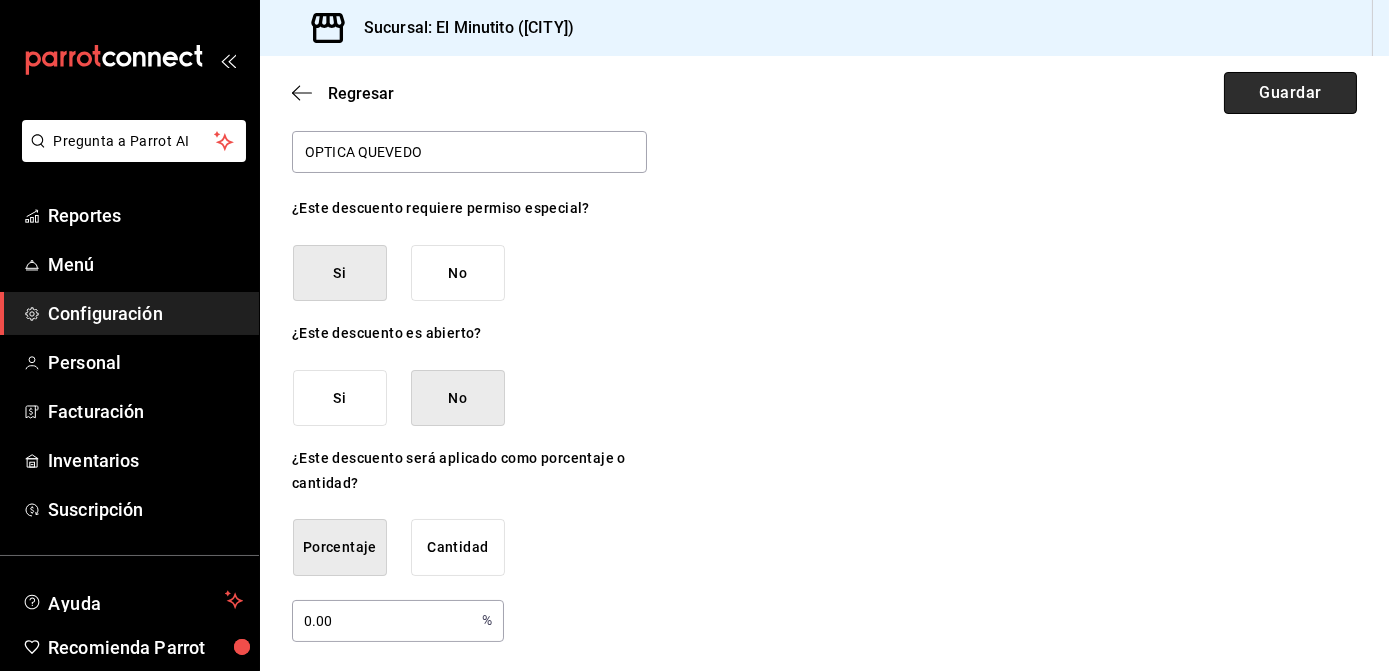 click on "Guardar" at bounding box center [1290, 93] 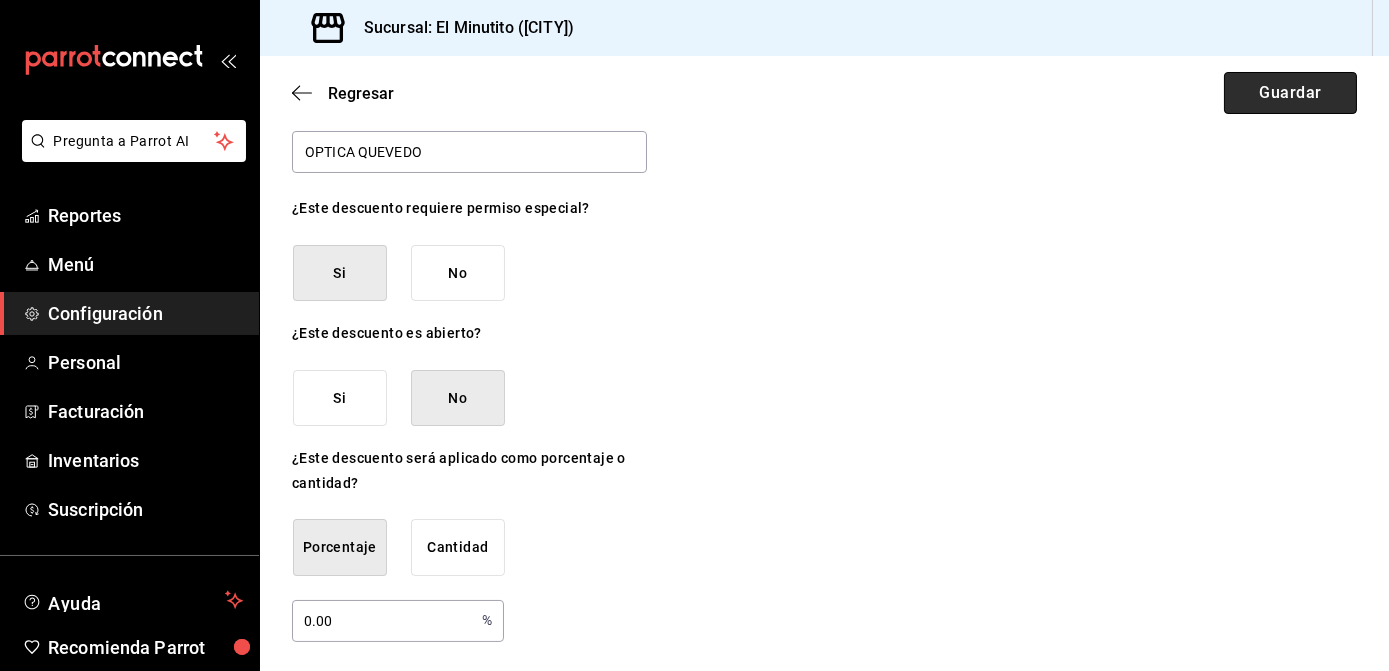click on "Guardar" at bounding box center (1290, 93) 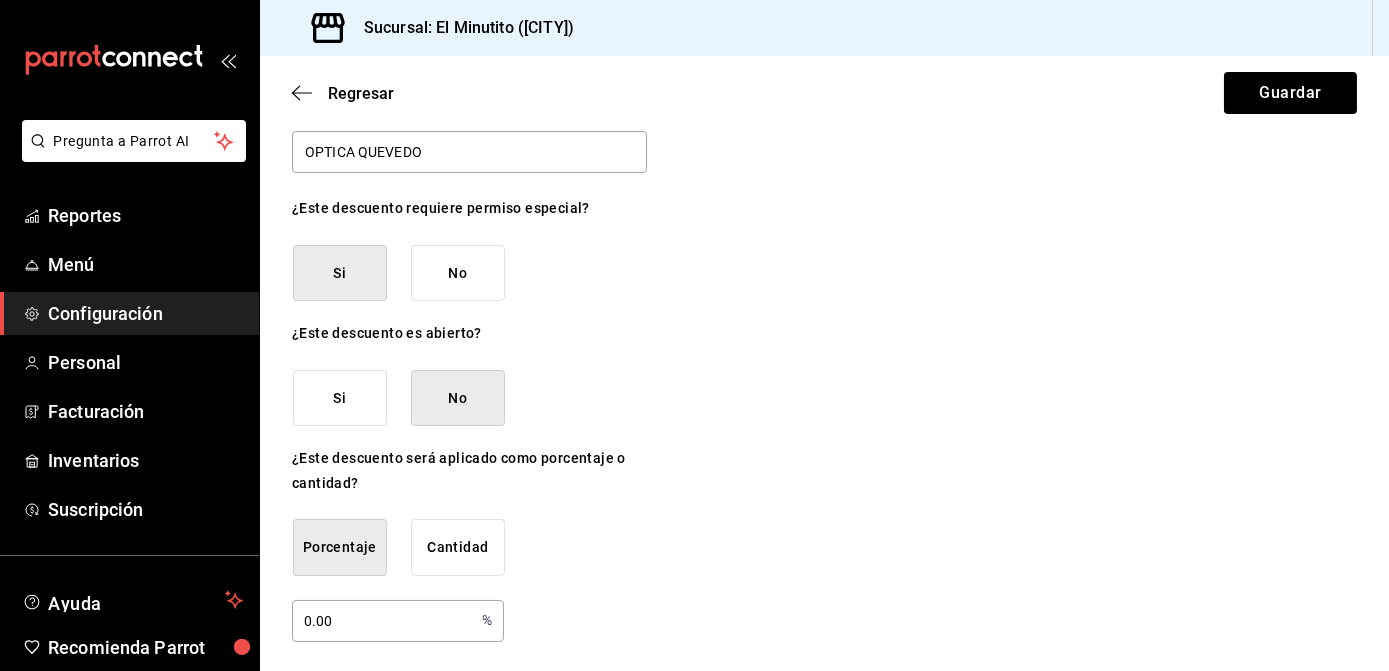 click on "¿Cómo se va a llamar? CASA QUEVEDO ¿Dónde se aplicará el descuento? Orden completa ORDER Ingresa una descripción (opcional) OPTICA QUEVEDO ¿Este descuento requiere permiso especial? Si No ¿Este descuento es abierto? Si No ¿Este descuento será aplicado como porcentaje o cantidad? Porcentaje Cantidad 0.00 % ​" at bounding box center [824, 287] 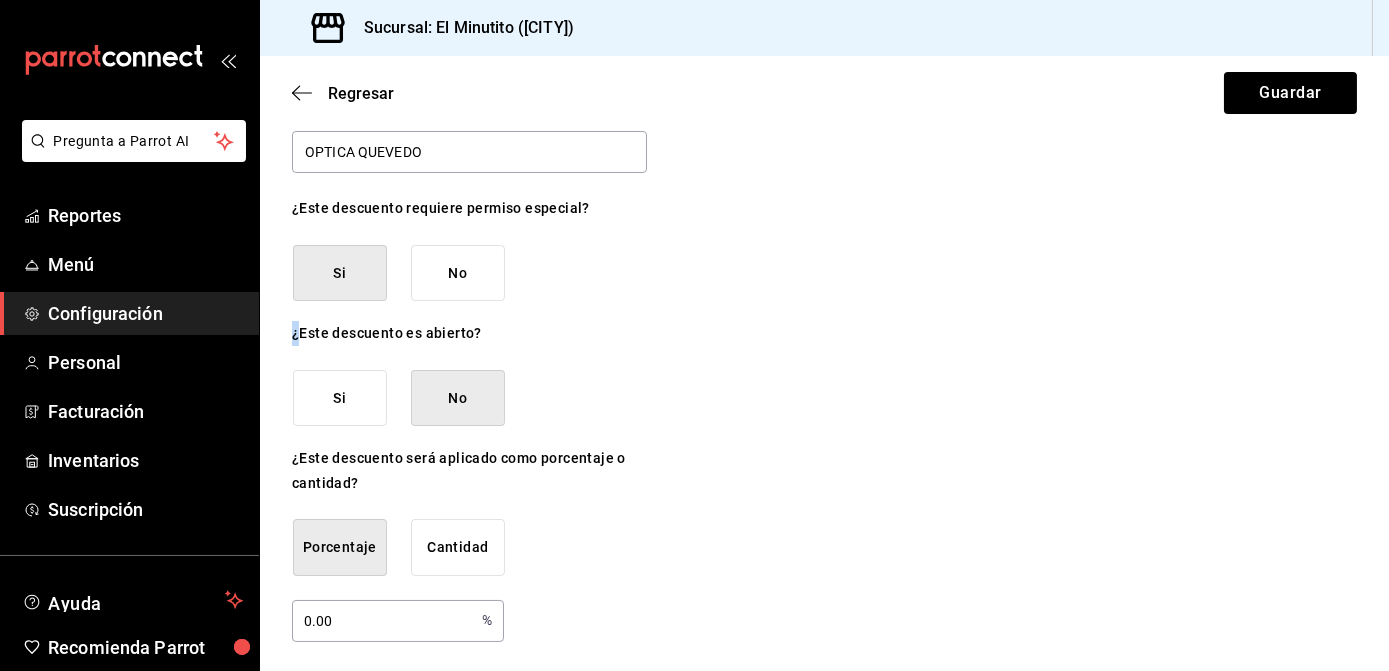 click on "¿Cómo se va a llamar? CASA QUEVEDO ¿Dónde se aplicará el descuento? Orden completa ORDER Ingresa una descripción (opcional) OPTICA QUEVEDO ¿Este descuento requiere permiso especial? Si No ¿Este descuento es abierto? Si No ¿Este descuento será aplicado como porcentaje o cantidad? Porcentaje Cantidad 0.00 % ​" at bounding box center (824, 287) 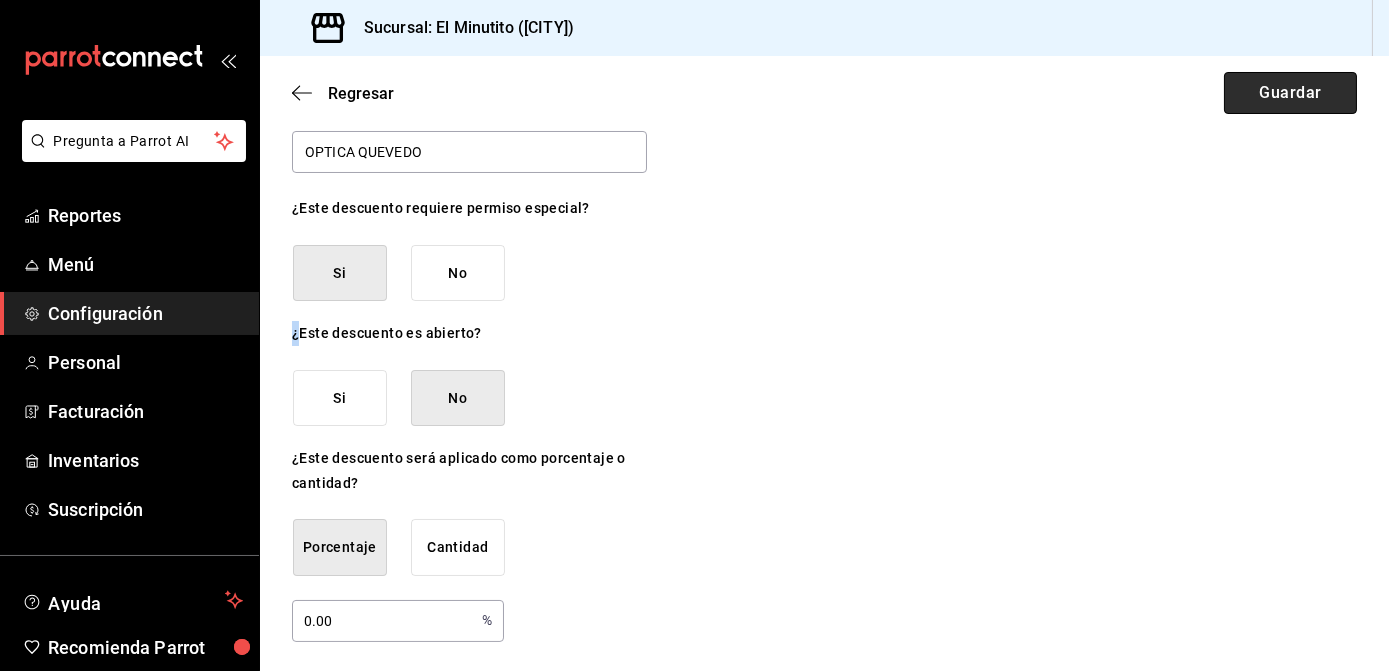drag, startPoint x: 1088, startPoint y: 274, endPoint x: 1276, endPoint y: 90, distance: 263.05893 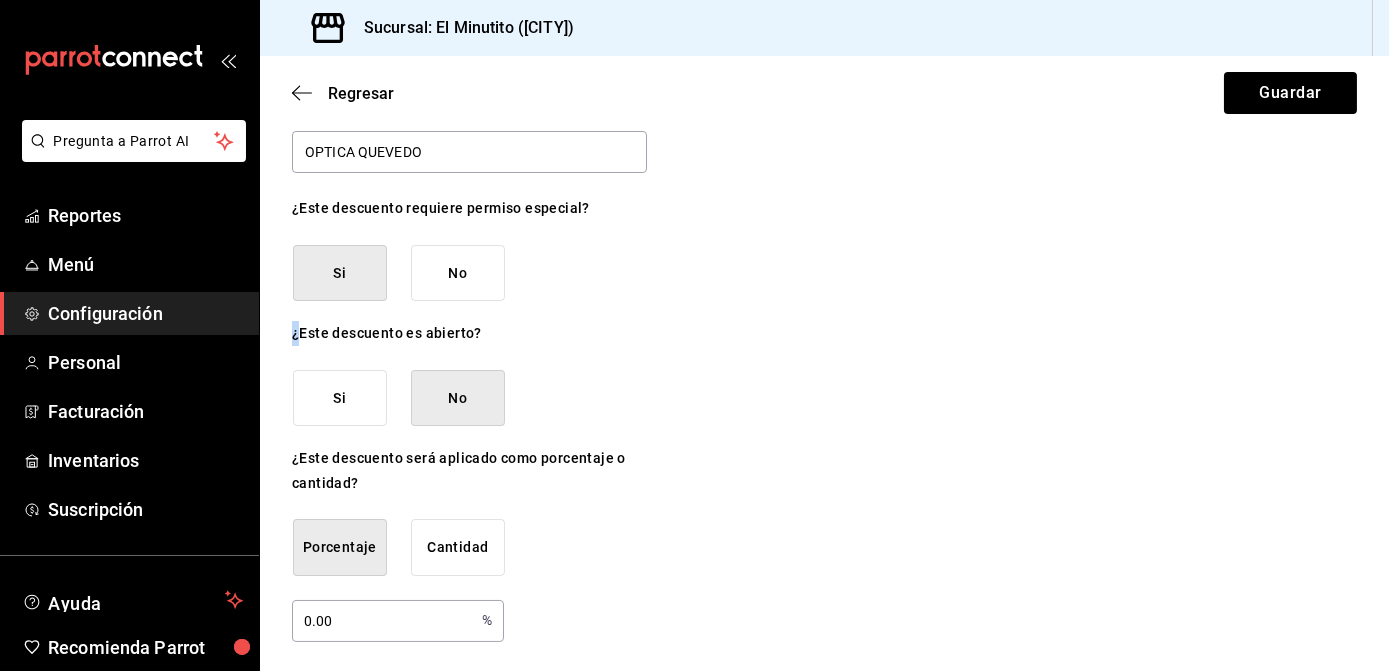 click on "Si" at bounding box center [340, 398] 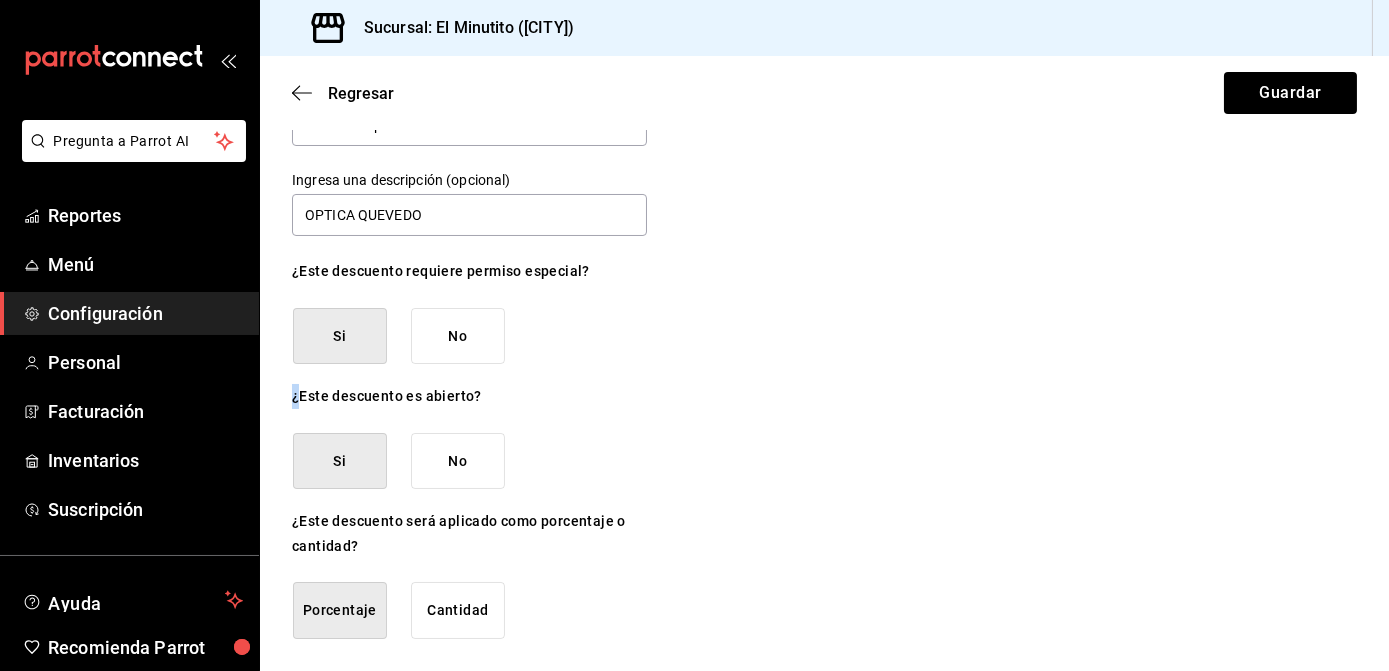 scroll, scrollTop: 148, scrollLeft: 0, axis: vertical 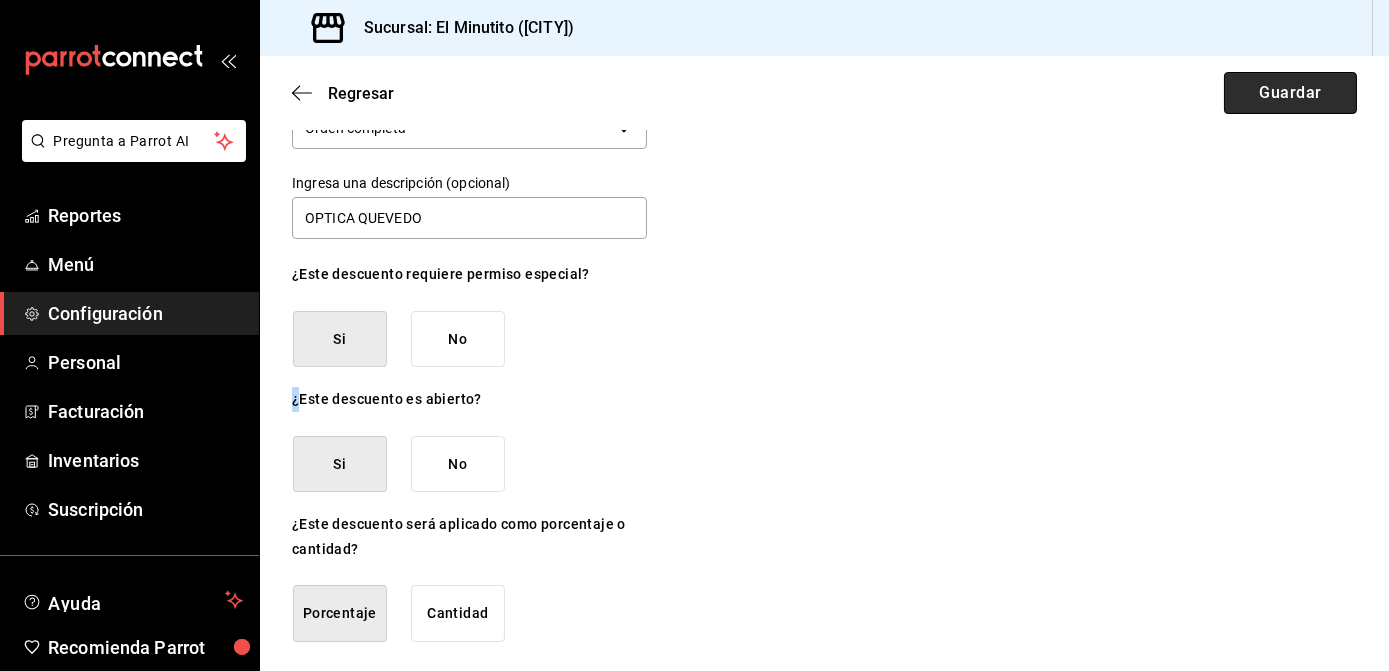 click on "Guardar" at bounding box center (1290, 93) 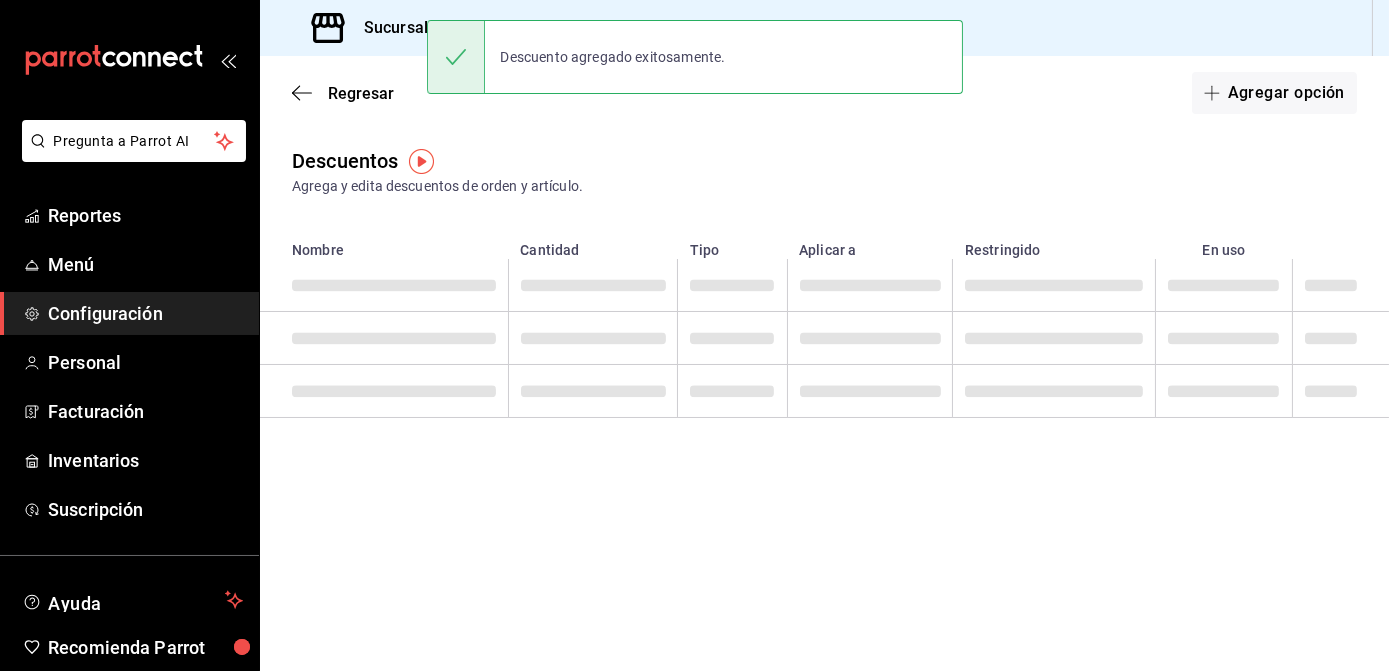 scroll, scrollTop: 0, scrollLeft: 0, axis: both 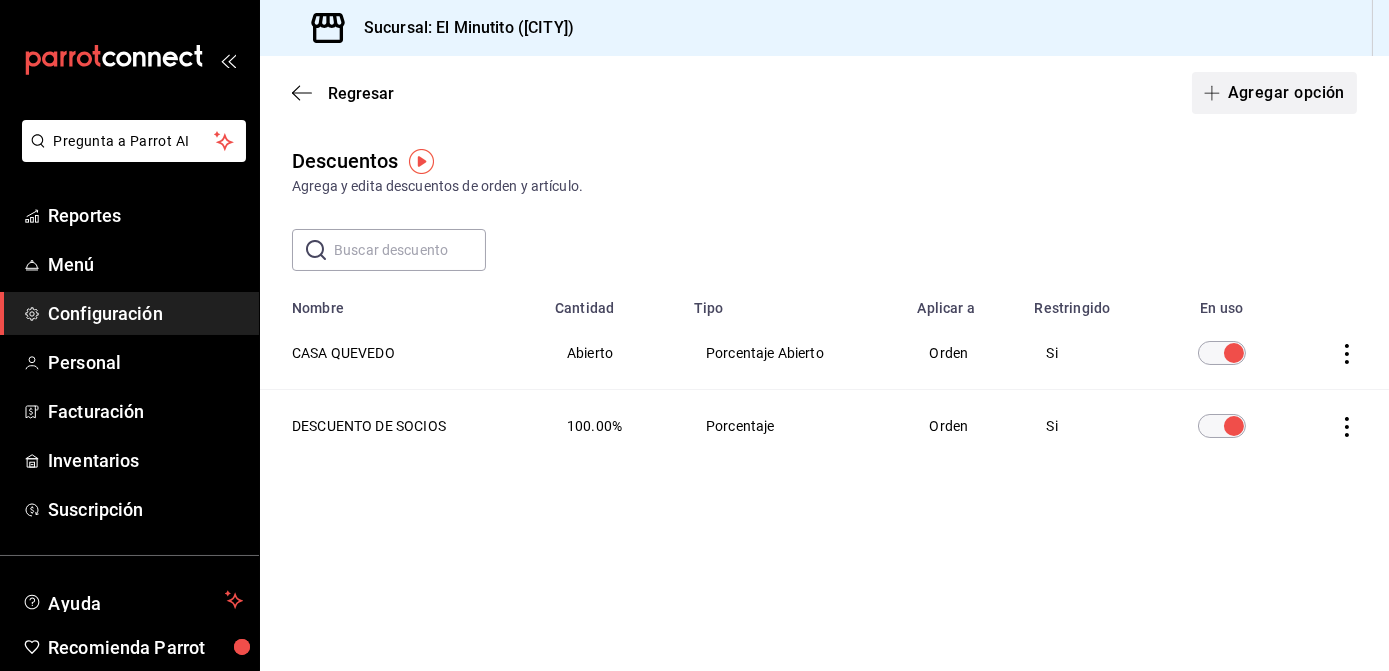 click at bounding box center (1216, 93) 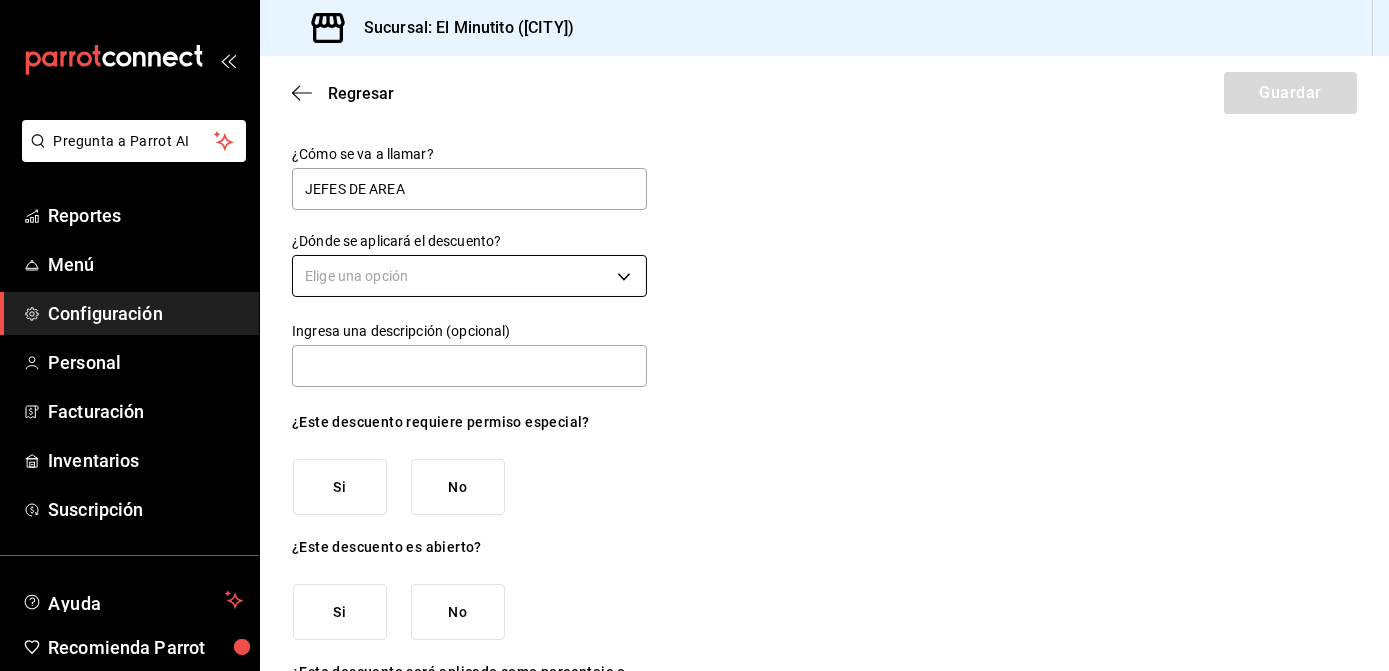 type on "JEFES DE AREA" 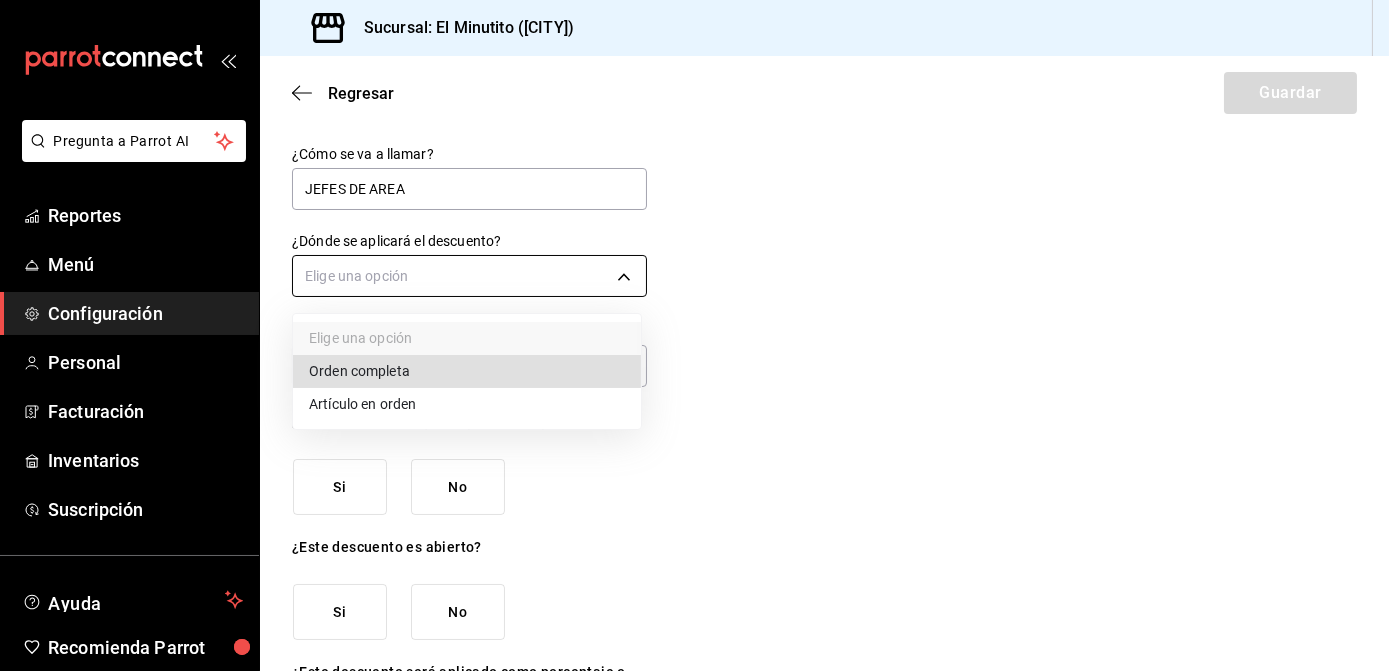 click on "Pregunta a Parrot AI Reportes   Menú   Configuración   Personal   Facturación   Inventarios   Suscripción   Ayuda Recomienda Parrot   [FIRST] [LAST]   Sugerir nueva función   Sucursal: El Minutito ([CITY]) Regresar Guardar ¿Cómo se va a llamar? JEFES DE AREA ¿Dónde se aplicará el descuento? Elige una opción Ingresa una descripción (opcional) ¿Este descuento requiere permiso especial? Si No ¿Este descuento es abierto? Si No ¿Este descuento será aplicado como porcentaje o cantidad? Porcentaje Cantidad GANA 1 MES GRATIS EN TU SUSCRIPCIÓN AQUÍ ¿Recuerdas cómo empezó tu restaurante?
Hoy puedes ayudar a un colega a tener el mismo cambio que tú viviste.
Recomienda Parrot directamente desde tu Portal Administrador.
Es fácil y rápido.
🎁 Por cada restaurante que se una, ganas 1 mes gratis. Pregunta a Parrot AI Reportes   Menú   Configuración   Personal   Facturación   Inventarios   Suscripción   Ayuda Recomienda Parrot   [FIRST] [LAST]   Sugerir nueva función" at bounding box center [694, 335] 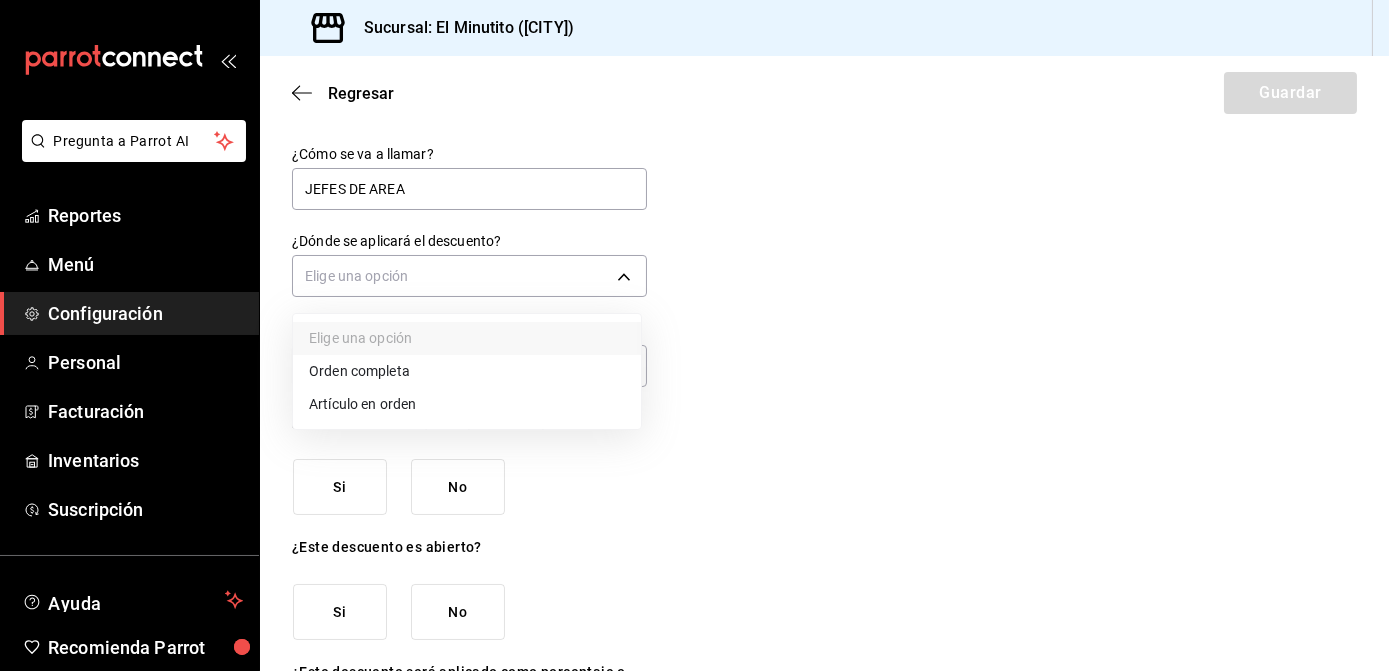 click at bounding box center [694, 335] 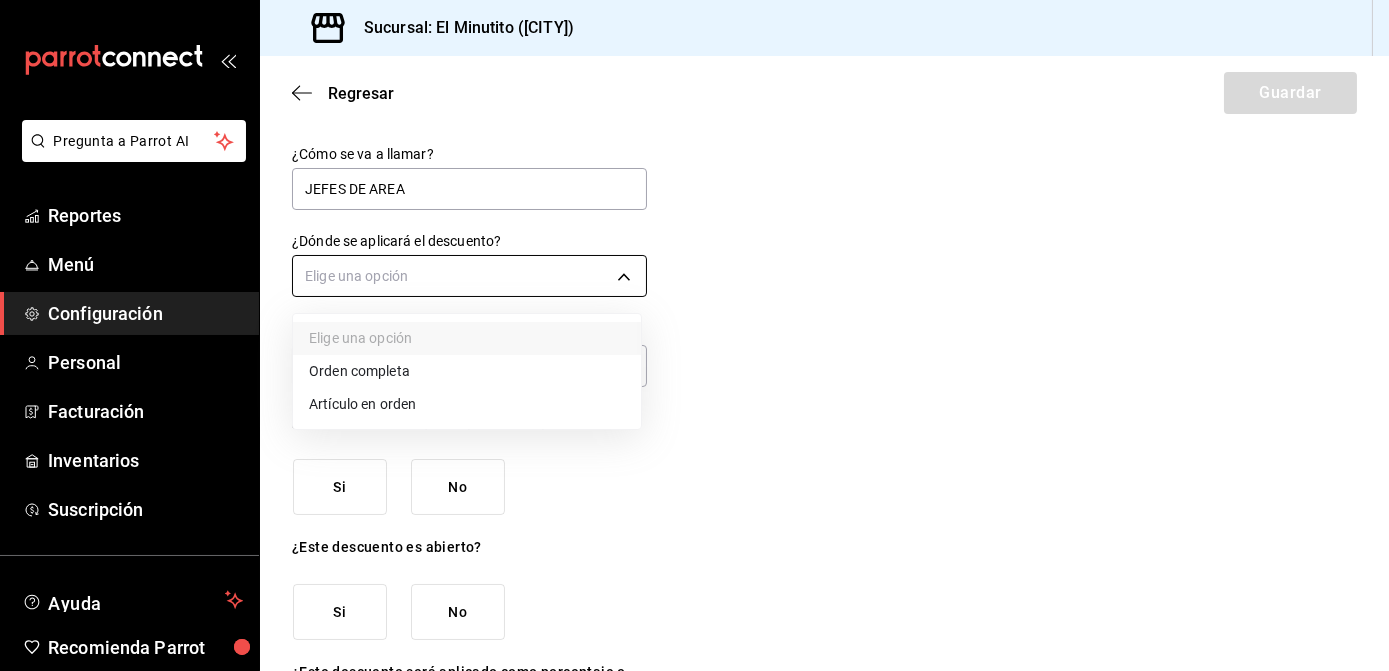 click on "Pregunta a Parrot AI Reportes   Menú   Configuración   Personal   Facturación   Inventarios   Suscripción   Ayuda Recomienda Parrot   [FIRST] [LAST]   Sugerir nueva función   Sucursal: El Minutito ([CITY]) Regresar Guardar ¿Cómo se va a llamar? JEFES DE AREA ¿Dónde se aplicará el descuento? Elige una opción Ingresa una descripción (opcional) ¿Este descuento requiere permiso especial? Si No ¿Este descuento es abierto? Si No ¿Este descuento será aplicado como porcentaje o cantidad? Porcentaje Cantidad GANA 1 MES GRATIS EN TU SUSCRIPCIÓN AQUÍ ¿Recuerdas cómo empezó tu restaurante?
Hoy puedes ayudar a un colega a tener el mismo cambio que tú viviste.
Recomienda Parrot directamente desde tu Portal Administrador.
Es fácil y rápido.
🎁 Por cada restaurante que se una, ganas 1 mes gratis. Pregunta a Parrot AI Reportes   Menú   Configuración   Personal   Facturación   Inventarios   Suscripción   Ayuda Recomienda Parrot   [FIRST] [LAST]   Sugerir nueva función" at bounding box center (694, 335) 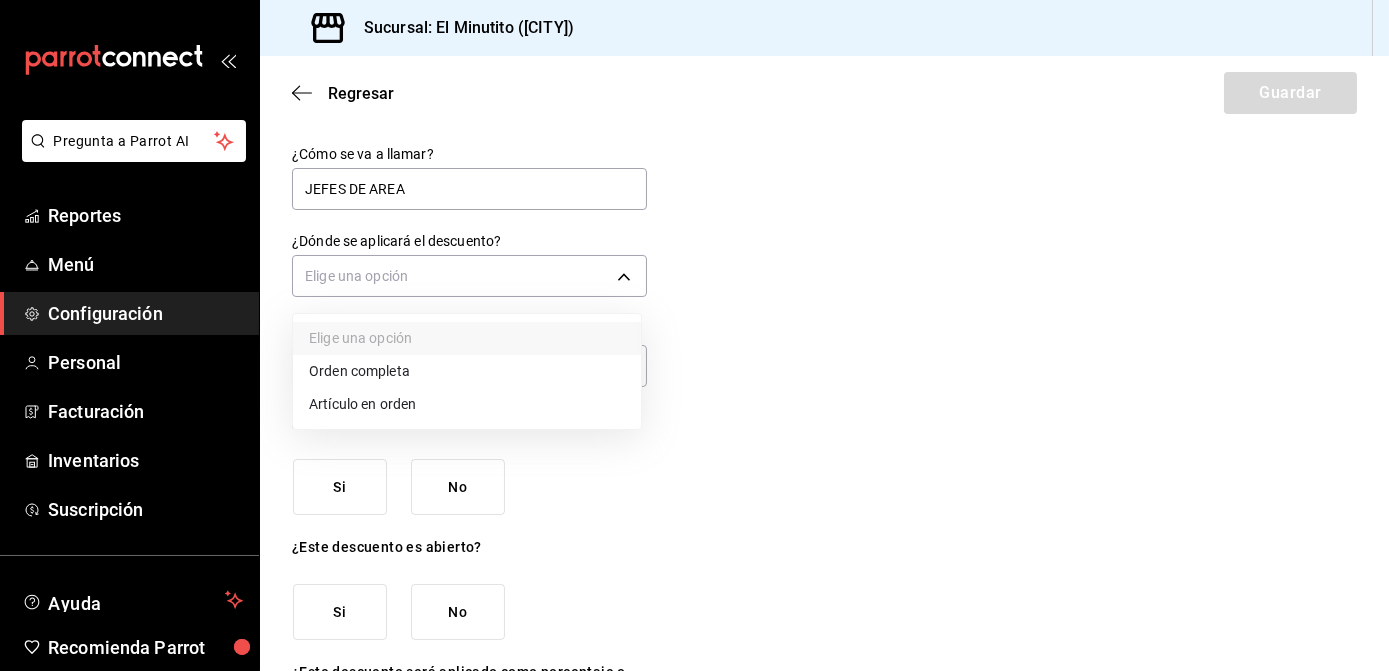 click on "Orden completa" at bounding box center [467, 371] 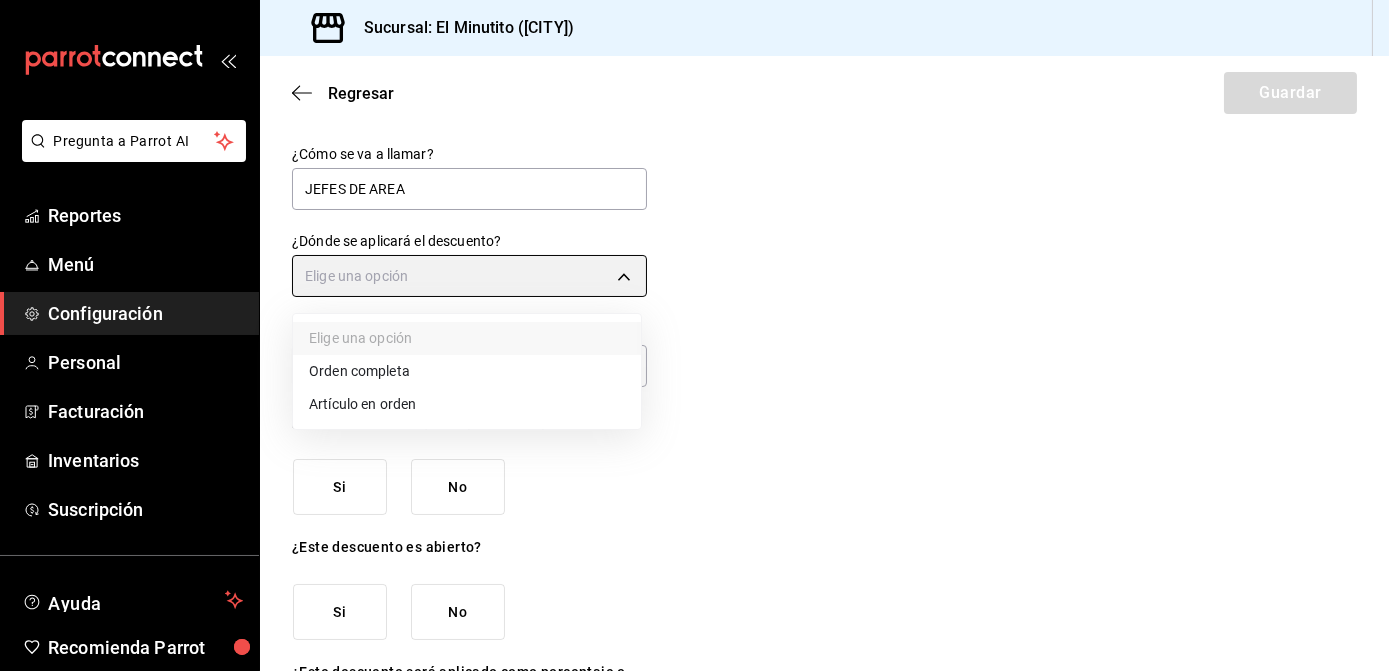 type on "ORDER" 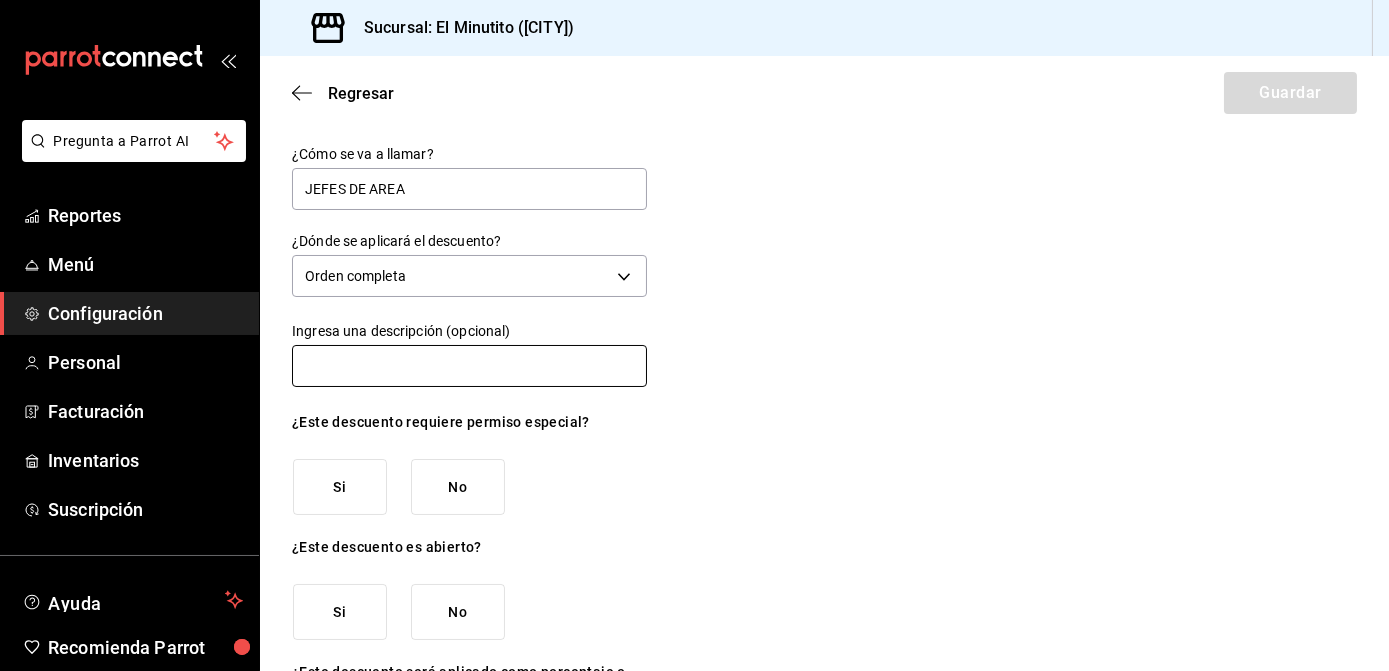 click at bounding box center (469, 366) 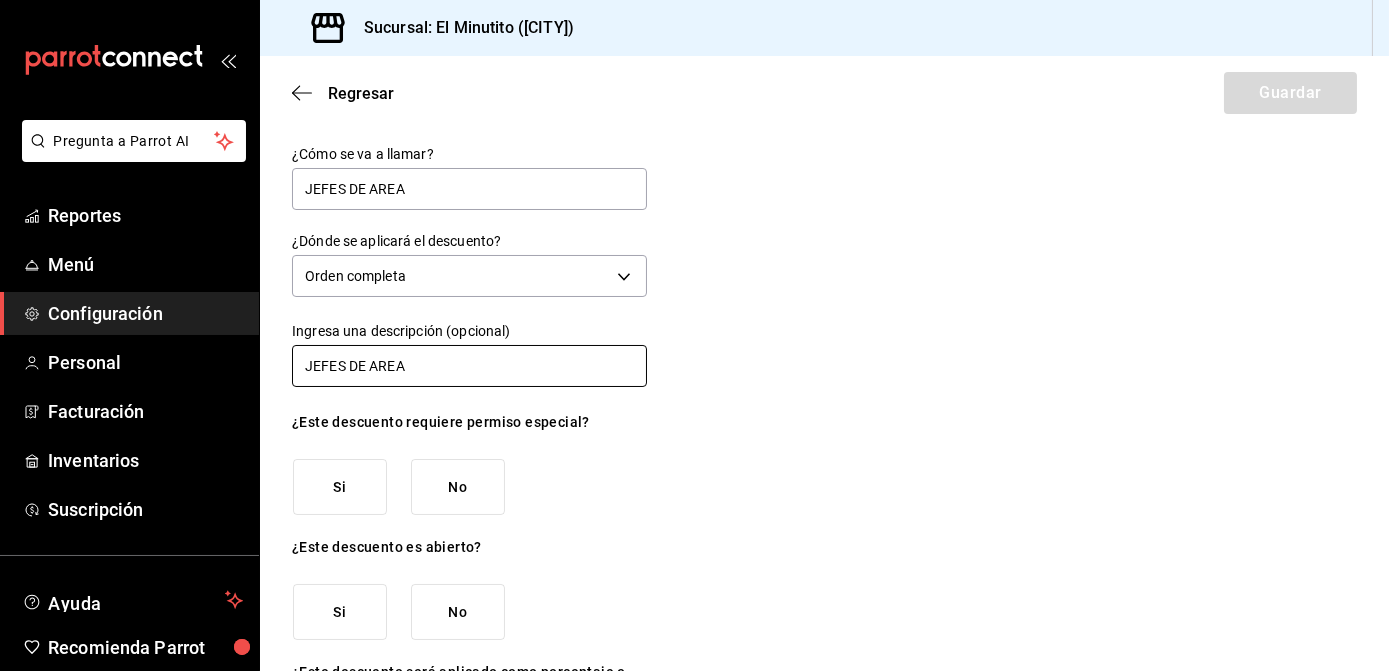 type on "JEFES DE AREA" 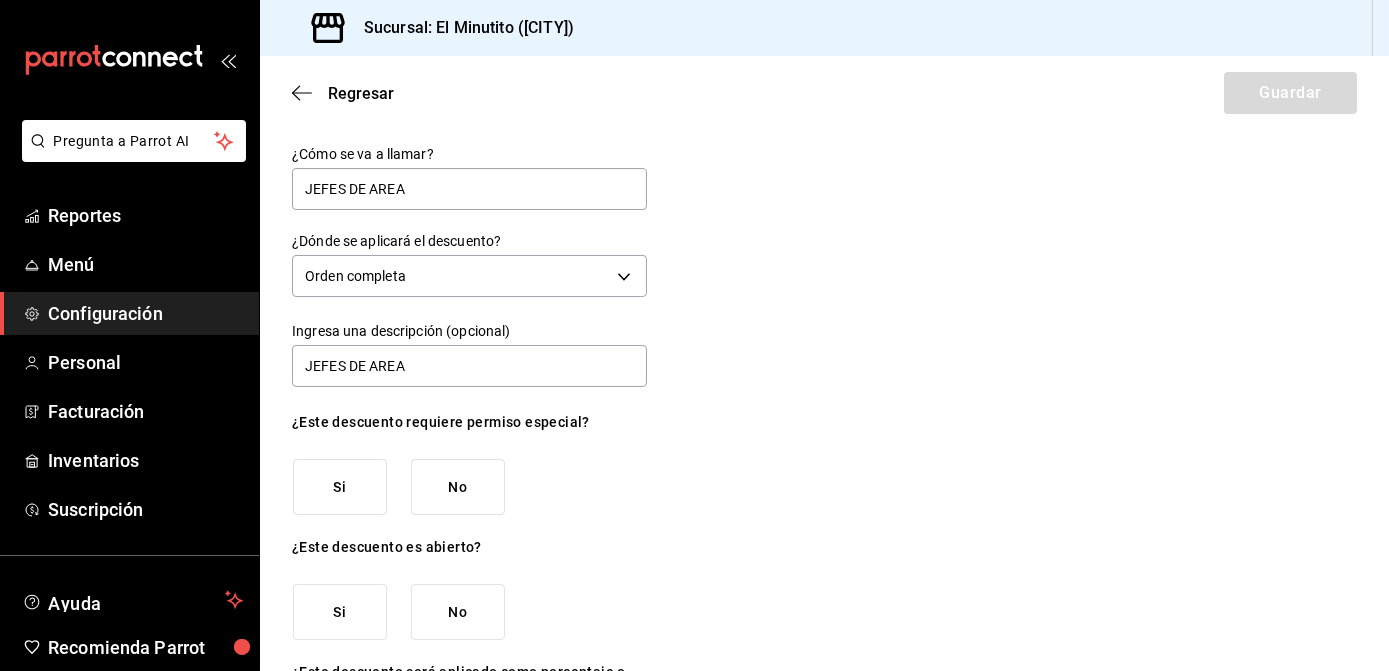 click on "Si" at bounding box center (340, 487) 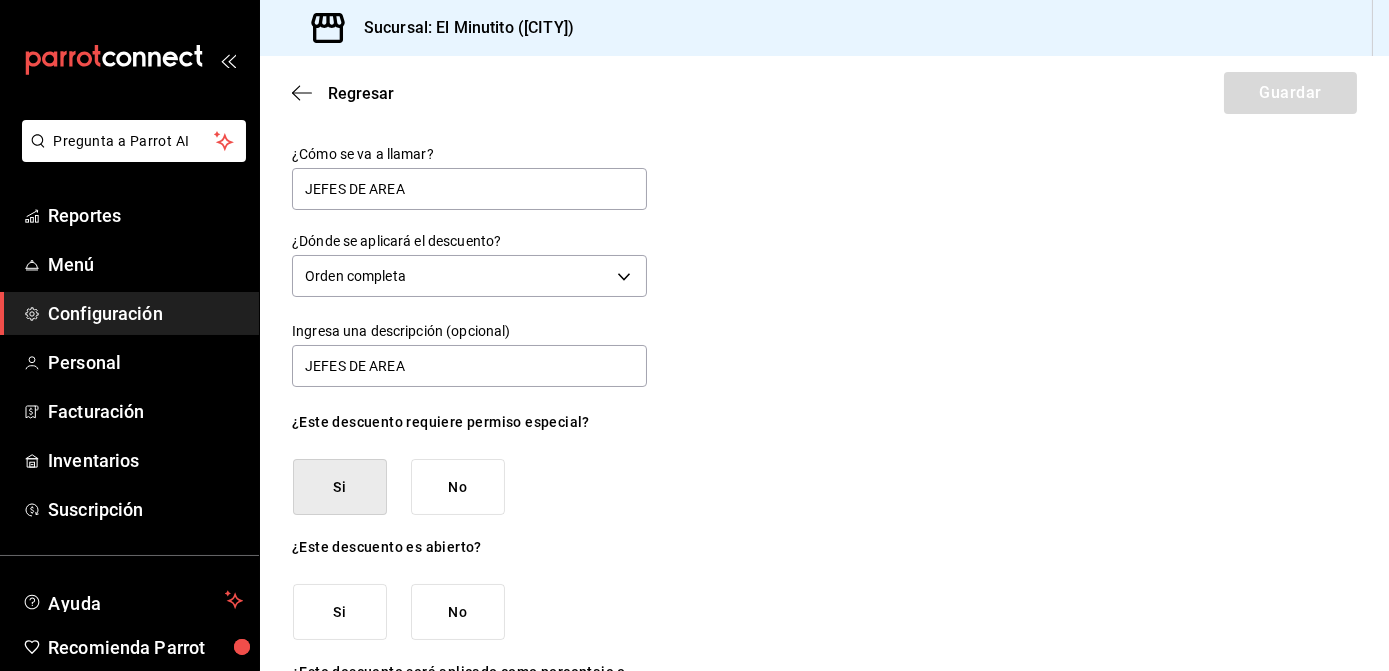 click on "Si" at bounding box center [340, 612] 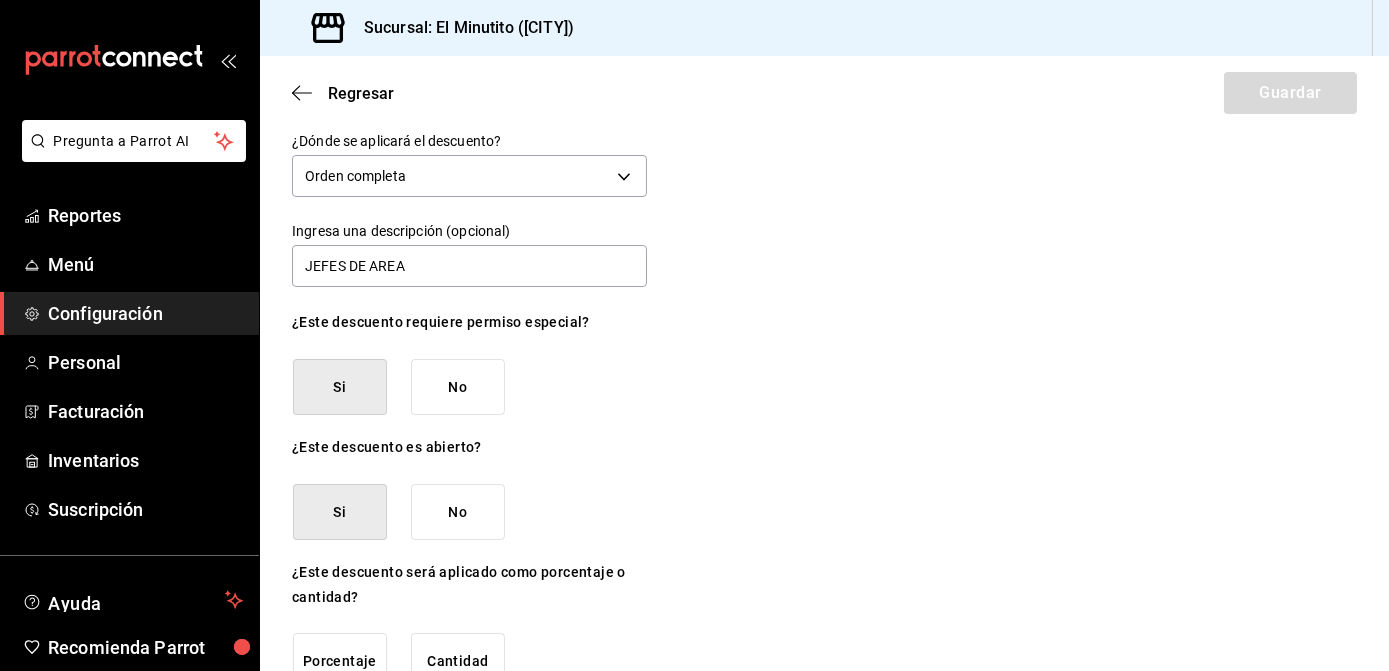 scroll, scrollTop: 148, scrollLeft: 0, axis: vertical 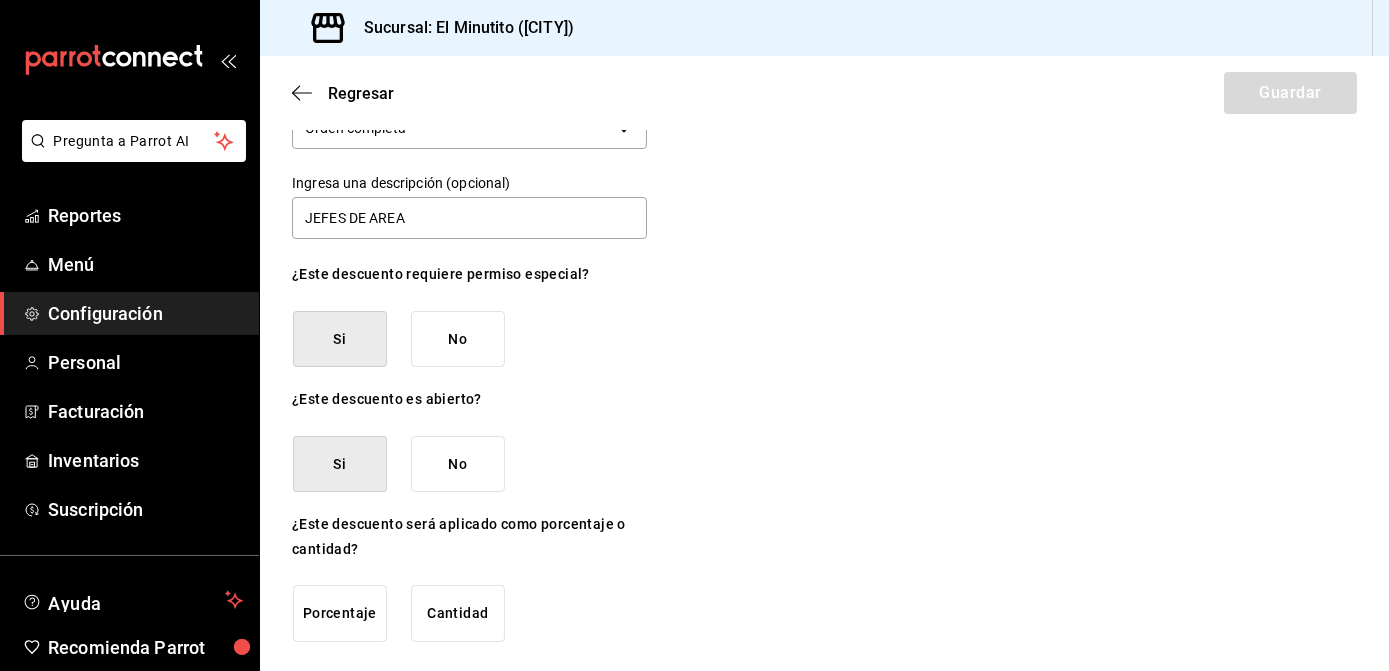 click on "Porcentaje" at bounding box center [340, 613] 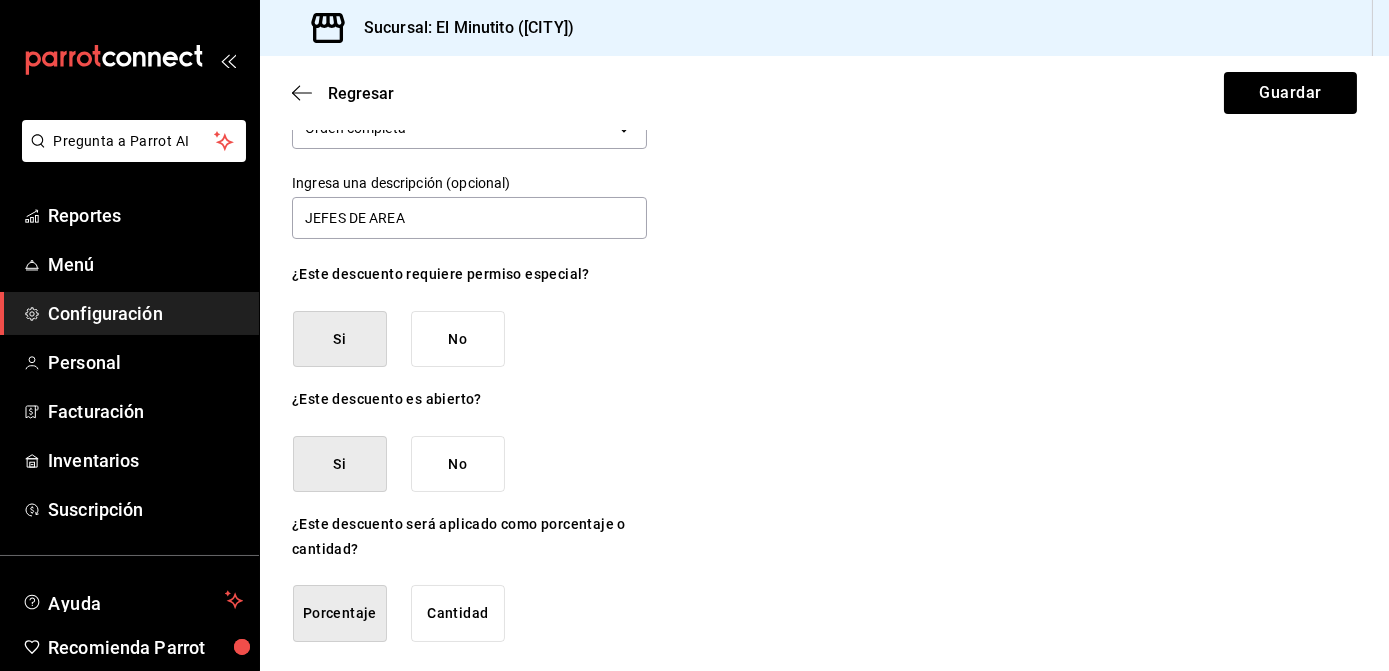 click on "No" at bounding box center (458, 464) 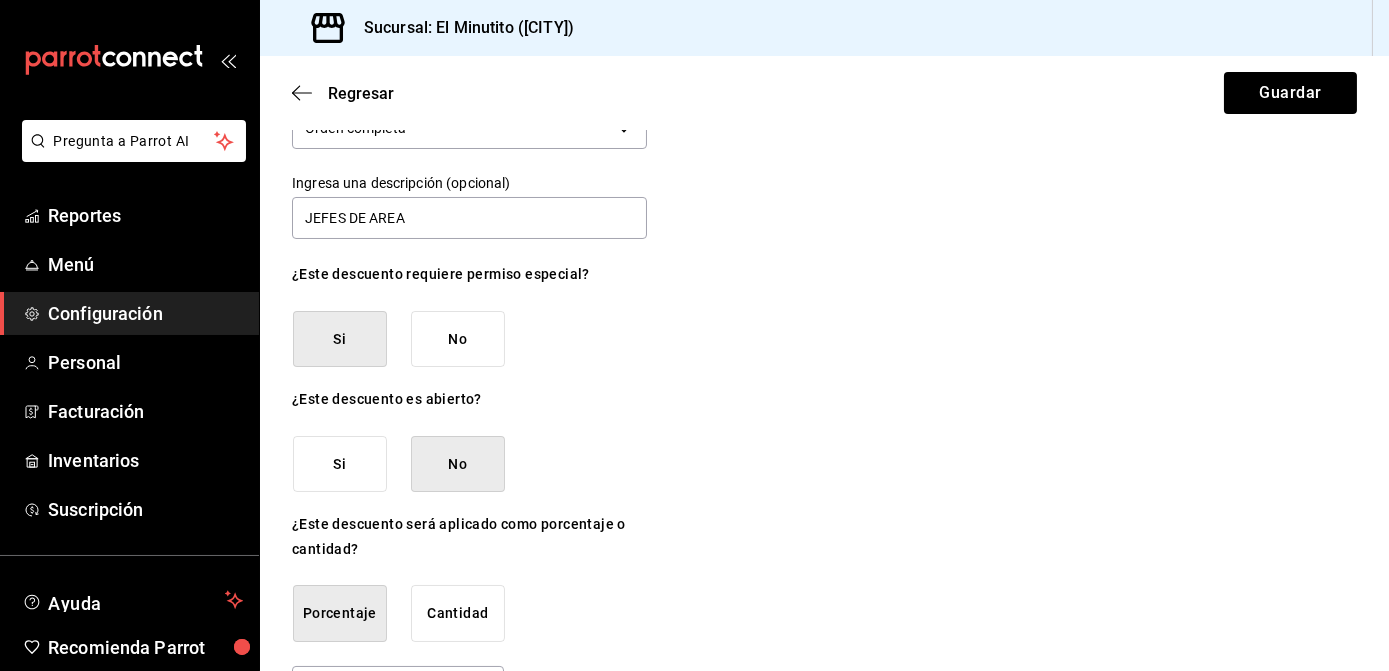 scroll, scrollTop: 214, scrollLeft: 0, axis: vertical 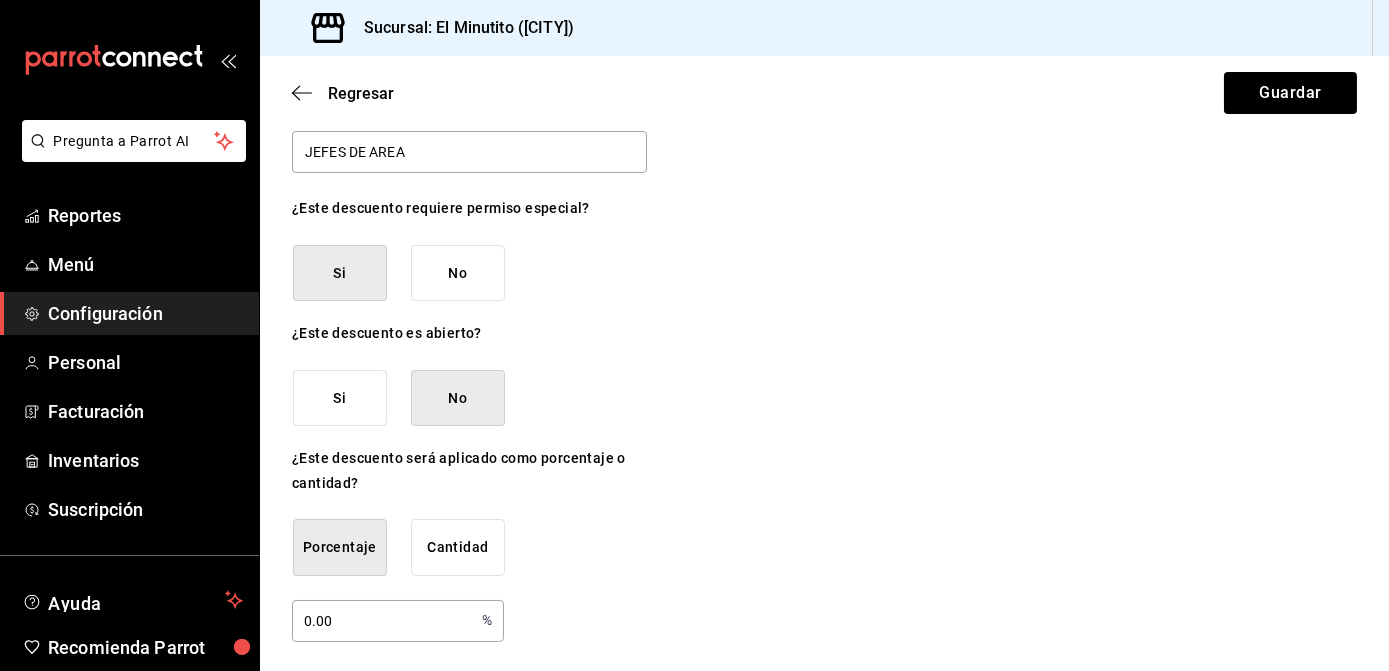 click on "No" at bounding box center [458, 273] 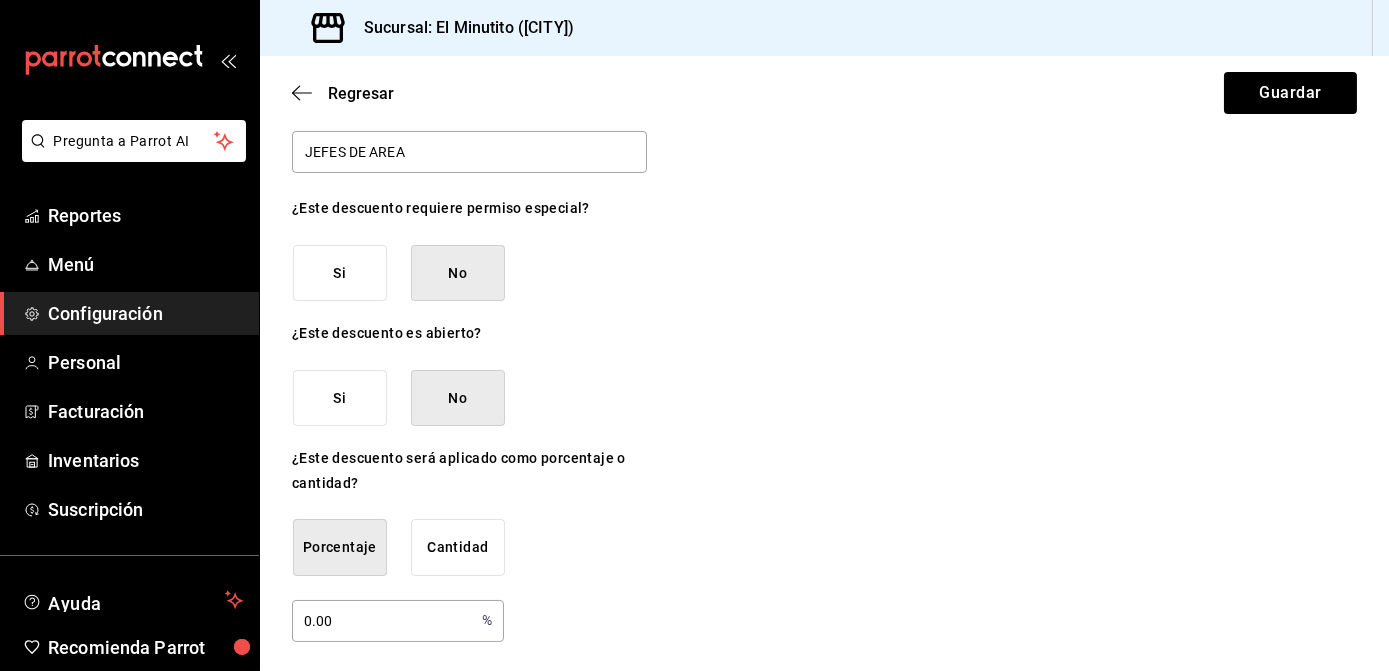 click on "Si" at bounding box center [340, 273] 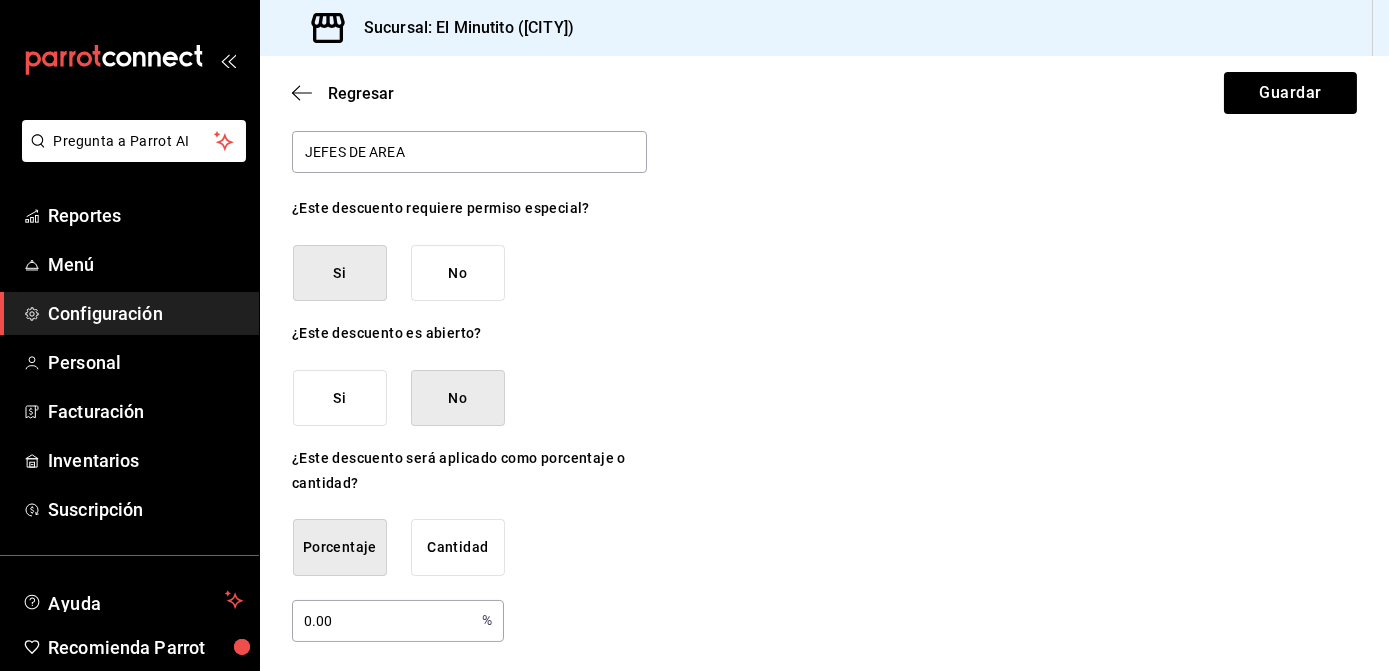 click on "0.00" at bounding box center (383, 620) 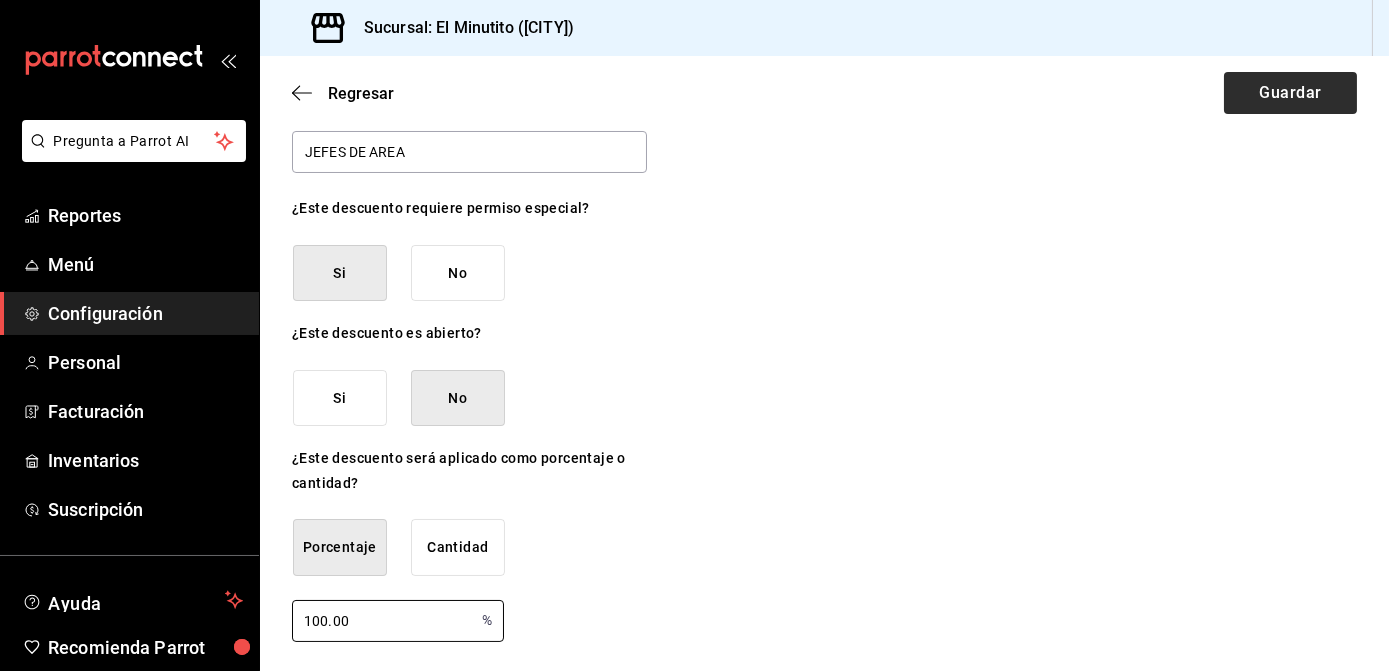 type on "100.00" 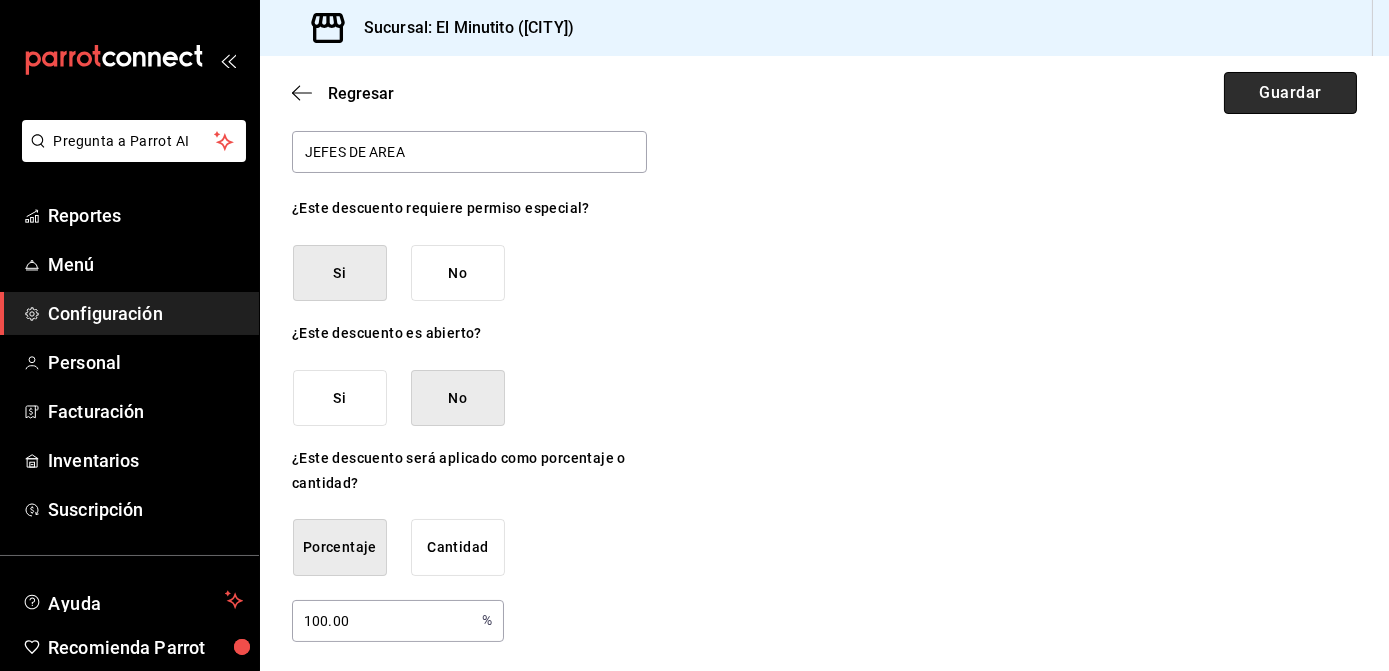 click on "Guardar" at bounding box center [1290, 93] 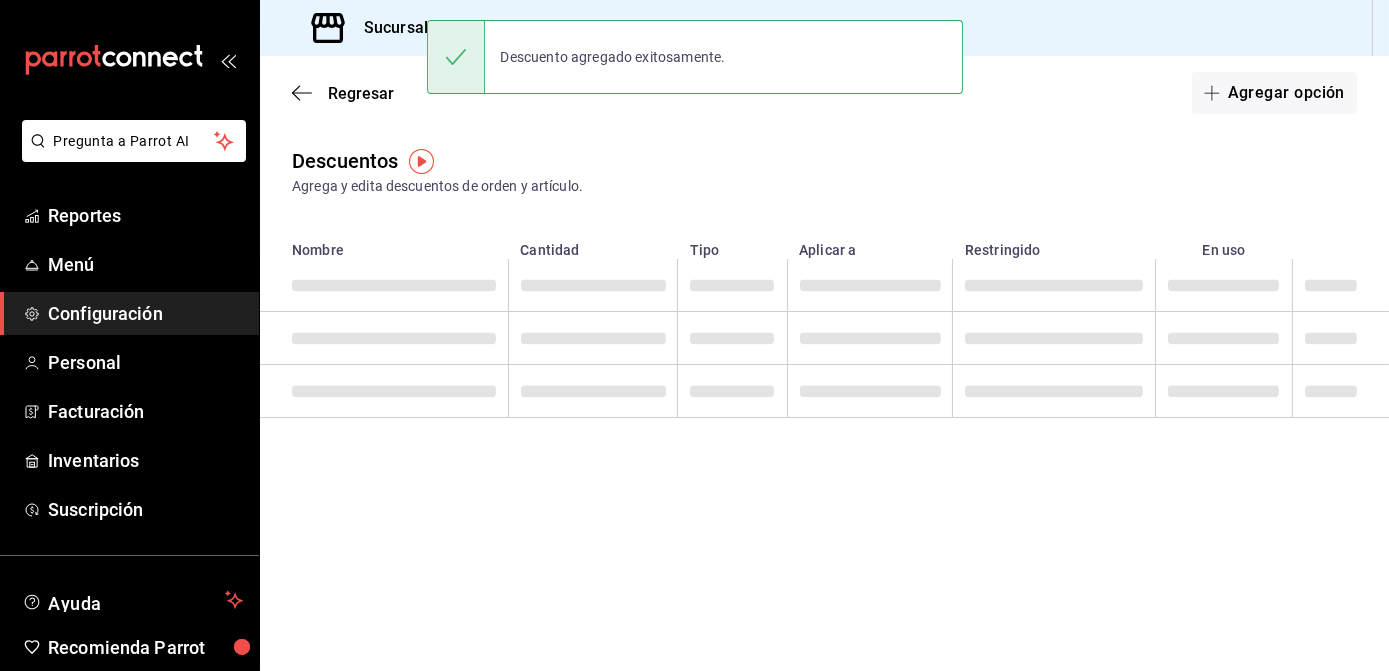 scroll, scrollTop: 0, scrollLeft: 0, axis: both 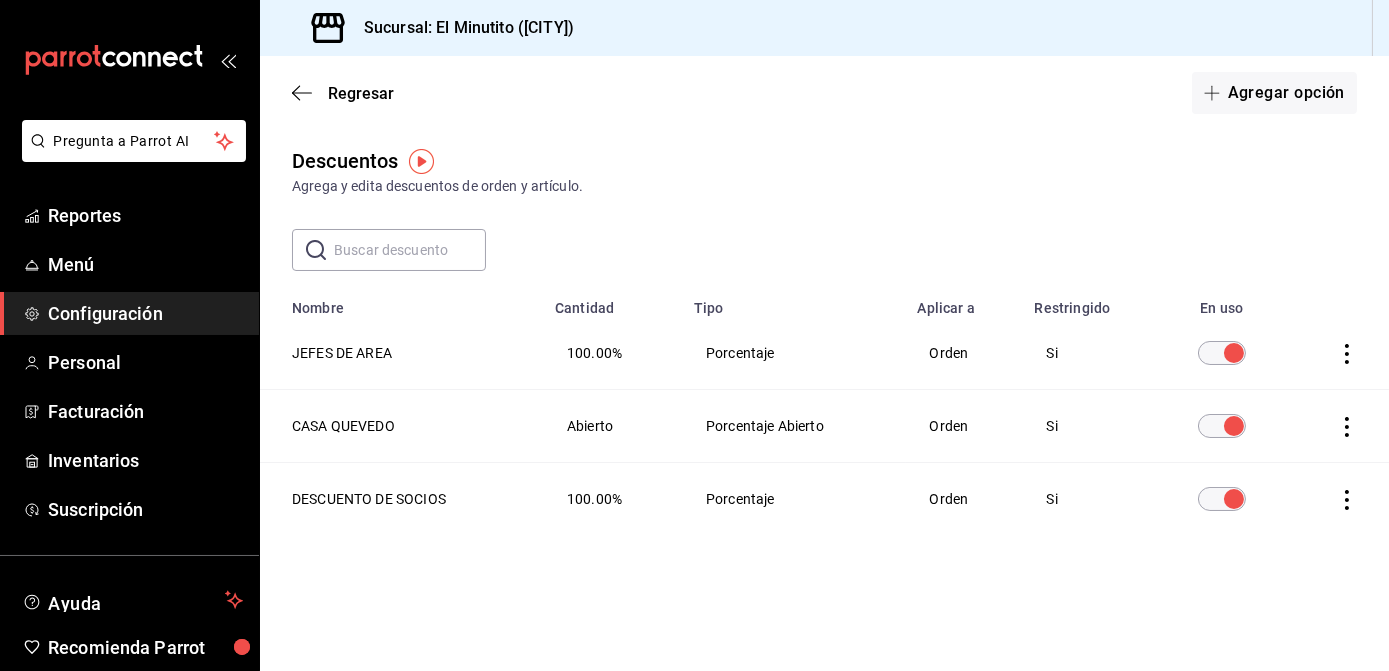 click 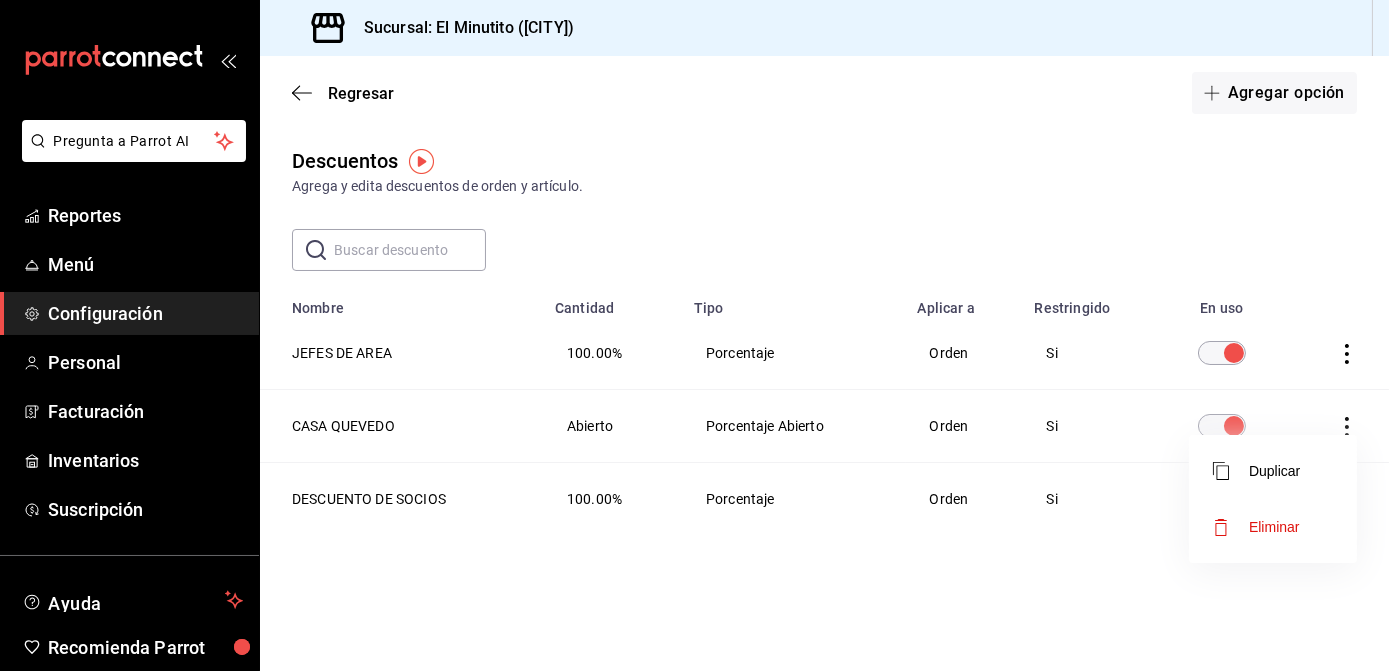 click at bounding box center (694, 335) 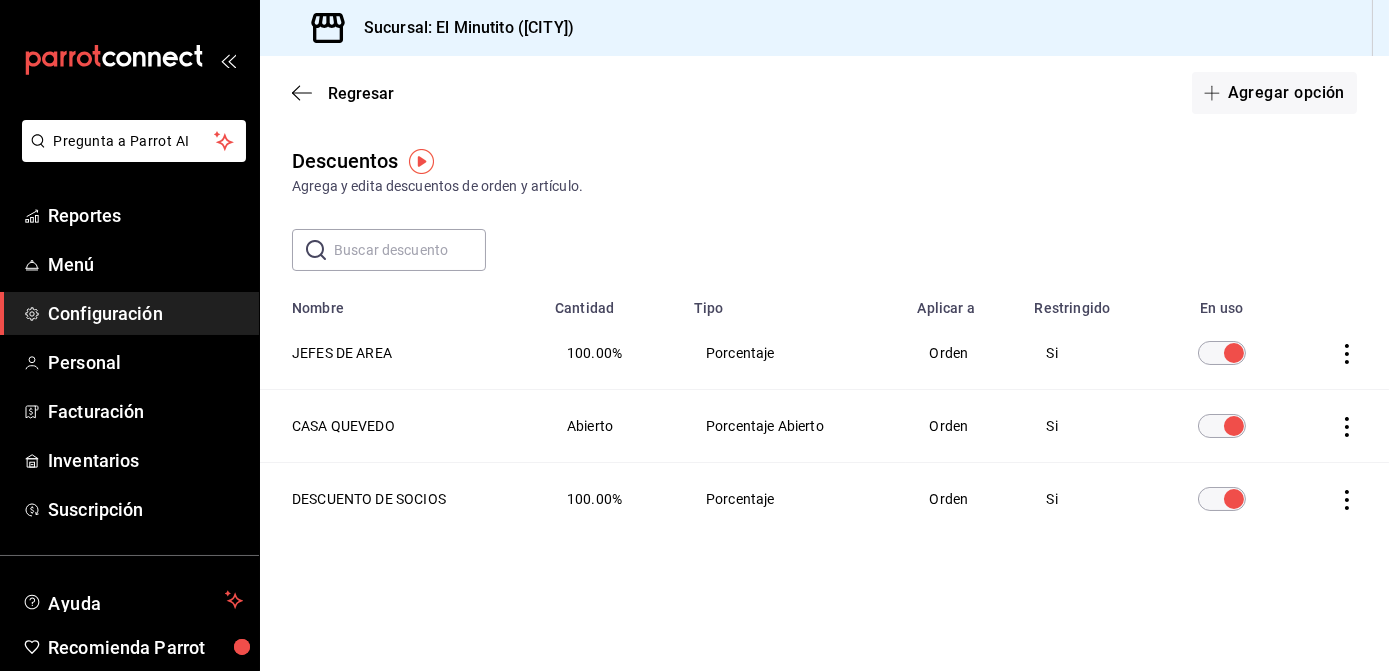 click at bounding box center [694, 335] 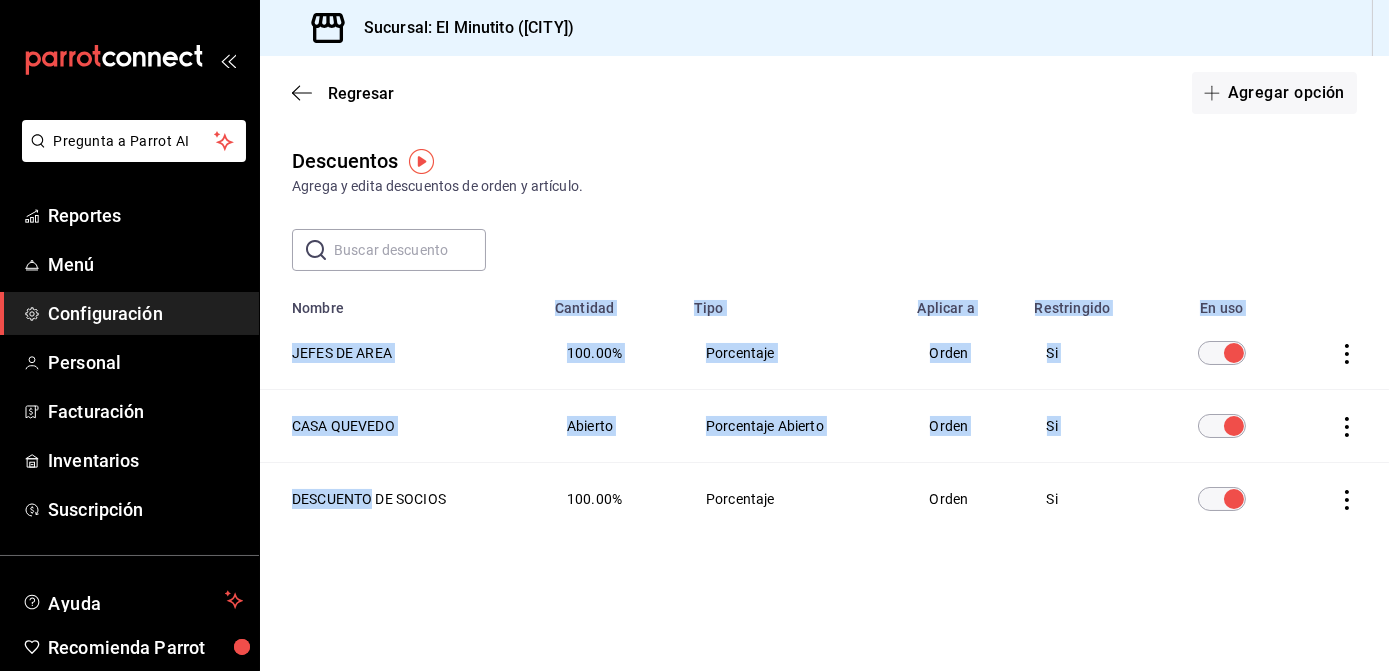 drag, startPoint x: 371, startPoint y: 494, endPoint x: 858, endPoint y: 536, distance: 488.80774 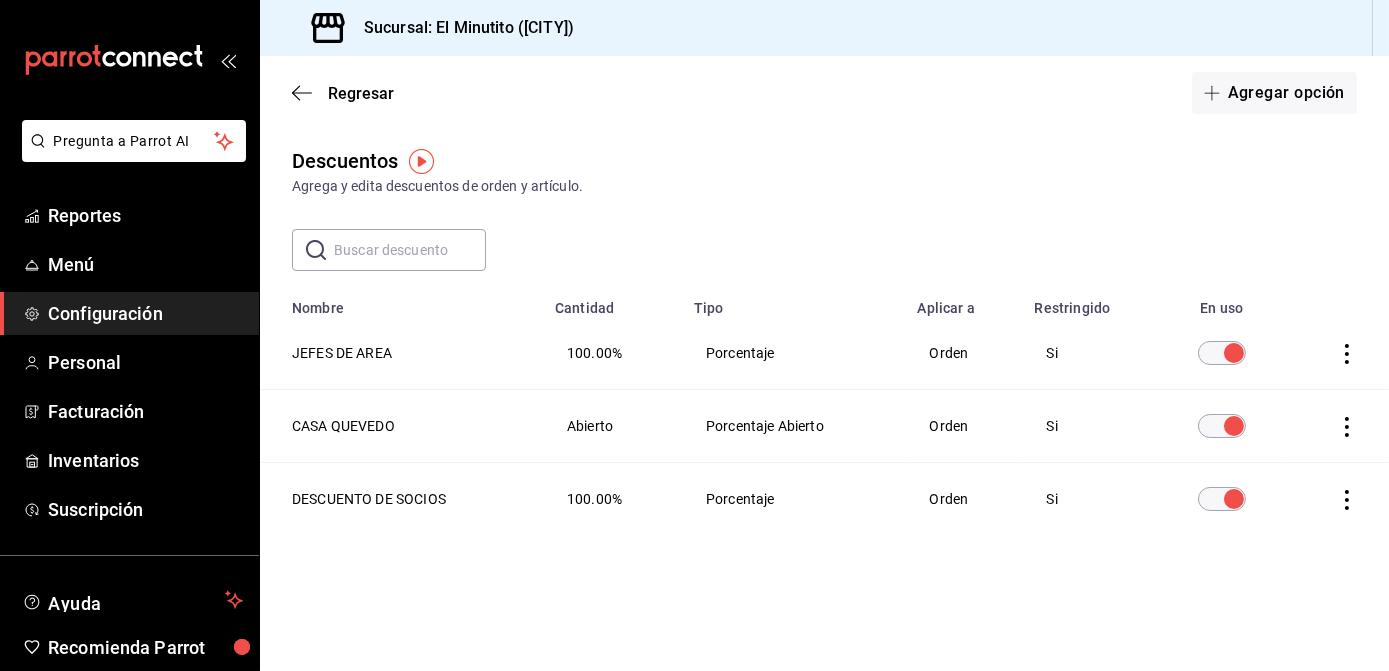 click on "Si" at bounding box center (1090, 499) 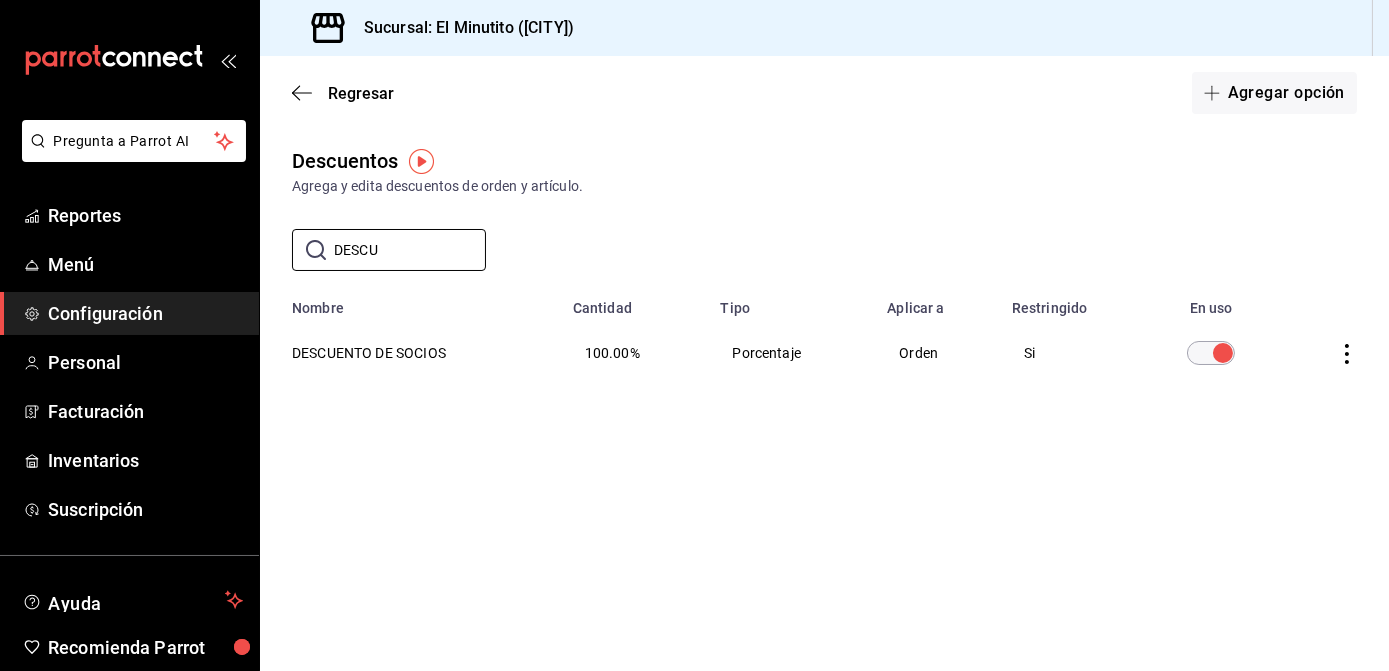 type on "DESCU" 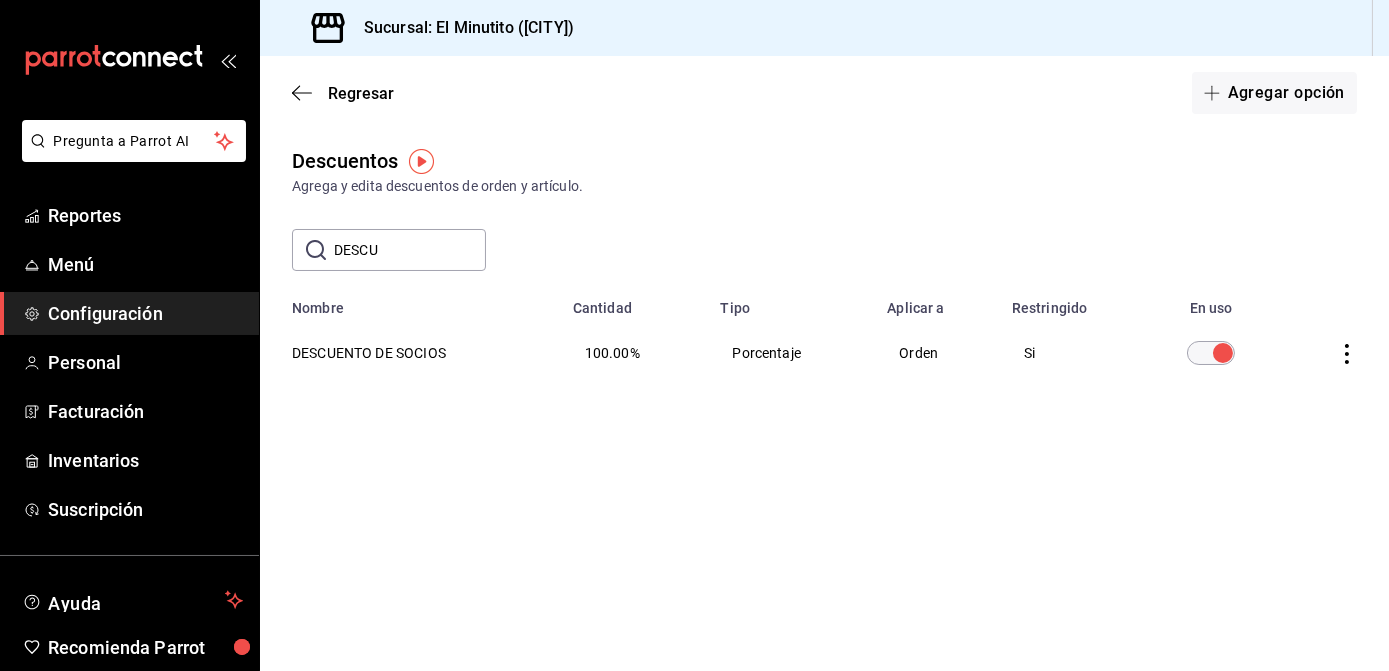 click at bounding box center [1223, 353] 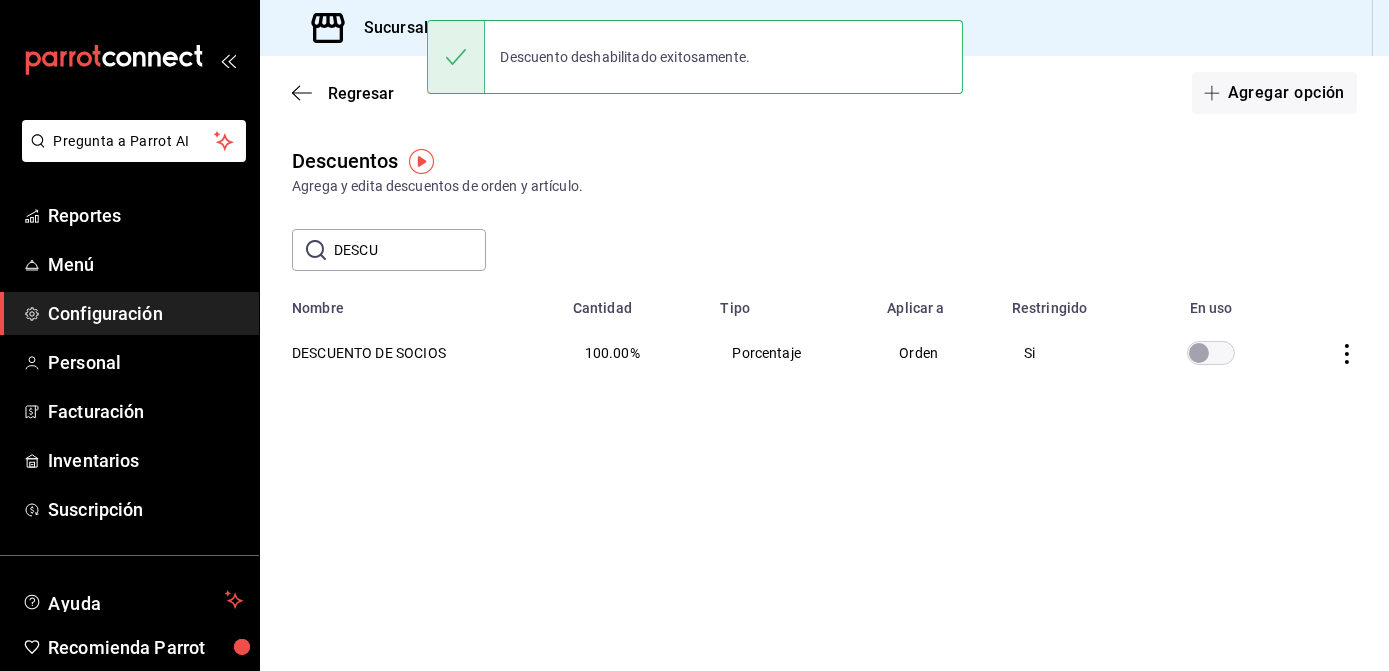 click 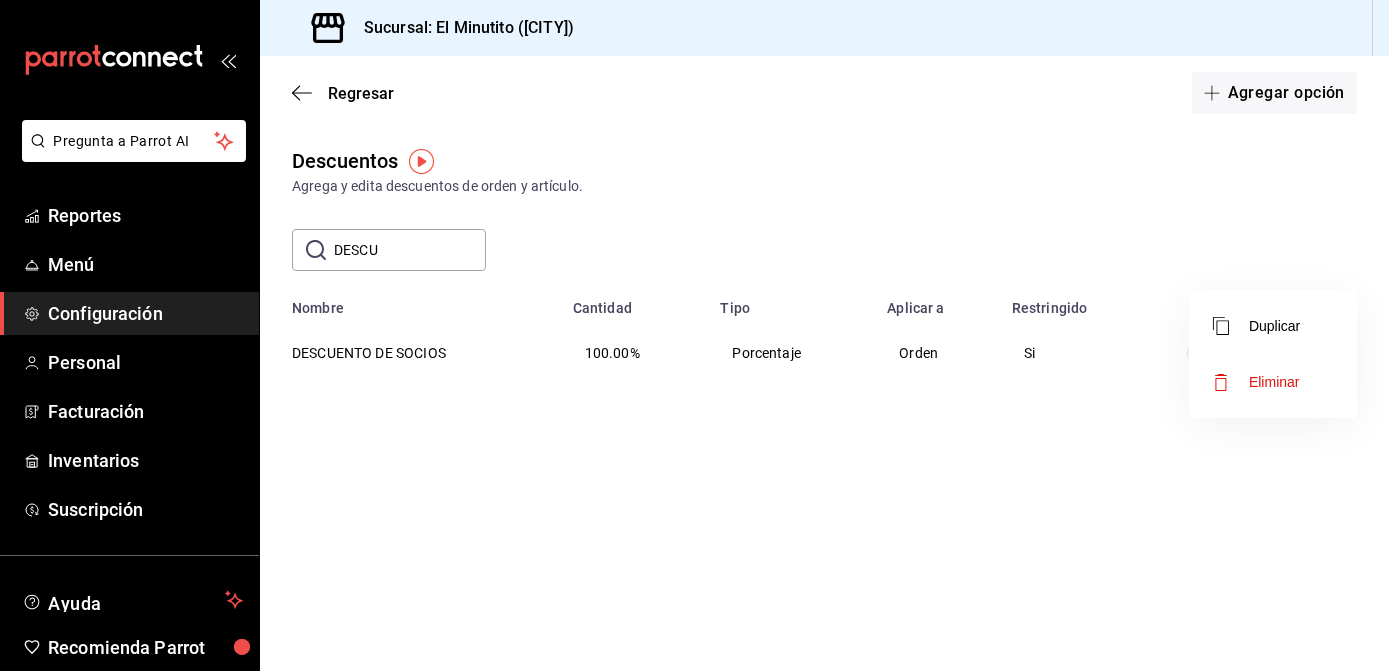 click at bounding box center [694, 335] 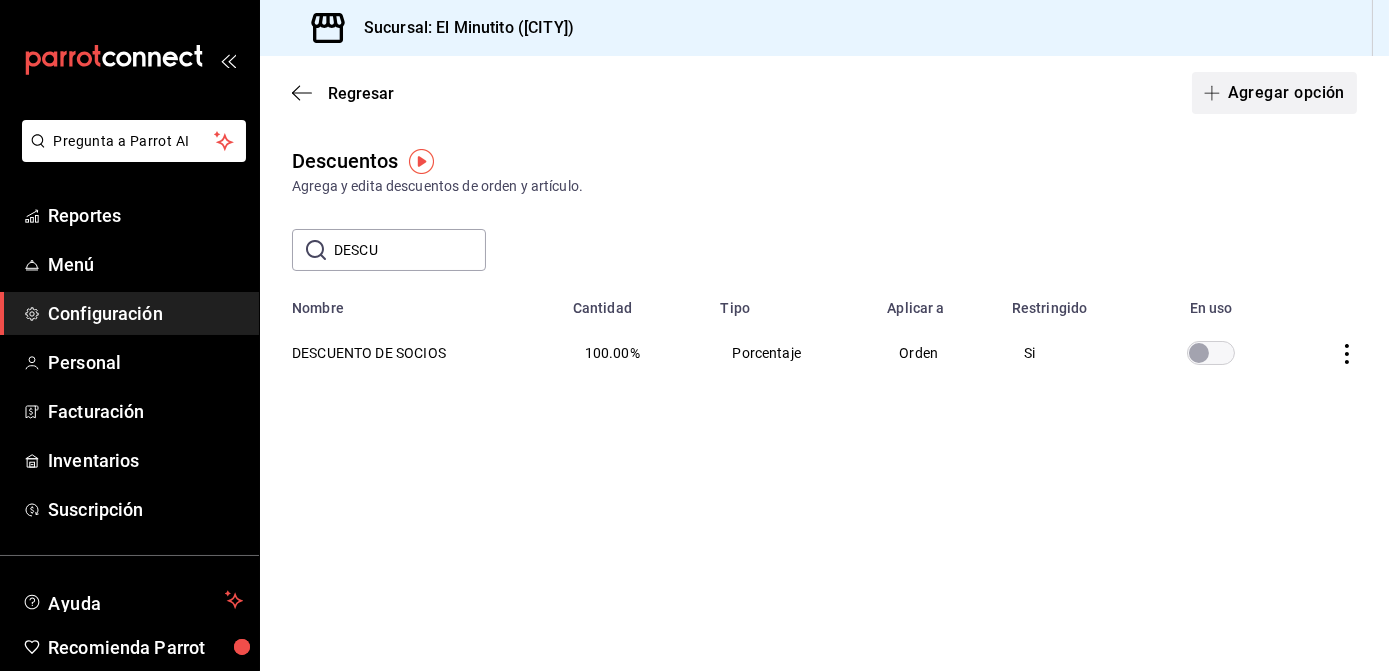 click on "Agregar opción" at bounding box center (1274, 93) 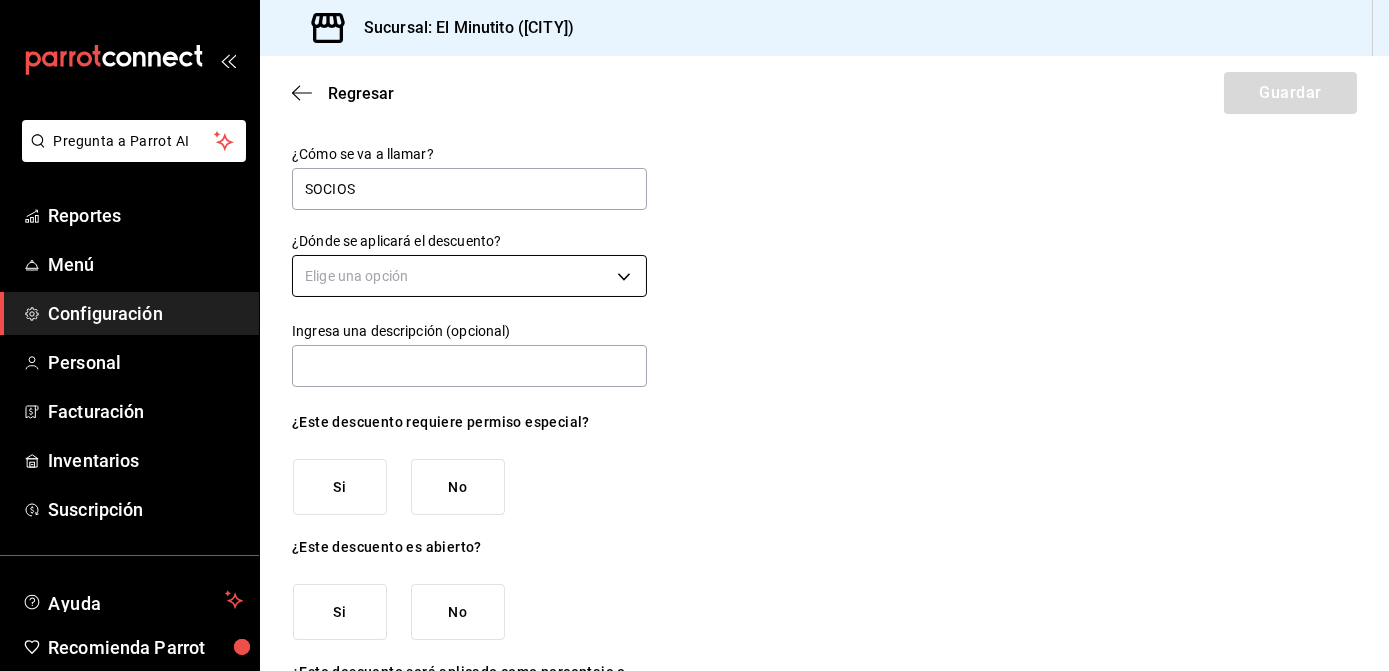 type on "SOCIOS" 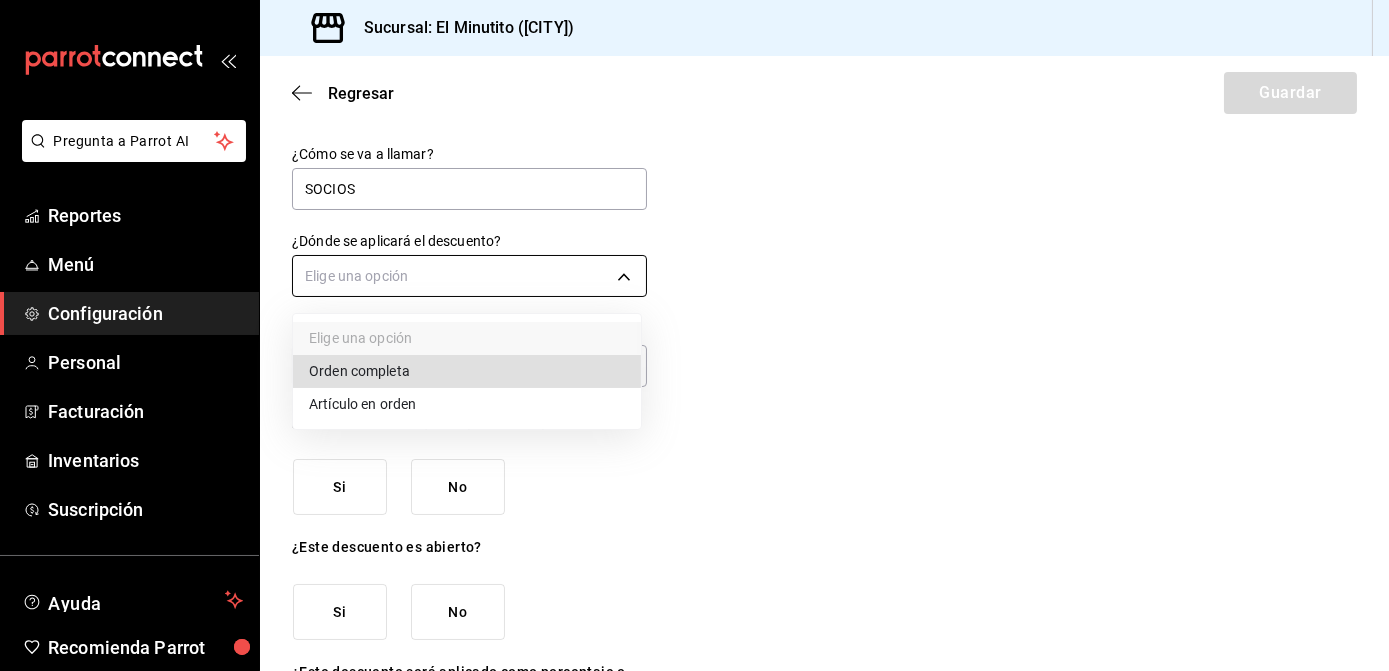 click on "Pregunta a Parrot AI Reportes   Menú   Configuración   Personal   Facturación   Inventarios   Suscripción   Ayuda Recomienda Parrot   [FIRST] [LAST]   Sugerir nueva función   Sucursal: El Minutito ([CITY]) Regresar Guardar ¿Cómo se va a llamar? SOCIOS ¿Dónde se aplicará el descuento? Elige una opción Ingresa una descripción (opcional) ¿Este descuento requiere permiso especial? Si No ¿Este descuento es abierto? Si No ¿Este descuento será aplicado como porcentaje o cantidad? Porcentaje Cantidad GANA 1 MES GRATIS EN TU SUSCRIPCIÓN AQUÍ ¿Recuerdas cómo empezó tu restaurante?
Hoy puedes ayudar a un colega a tener el mismo cambio que tú viviste.
Recomienda Parrot directamente desde tu Portal Administrador.
Es fácil y rápido.
🎁 Por cada restaurante que se una, ganas 1 mes gratis. Ver video tutorial Ir a video Pregunta a Parrot AI Reportes   Menú   Configuración   Personal   Facturación   Inventarios   Suscripción   Ayuda Recomienda Parrot   [FIRST] [LAST]   Sugerir nueva función" at bounding box center [694, 335] 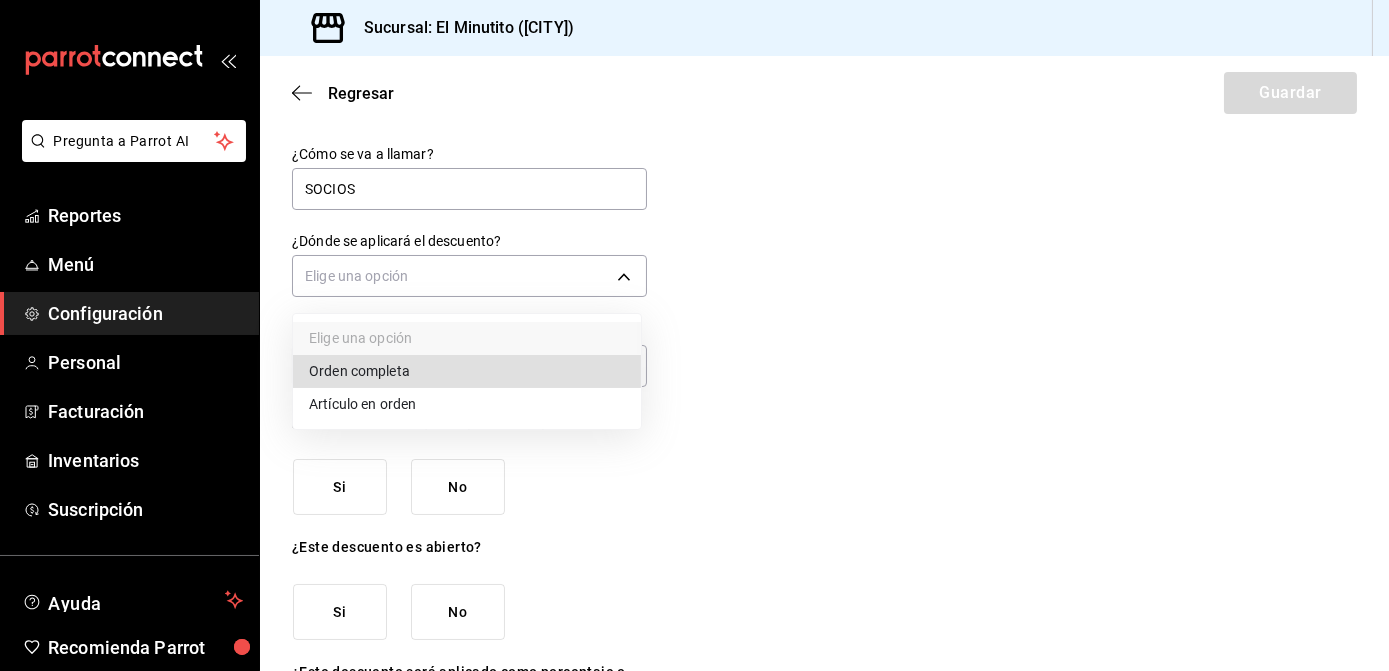 click on "Orden completa" at bounding box center [467, 371] 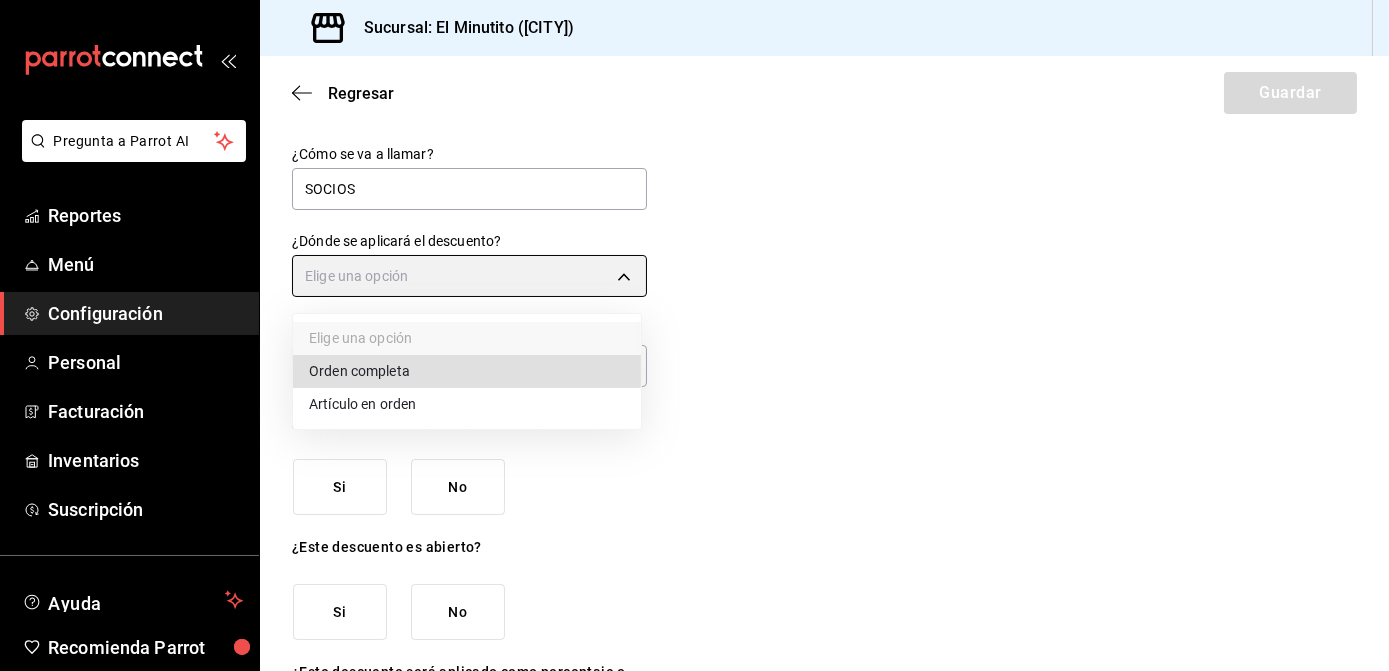 type on "ORDER" 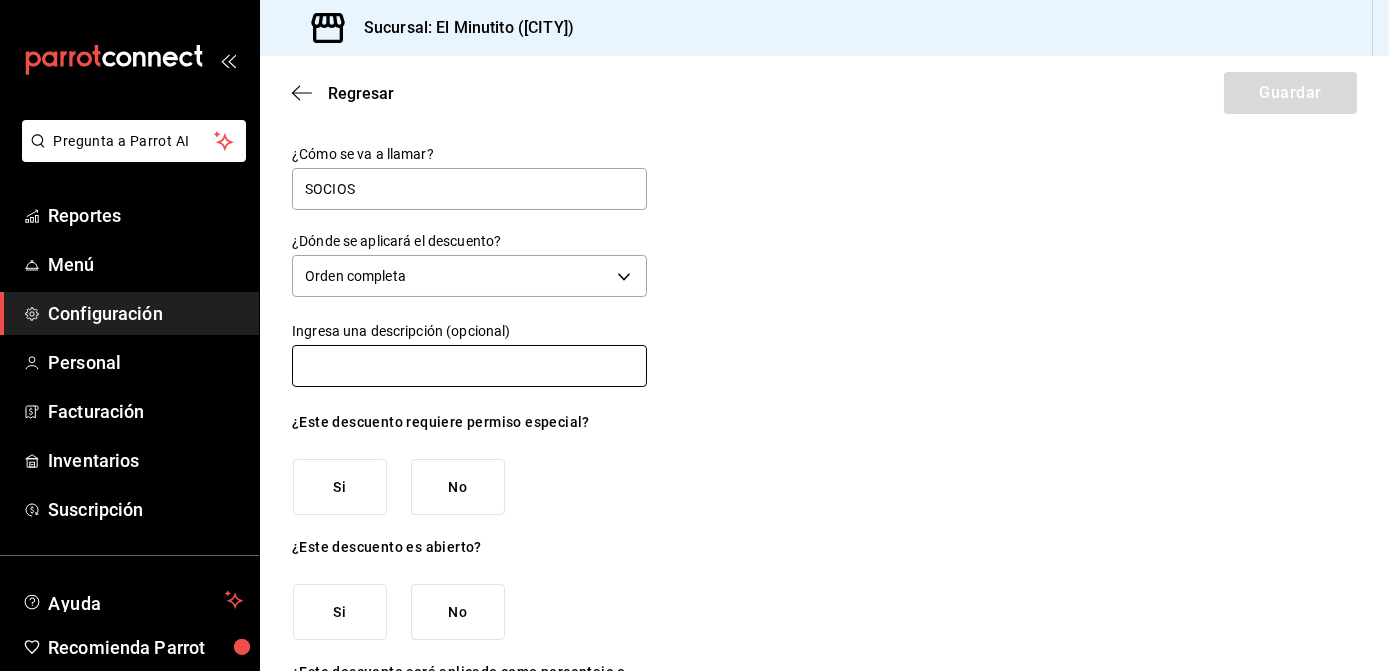 click at bounding box center [469, 366] 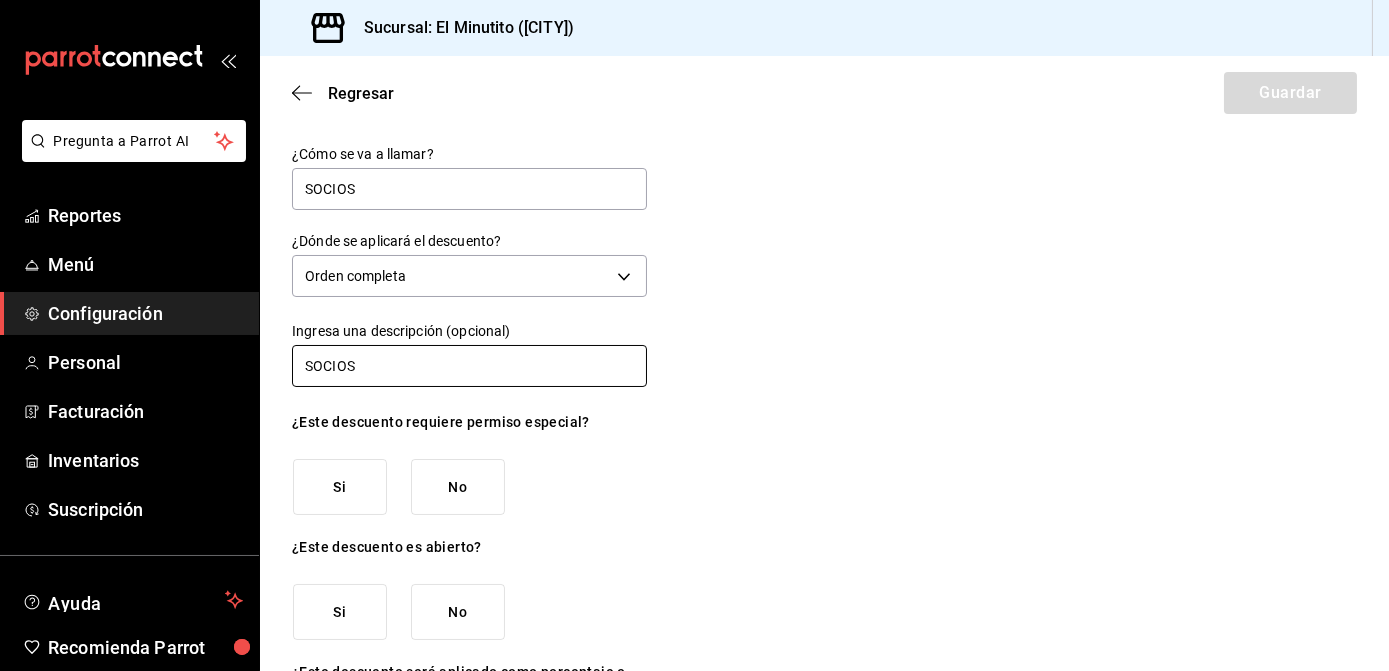 type on "SOCIOS" 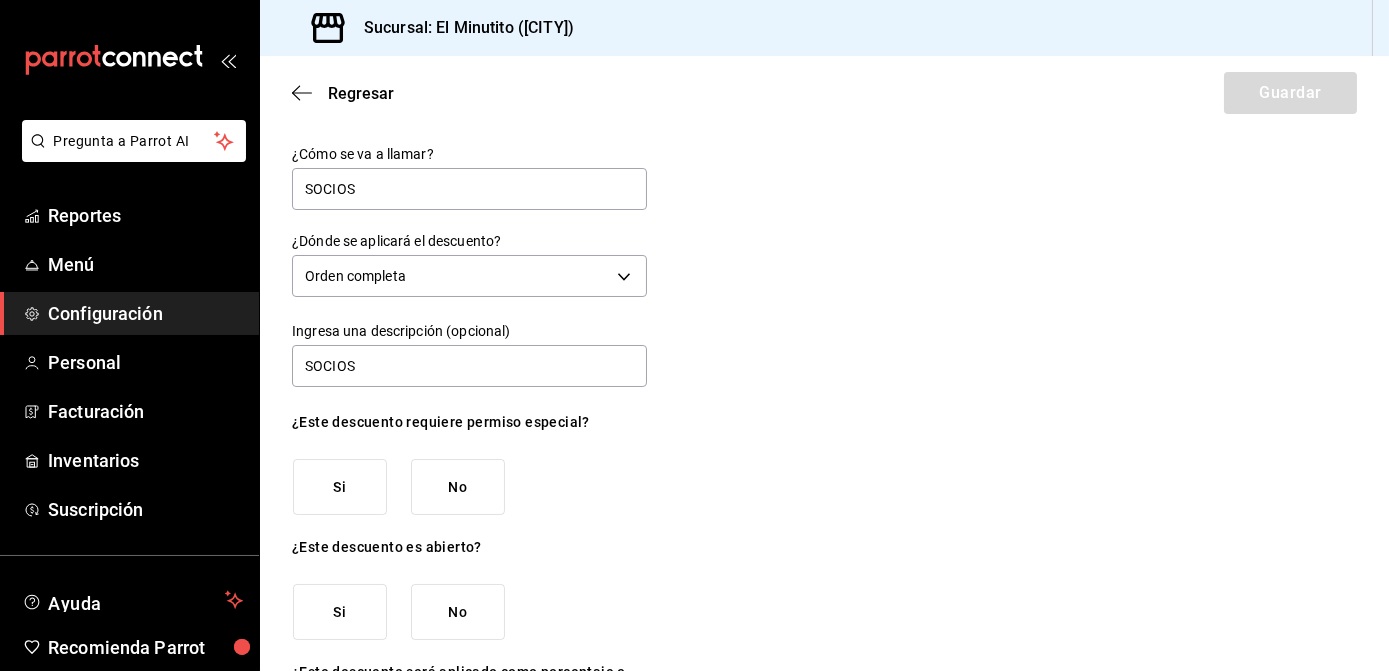 click on "Si" at bounding box center (340, 487) 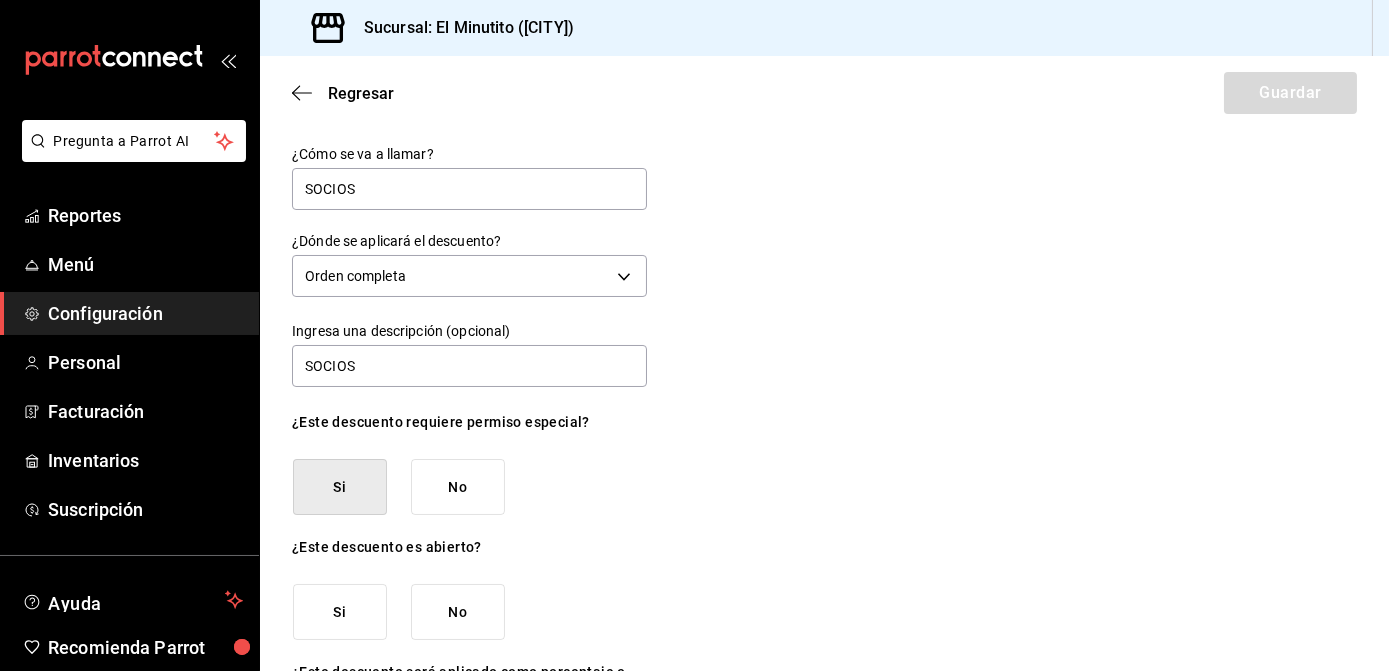 scroll, scrollTop: 148, scrollLeft: 0, axis: vertical 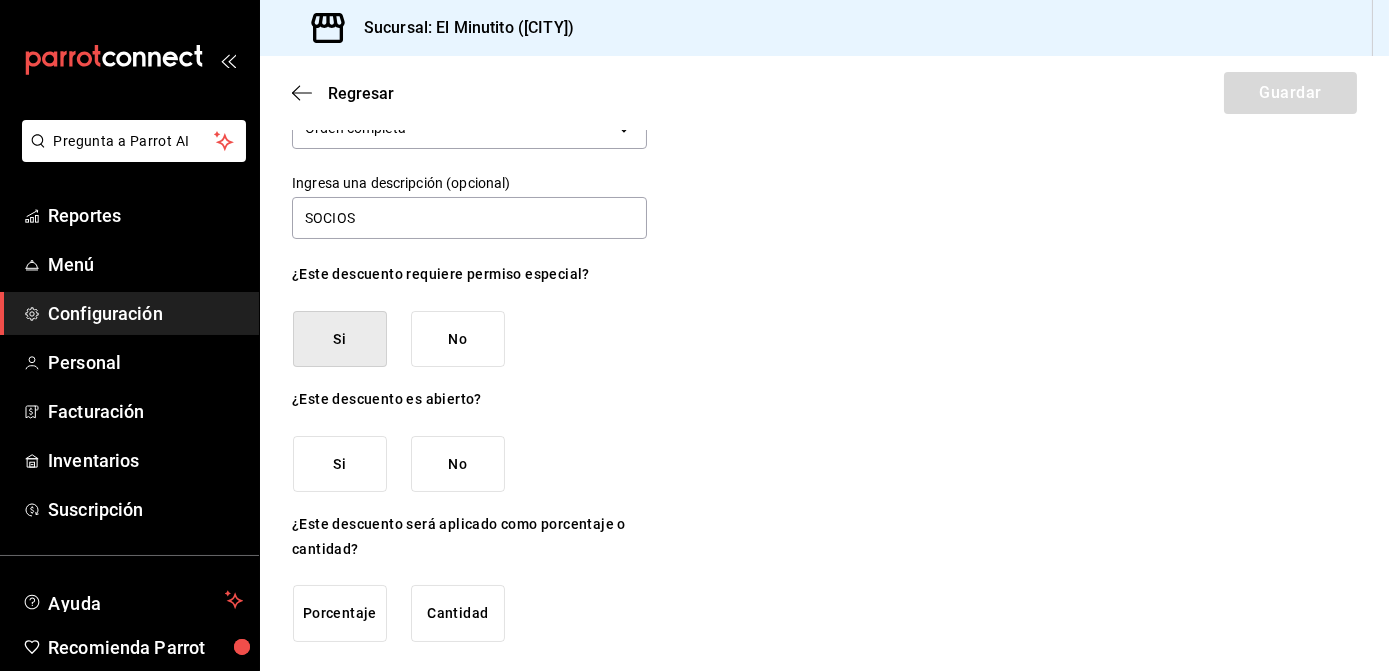 click on "Si" at bounding box center [340, 464] 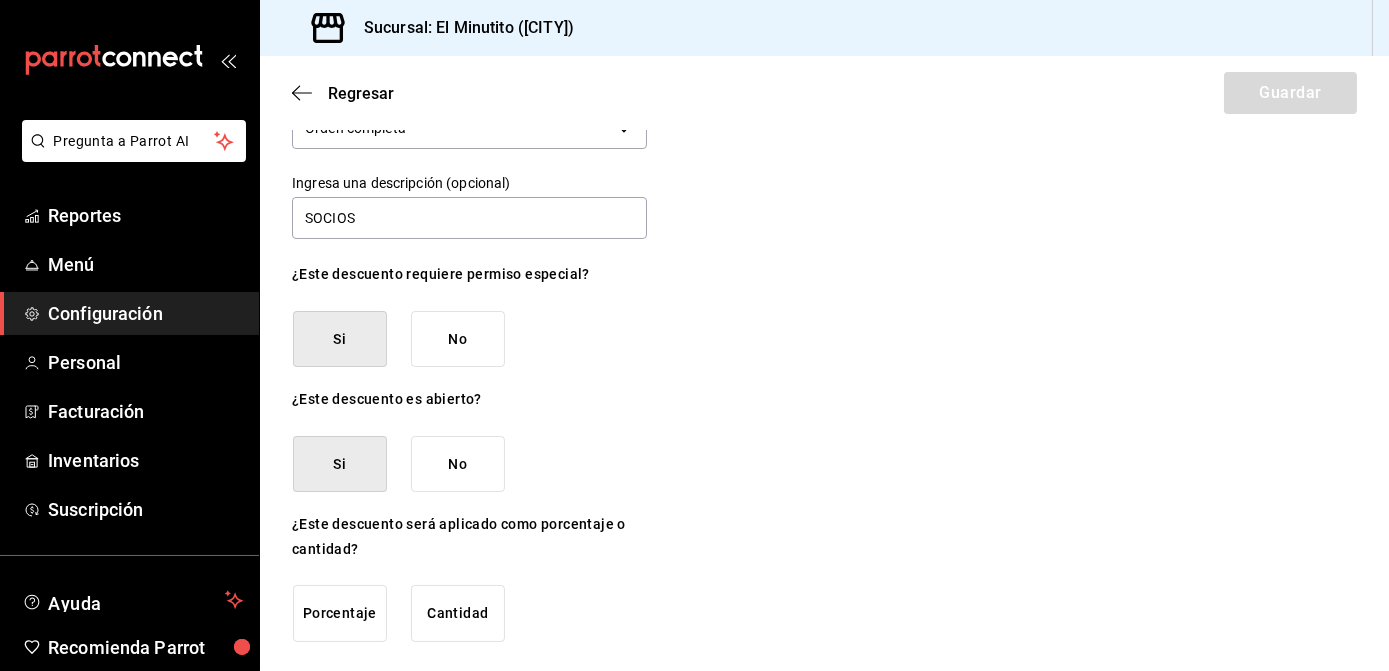 click on "Porcentaje" at bounding box center [340, 613] 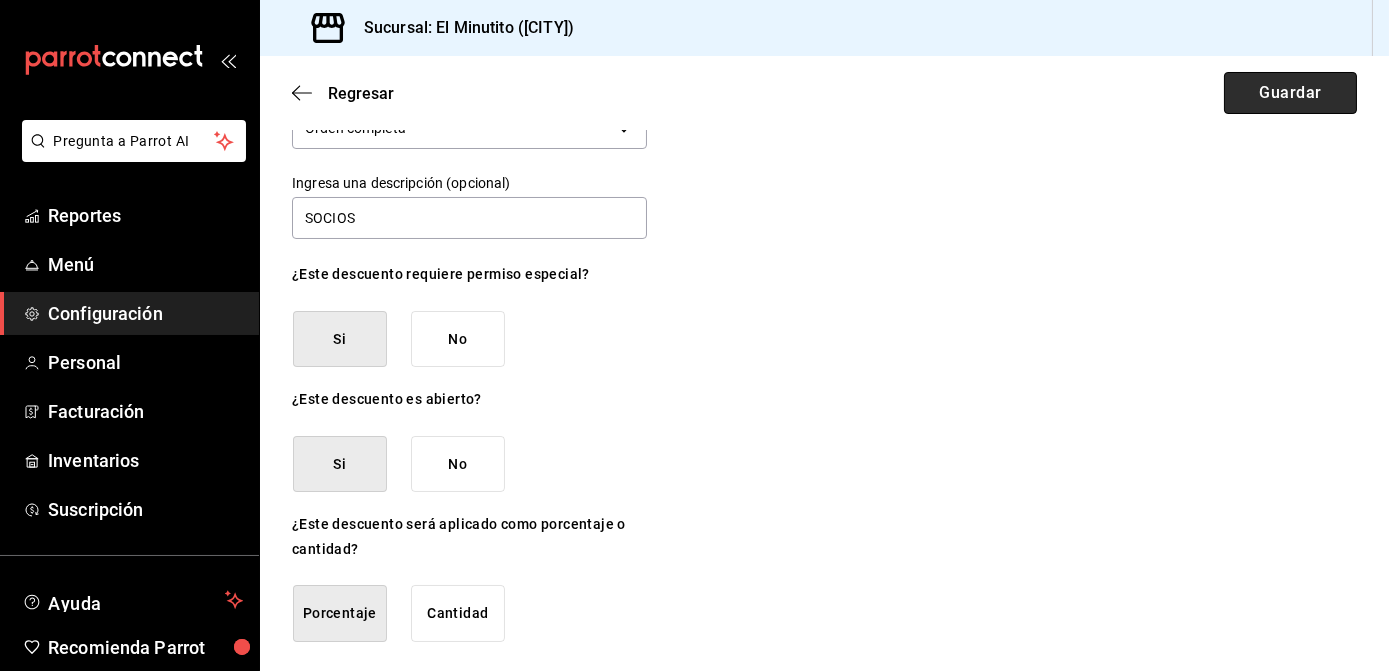 click on "Guardar" at bounding box center (1290, 93) 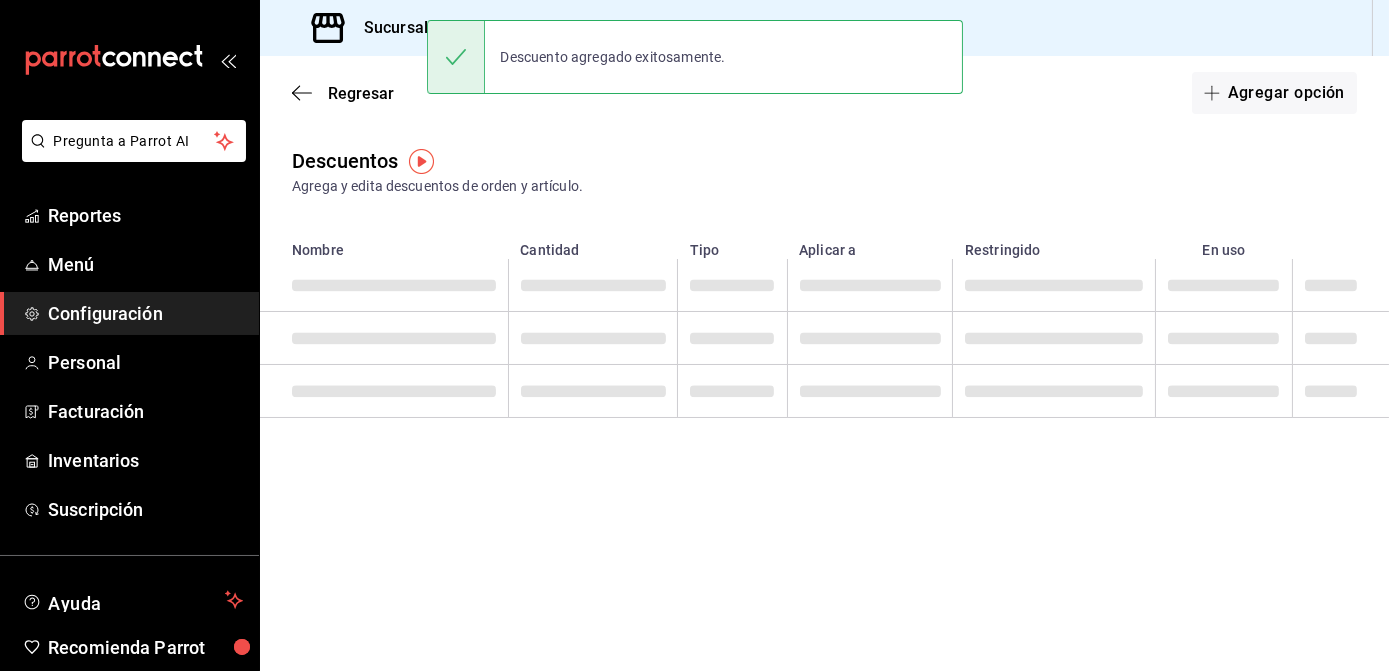 scroll, scrollTop: 0, scrollLeft: 0, axis: both 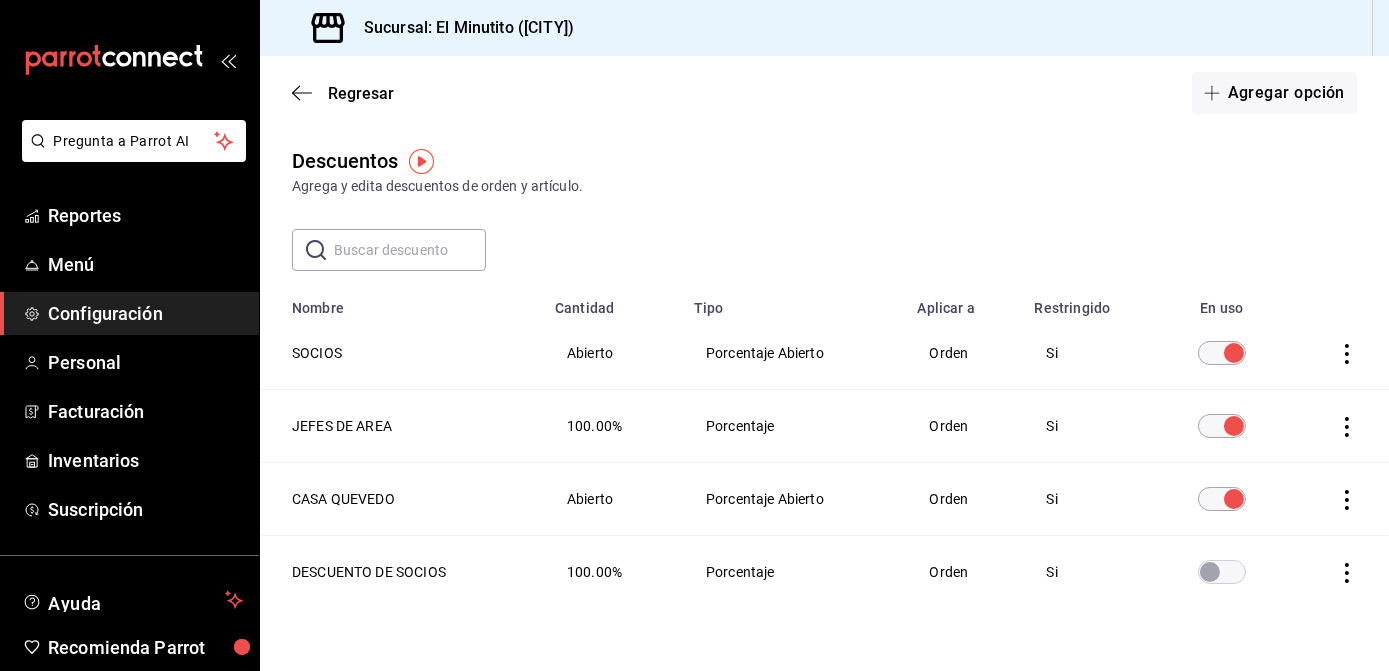 click 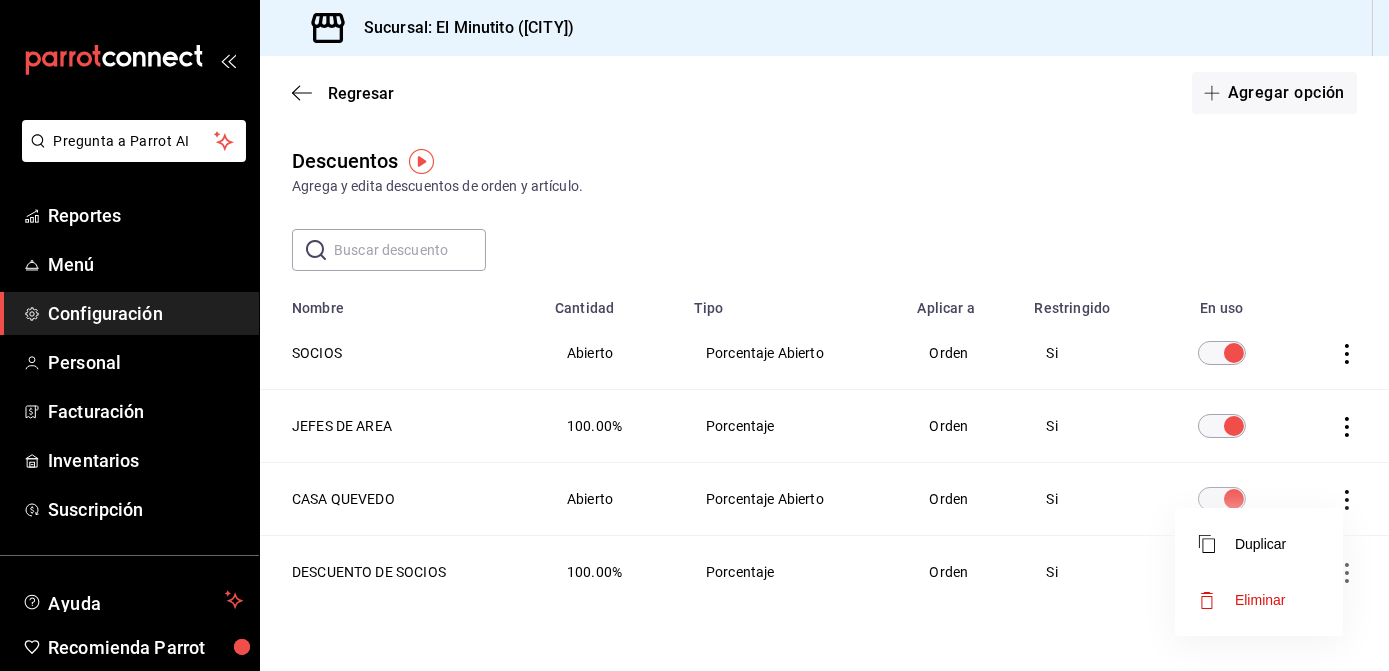 click on "Eliminar" at bounding box center [1260, 600] 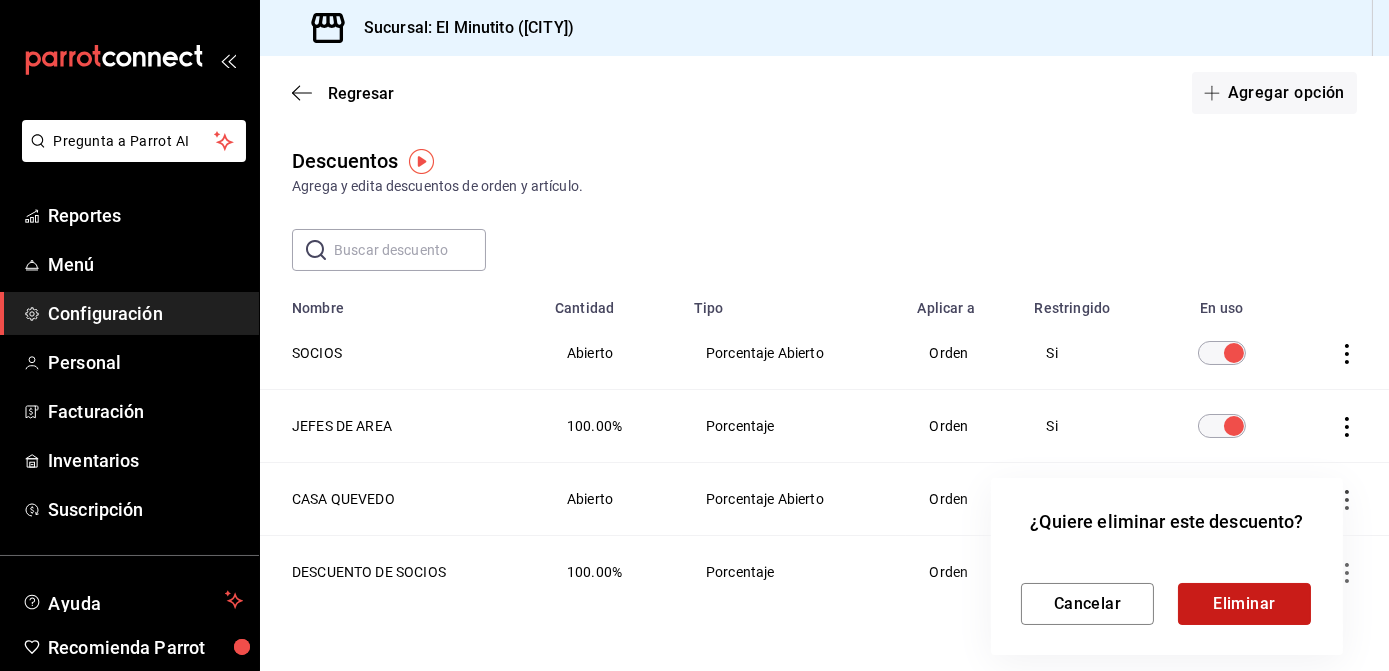 click on "Eliminar" at bounding box center (1244, 604) 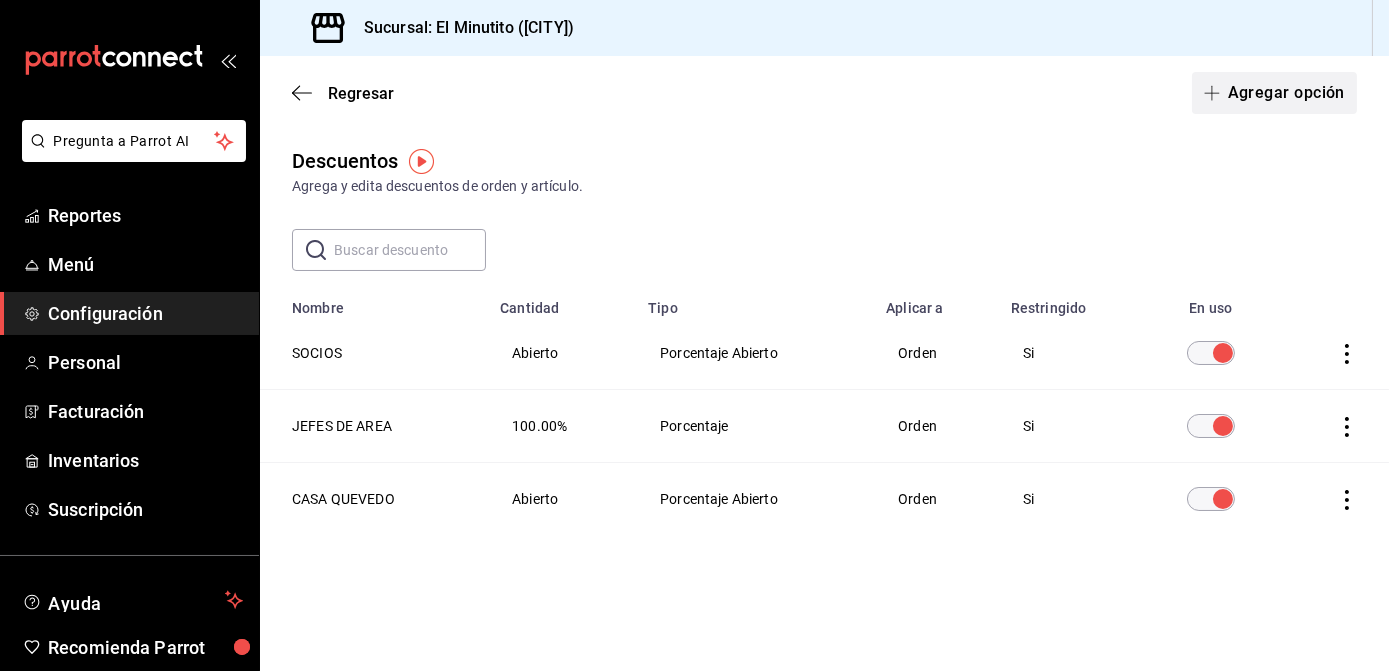 click on "Agregar opción" at bounding box center (1274, 93) 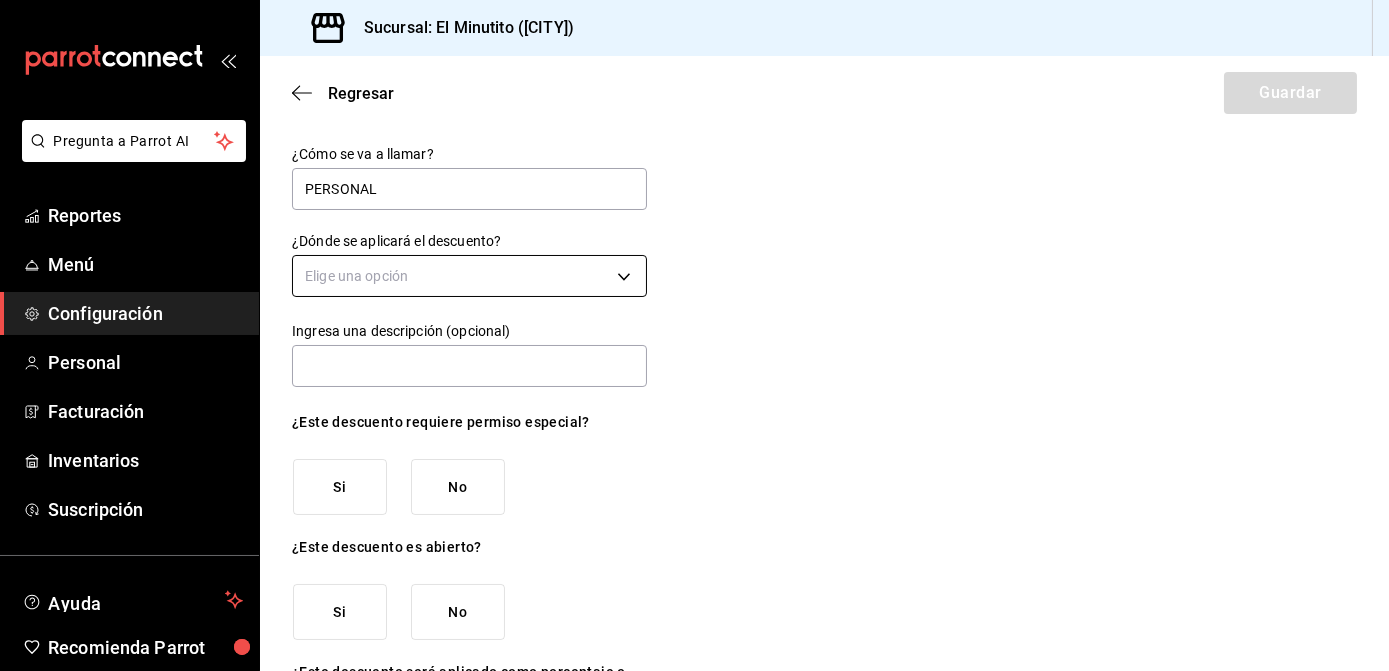 type on "PERSONAL" 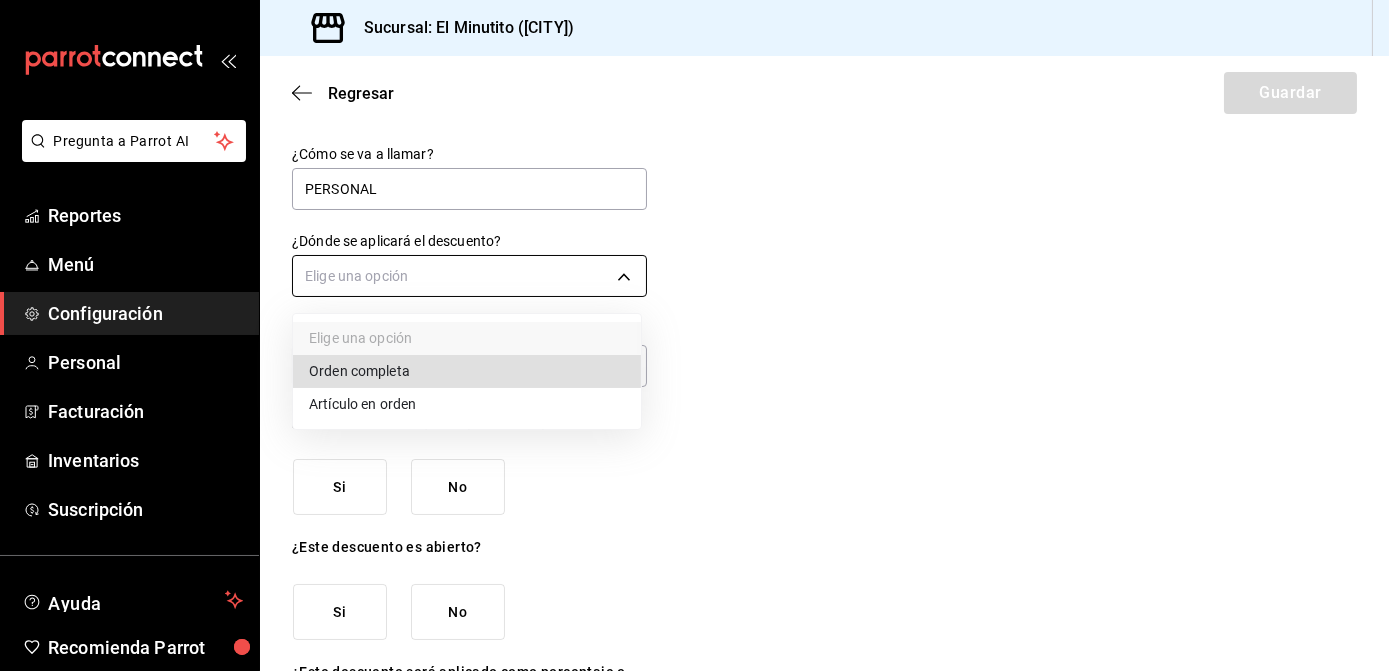 click on "Pregunta a Parrot AI Reportes   Menú   Configuración   Personal   Facturación   Inventarios   Suscripción   Ayuda Recomienda Parrot   [PERSON]   Sugerir nueva función   Sucursal: El Minutito ([CITY]) Regresar Guardar ¿Cómo se va a llamar? PERSONAL ¿Dónde se aplicará el descuento? Elige una opción Ingresa una descripción (opcional) ¿Este descuento requiere permiso especial? Si No ¿Este descuento es abierto? Si No ¿Este descuento será aplicado como porcentaje o cantidad? Porcentaje Cantidad GANA 1 MES GRATIS EN TU SUSCRIPCIÓN AQUÍ ¿Recuerdas cómo empezó tu restaurante?
Hoy puedes ayudar a un colega a tener el mismo cambio que tú viviste.
Recomienda Parrot directamente desde tu Portal Administrador.
Es fácil y rápido.
🎁 Por cada restaurante que se una, ganas 1 mes gratis. Pregunta a Parrot AI Reportes   Menú   Configuración   Personal   Facturación   Inventarios   Suscripción   Ayuda Recomienda Parrot   [PERSON]   Sugerir nueva función   Visitar centro de ayuda" at bounding box center (694, 335) 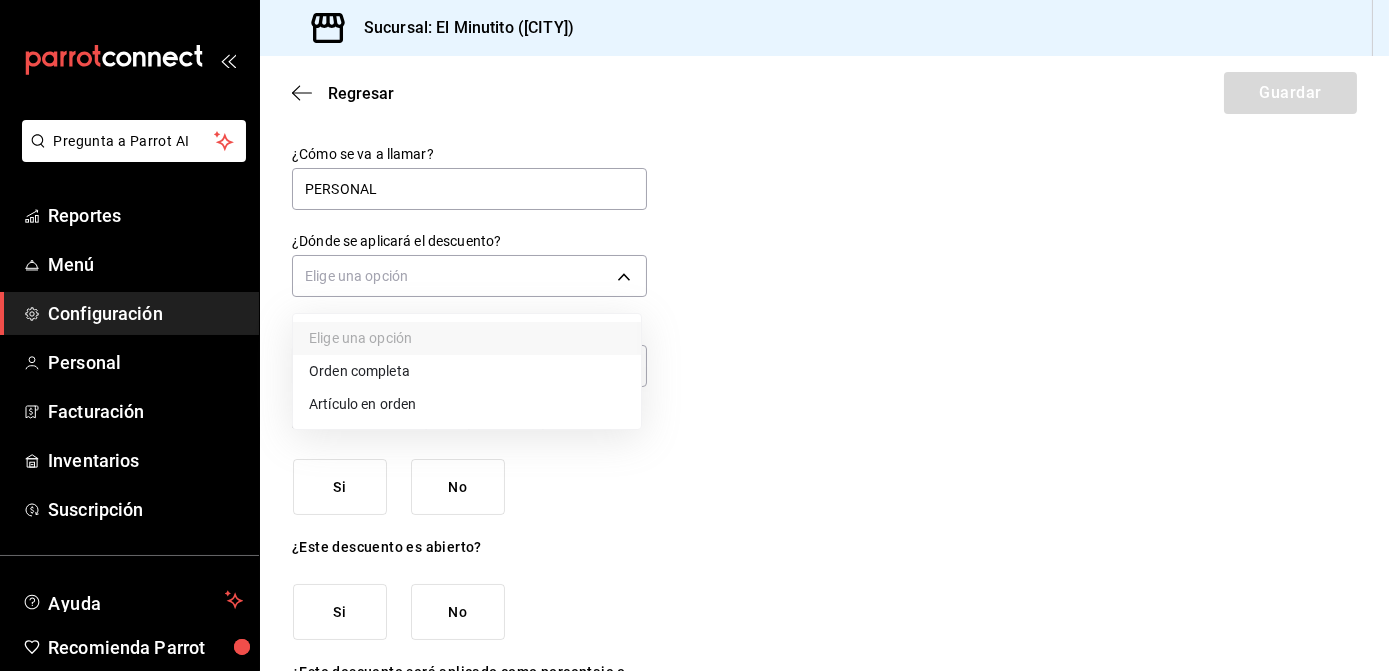 click on "Artículo en orden" at bounding box center [467, 404] 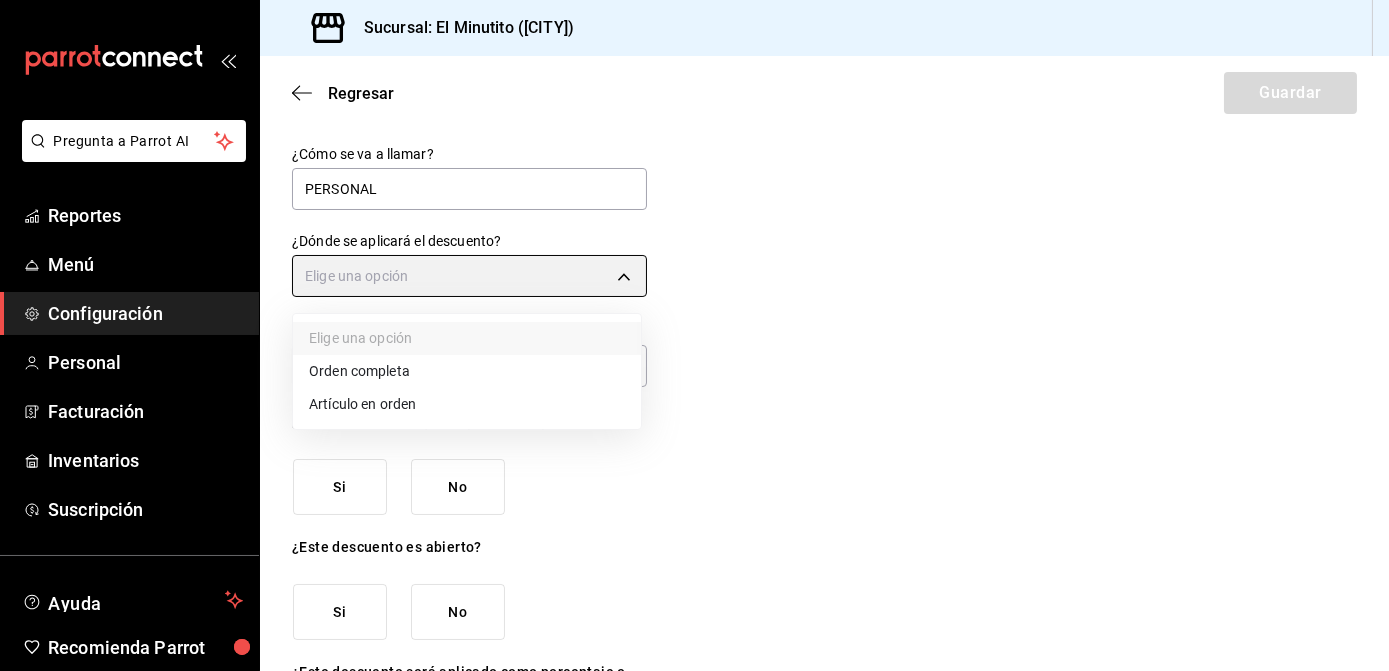 type on "ORDER_ITEM" 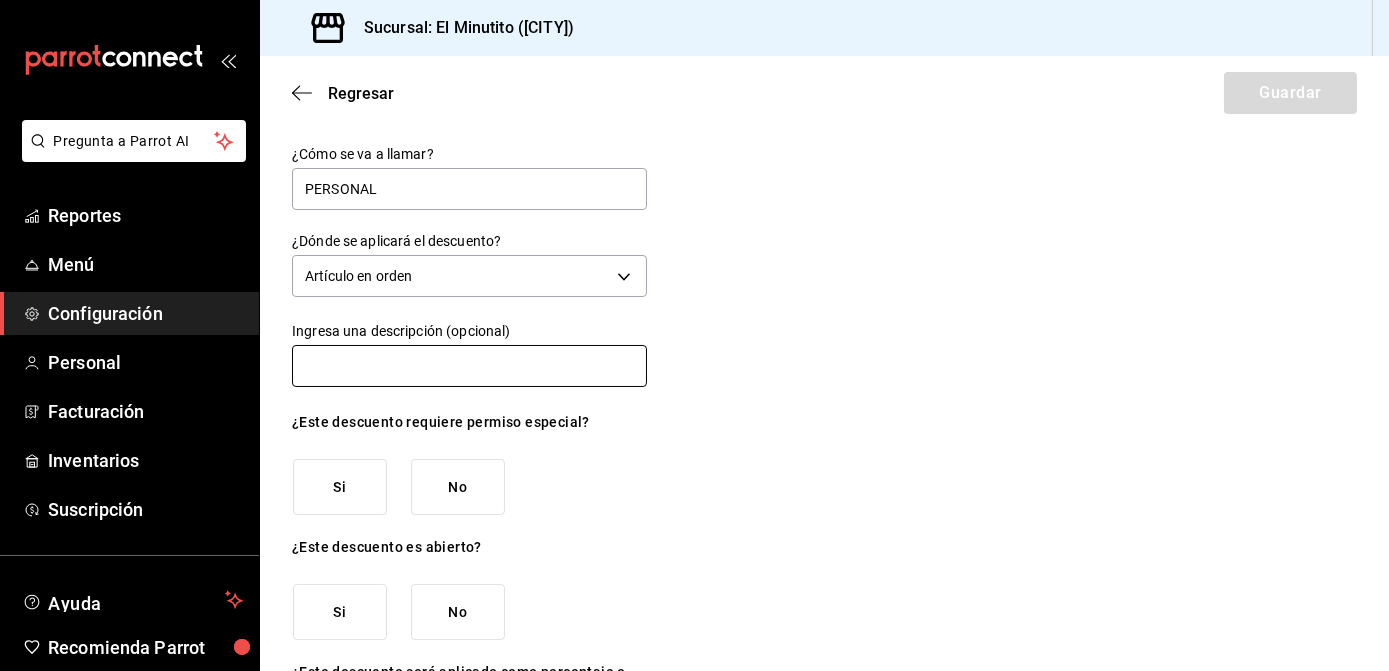 click at bounding box center (469, 366) 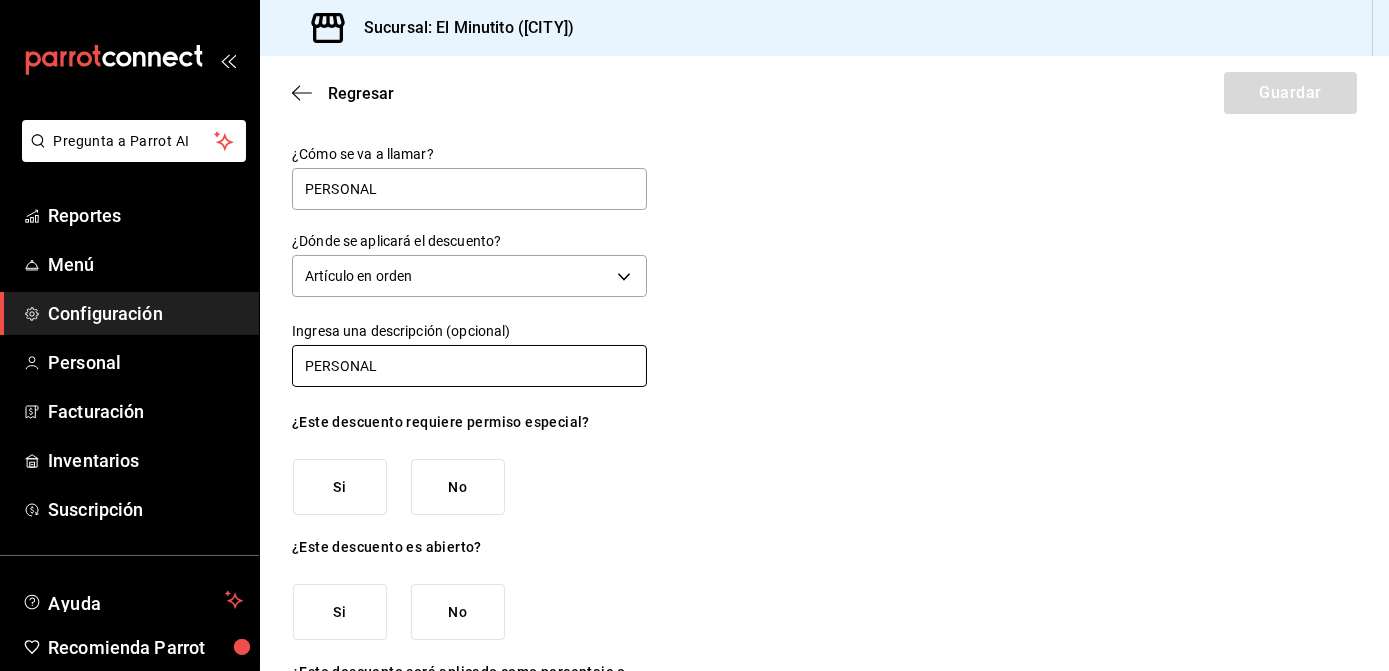 type on "PERSONAL" 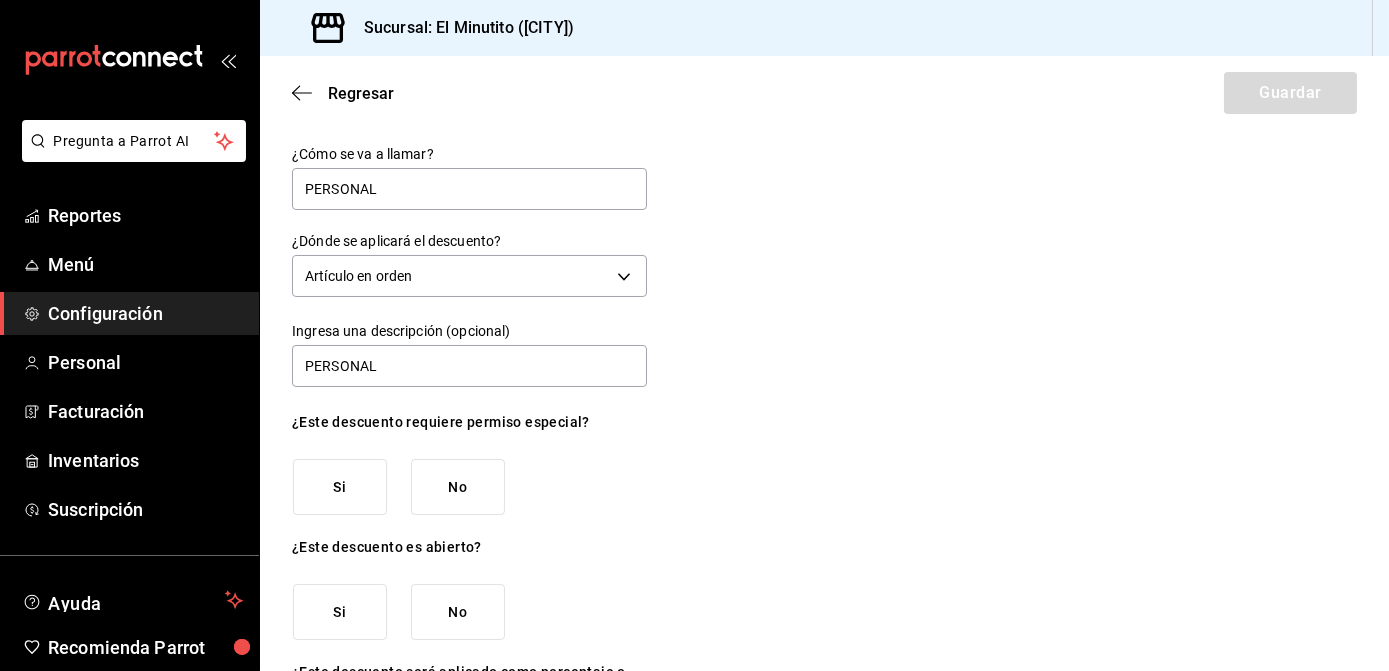 click on "Si" at bounding box center (340, 487) 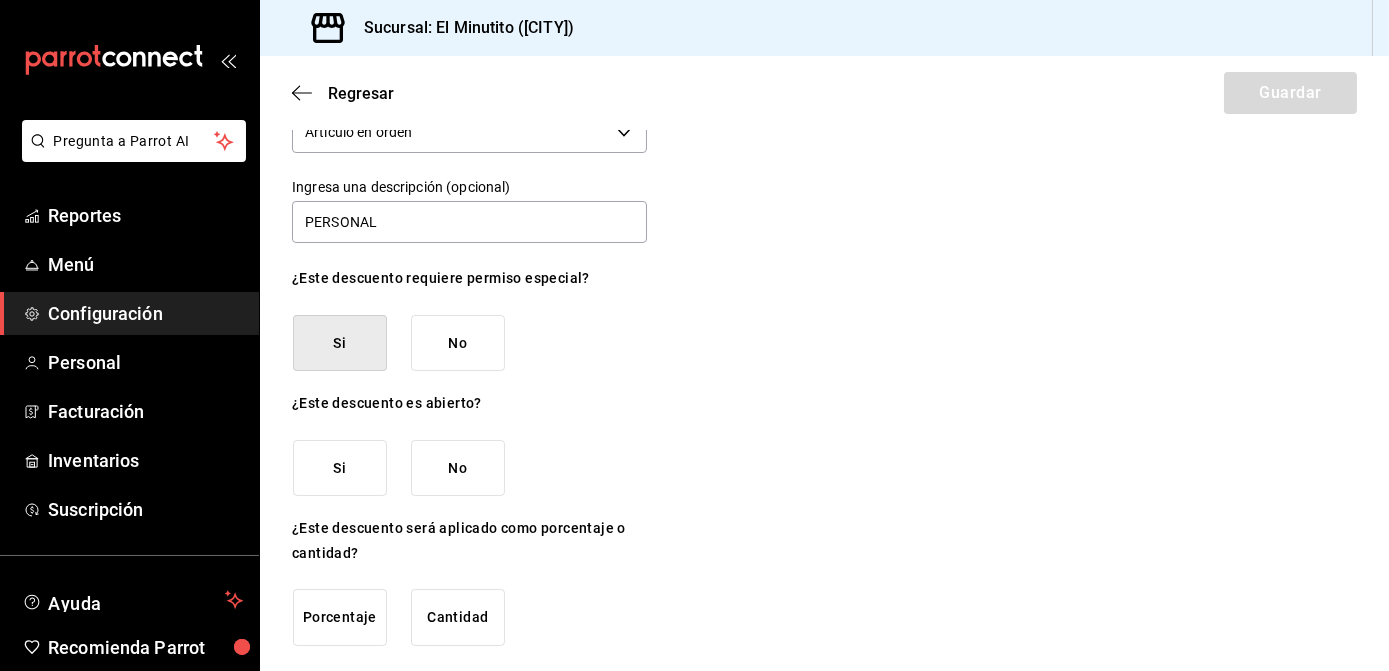 scroll, scrollTop: 148, scrollLeft: 0, axis: vertical 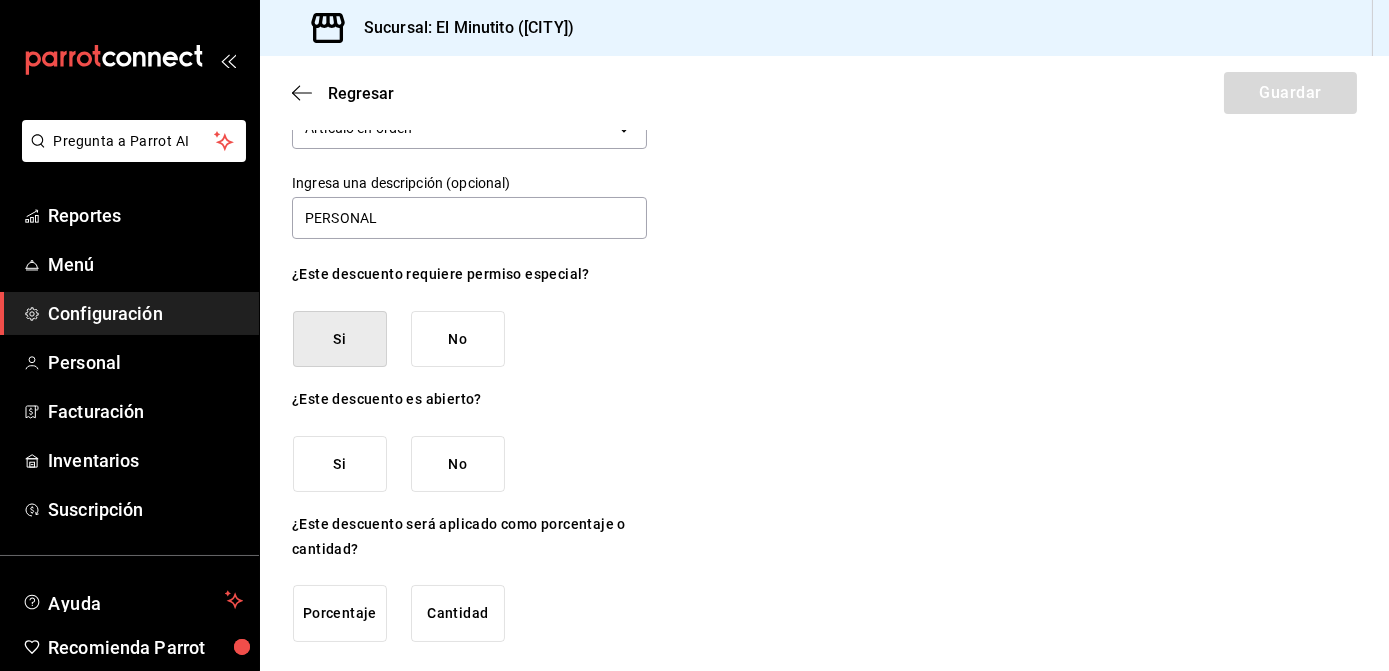 click on "Si" at bounding box center (340, 464) 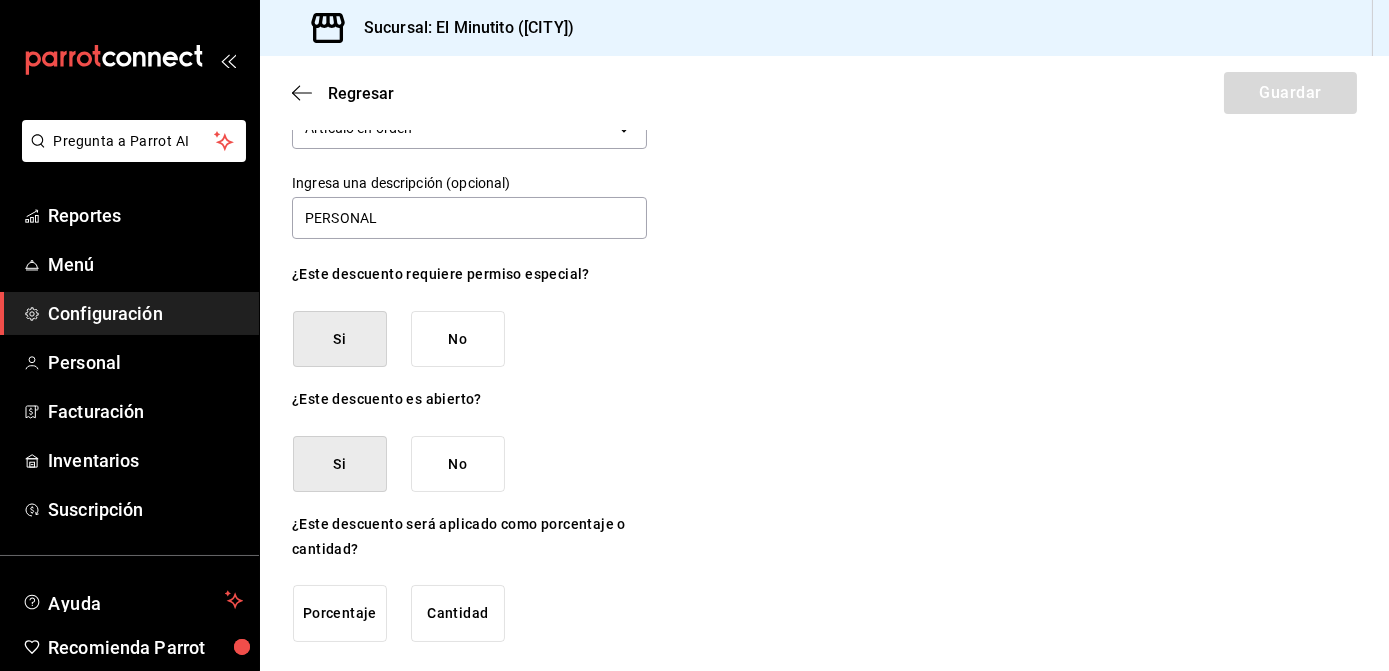 click on "Porcentaje" at bounding box center (340, 613) 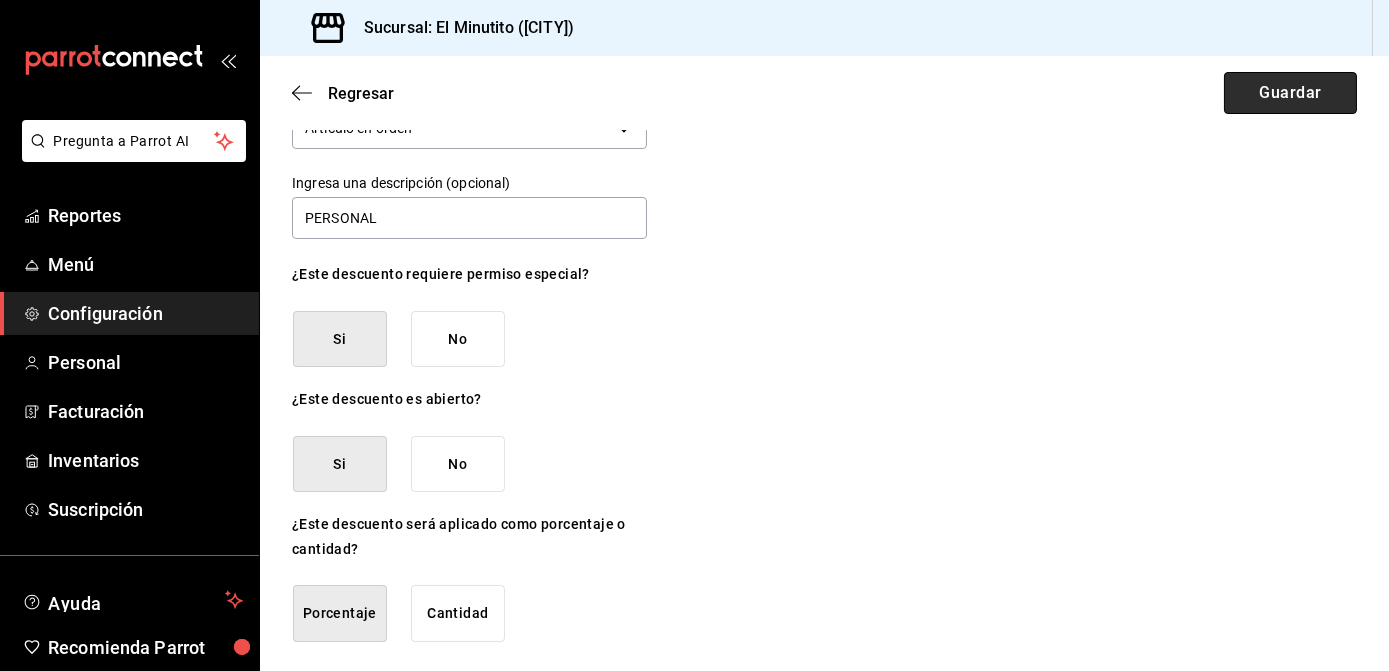 click on "Guardar" at bounding box center (1290, 93) 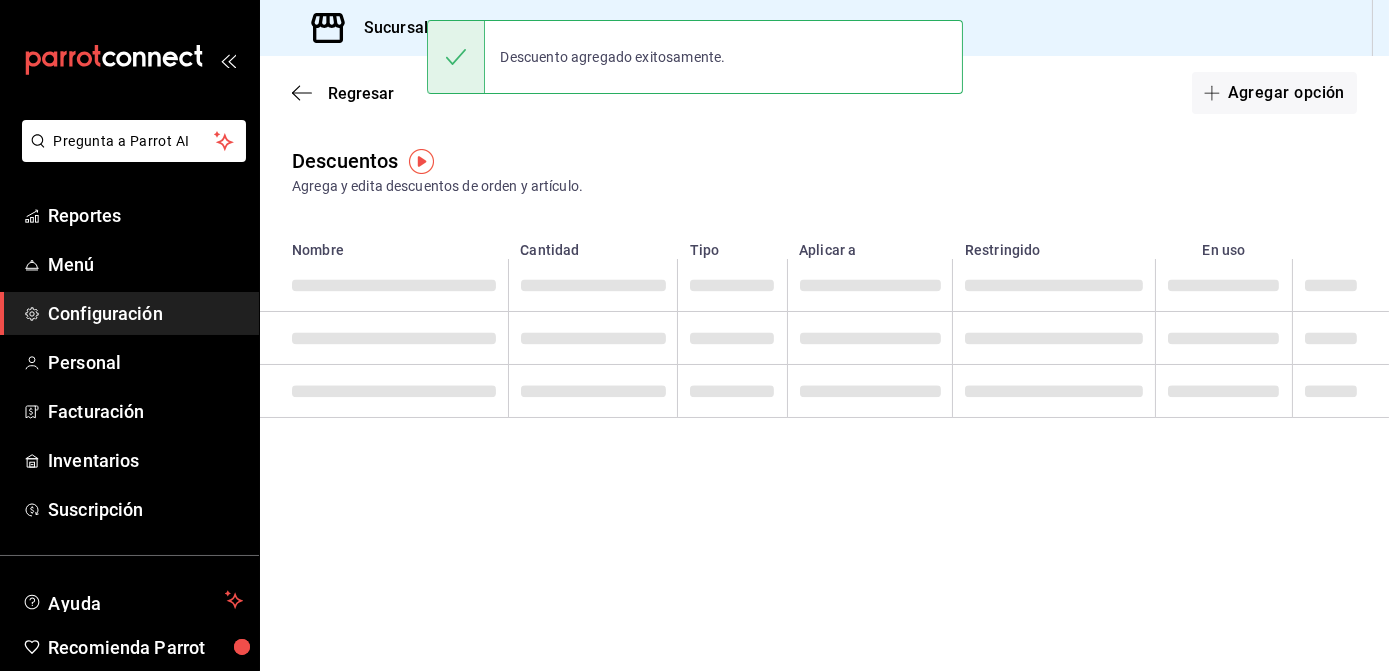 scroll, scrollTop: 0, scrollLeft: 0, axis: both 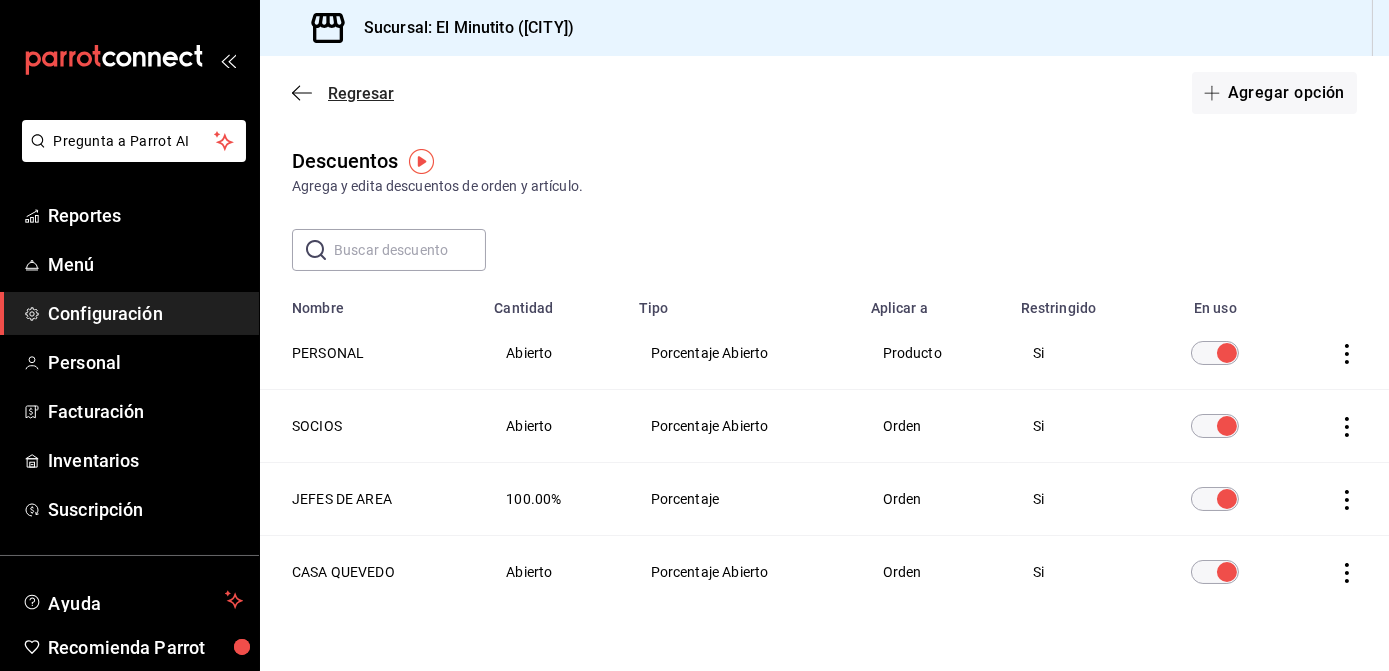 click on "Regresar" at bounding box center [361, 93] 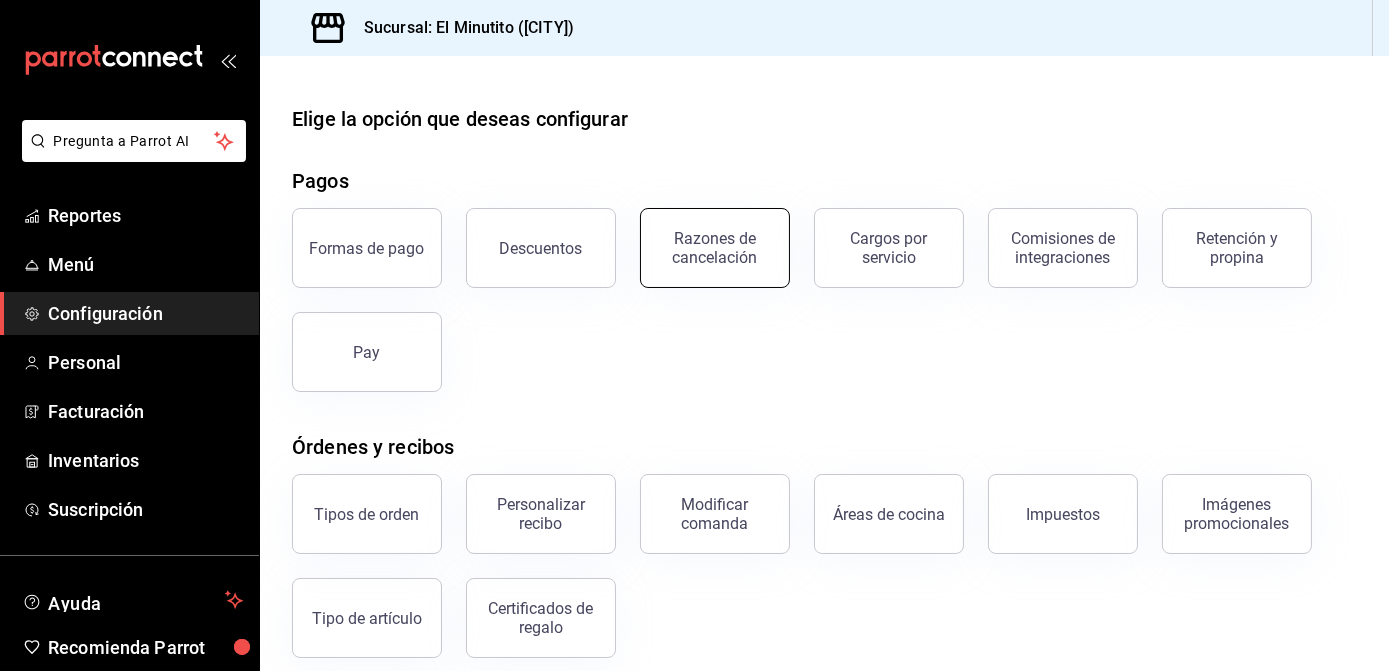 click on "Razones de cancelación" at bounding box center [715, 248] 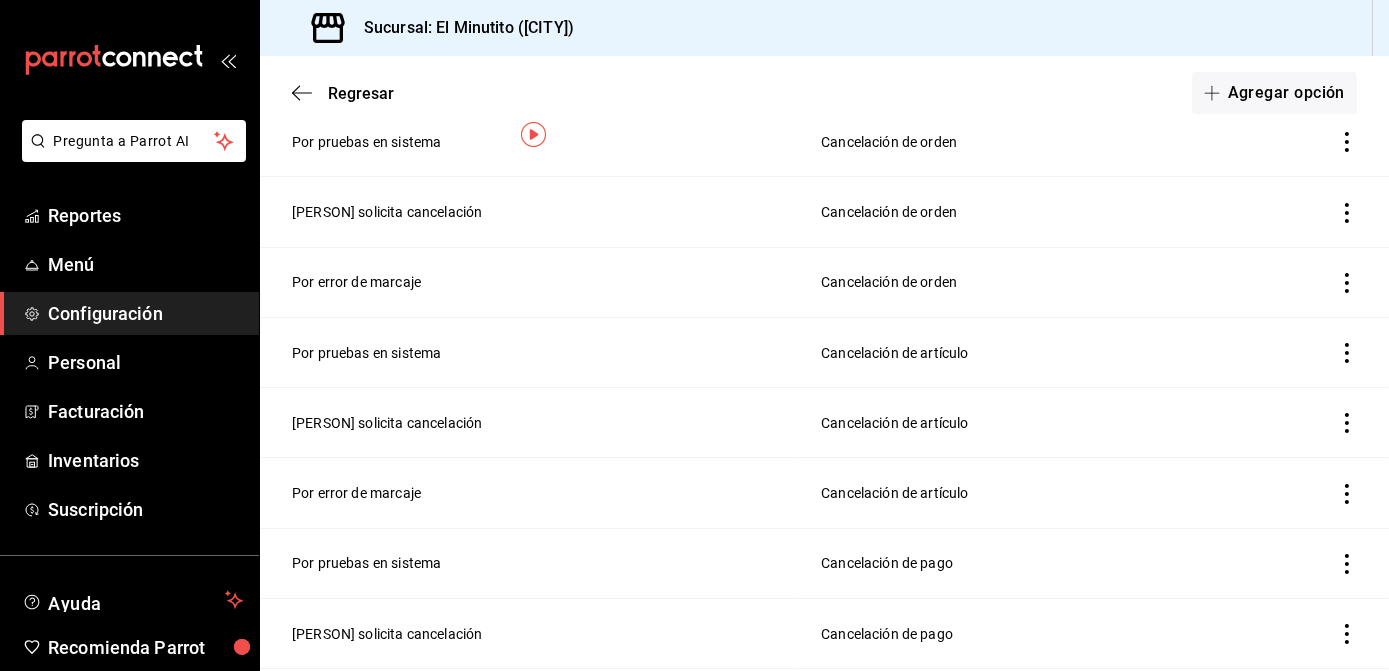 scroll, scrollTop: 14, scrollLeft: 0, axis: vertical 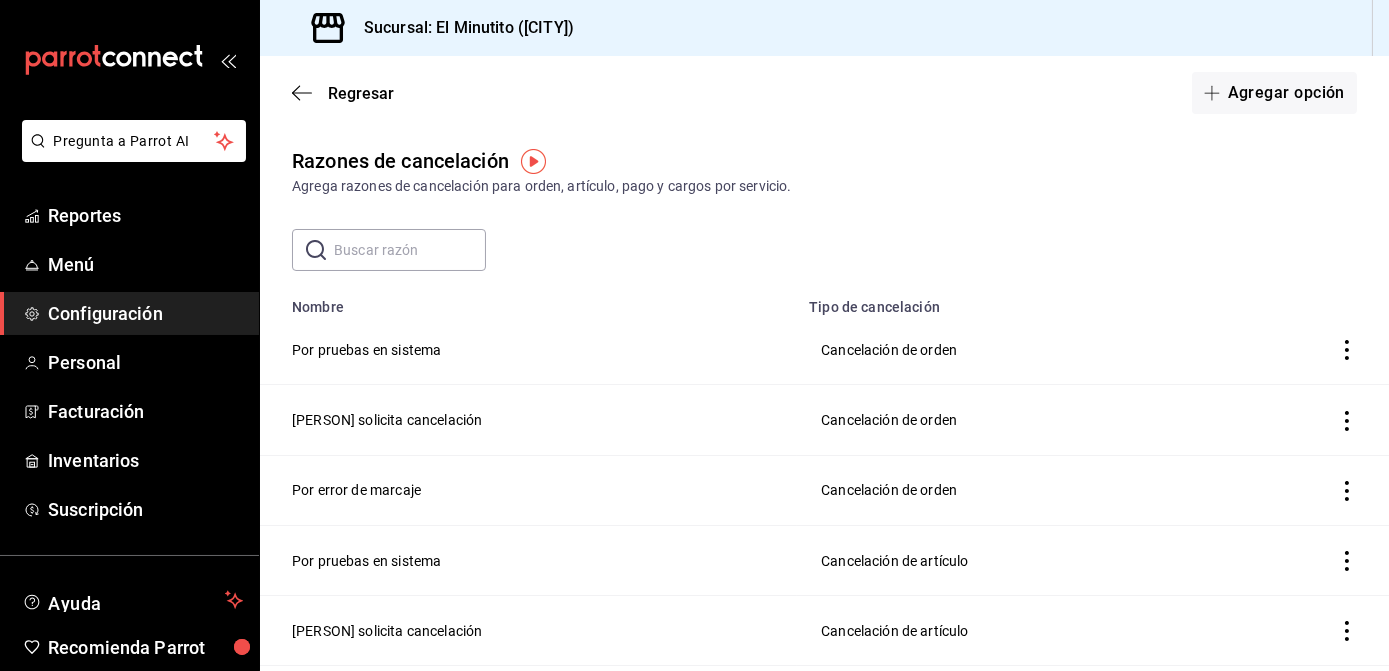 drag, startPoint x: 1343, startPoint y: 350, endPoint x: 1325, endPoint y: 353, distance: 18.248287 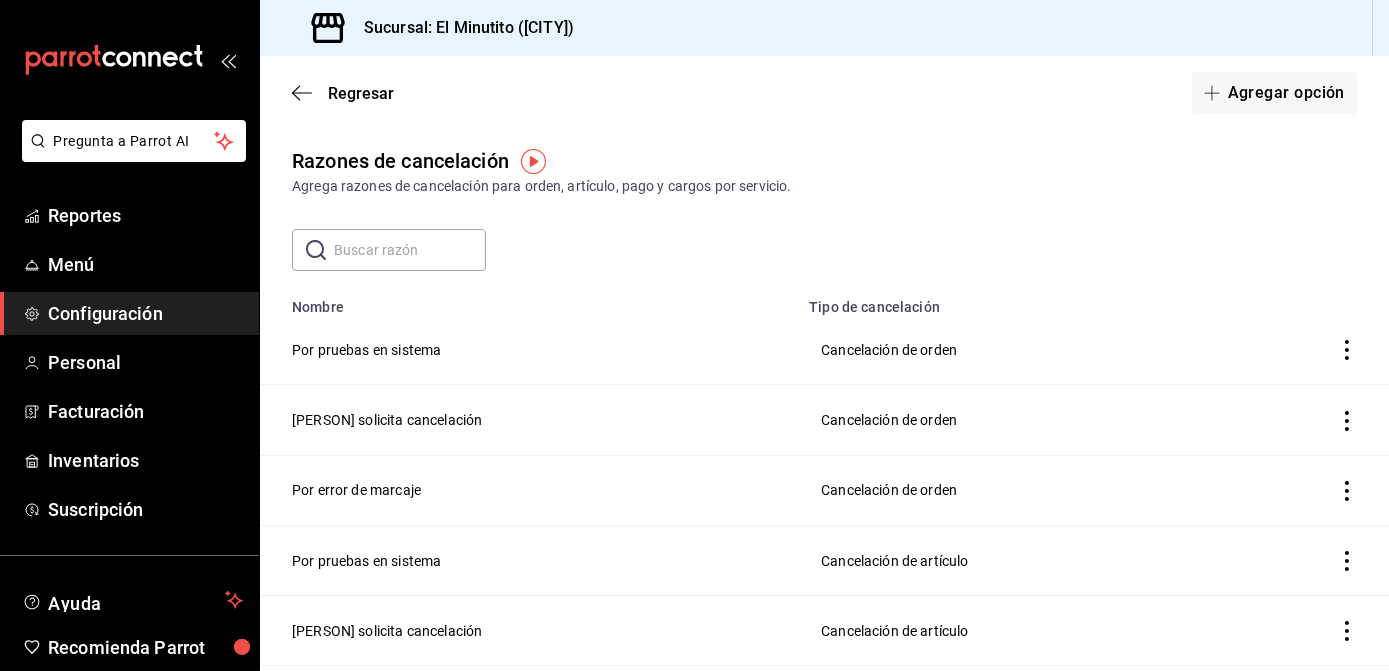 click 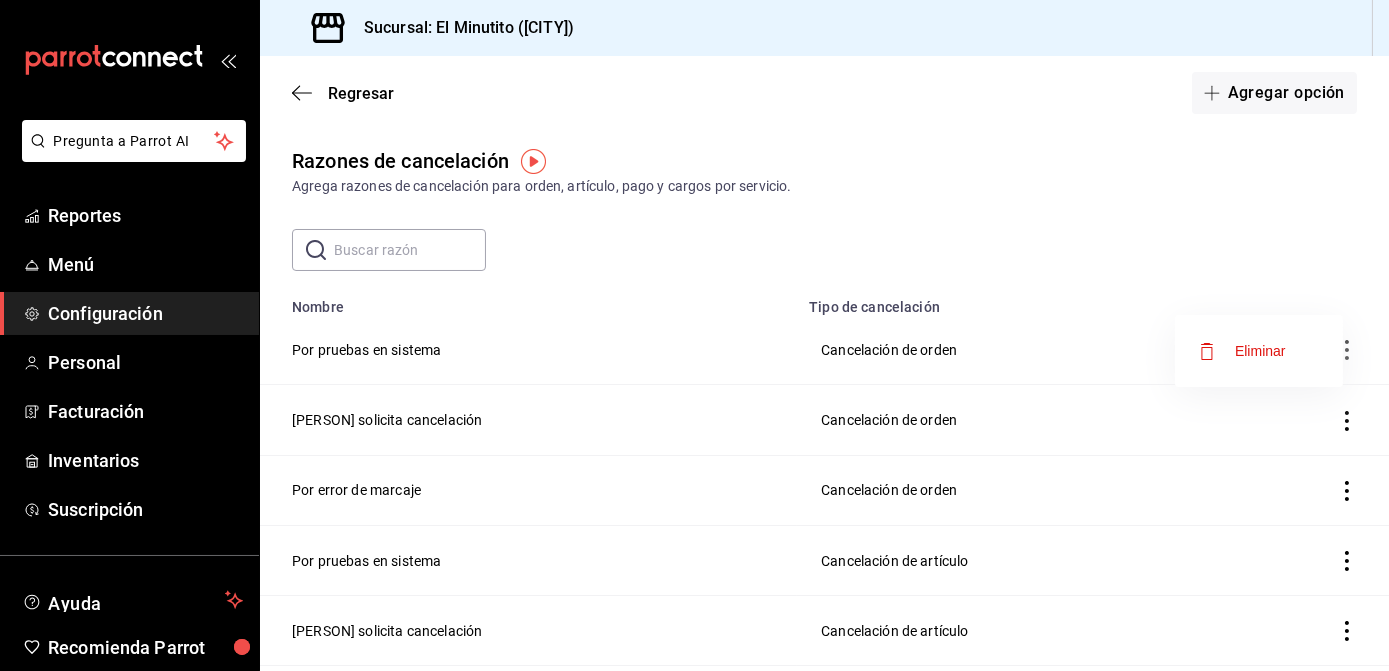 click on "Eliminar" at bounding box center (1259, 351) 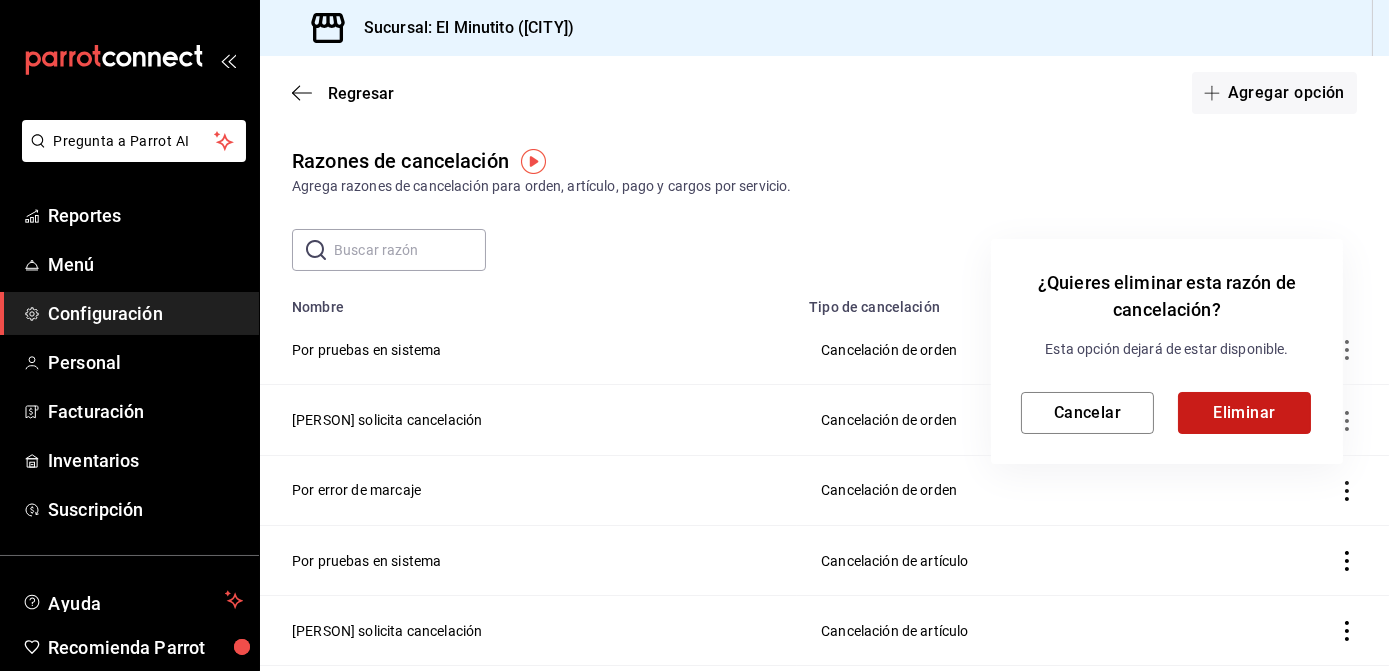 click on "Eliminar" at bounding box center (1244, 413) 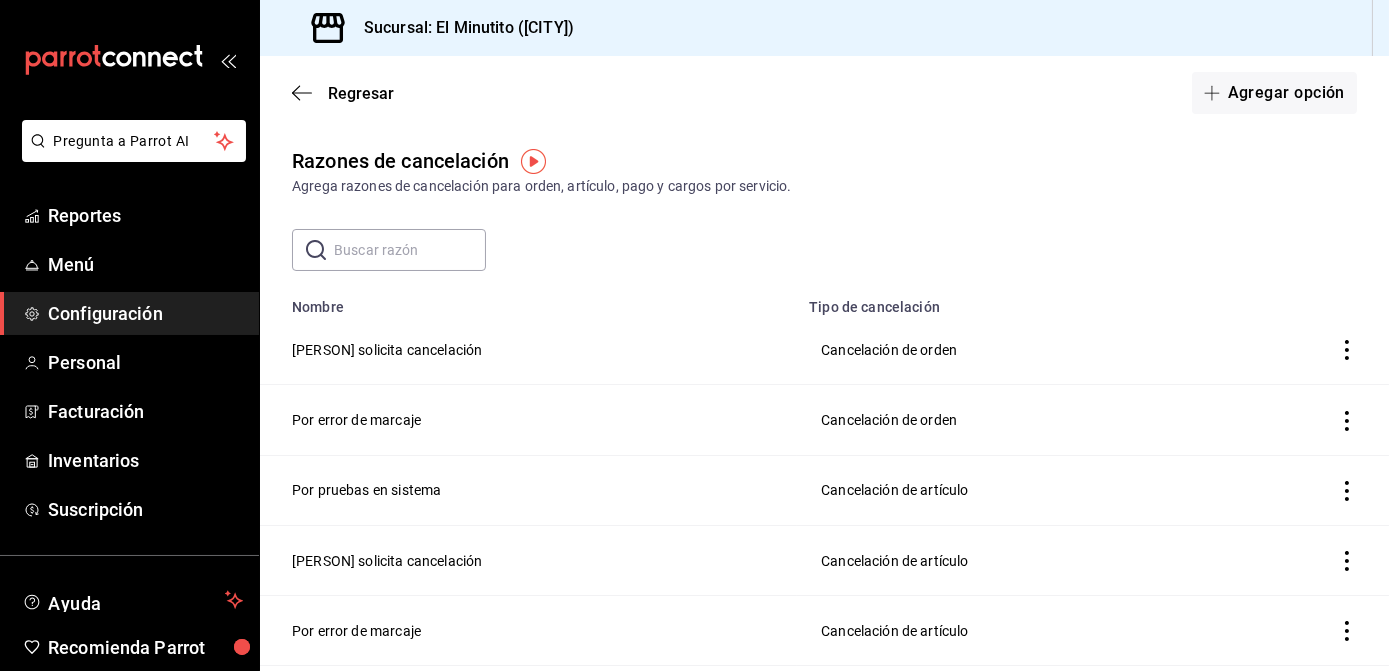 click 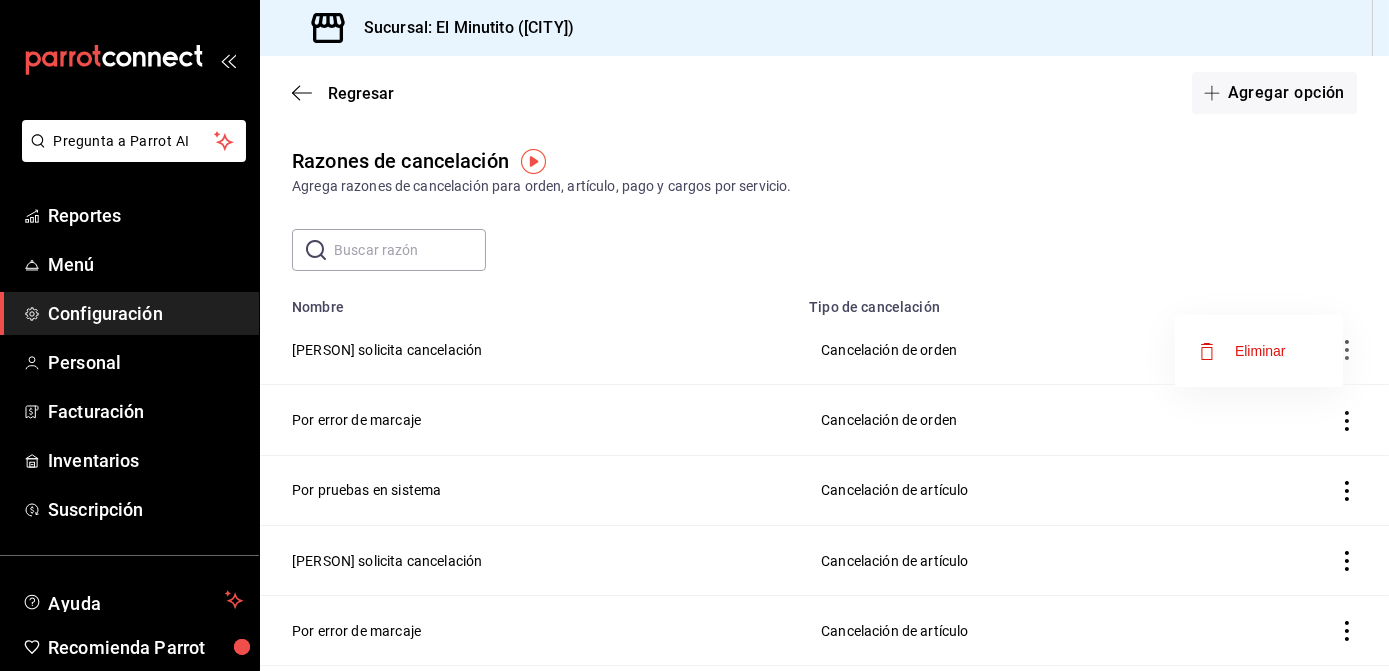 click on "Eliminar" at bounding box center (1242, 351) 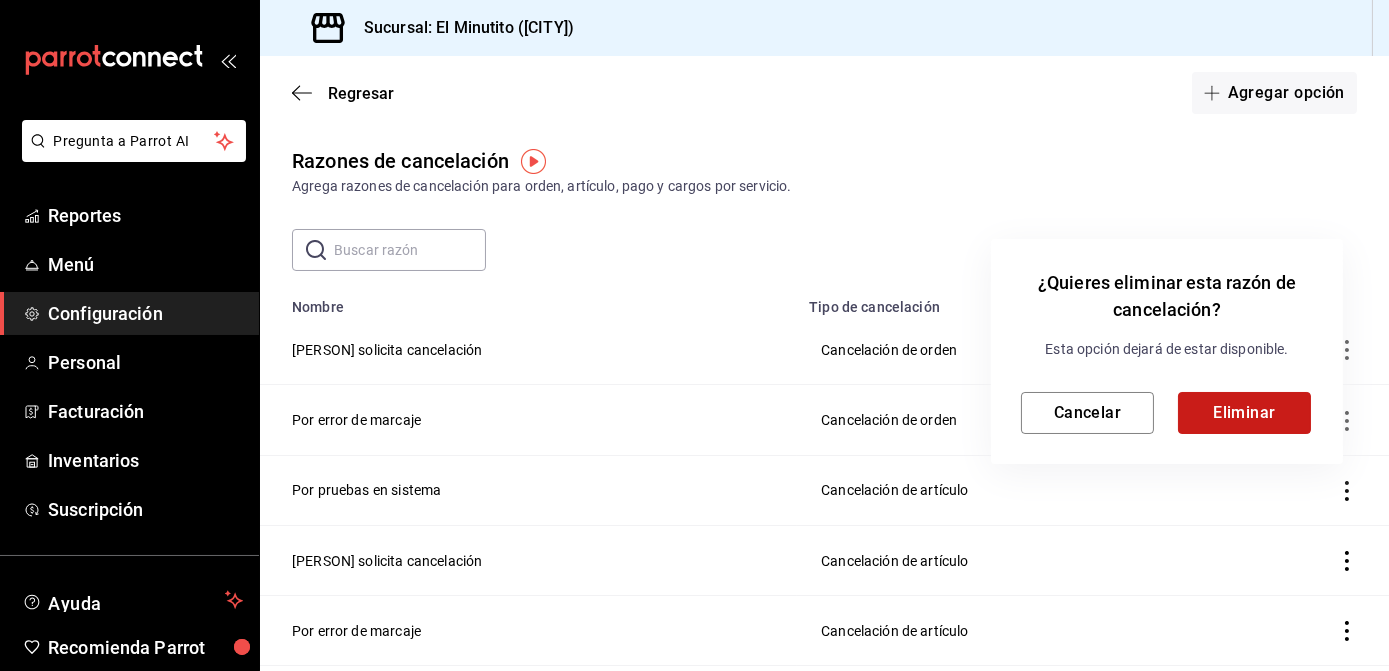 click on "Eliminar" at bounding box center (1244, 413) 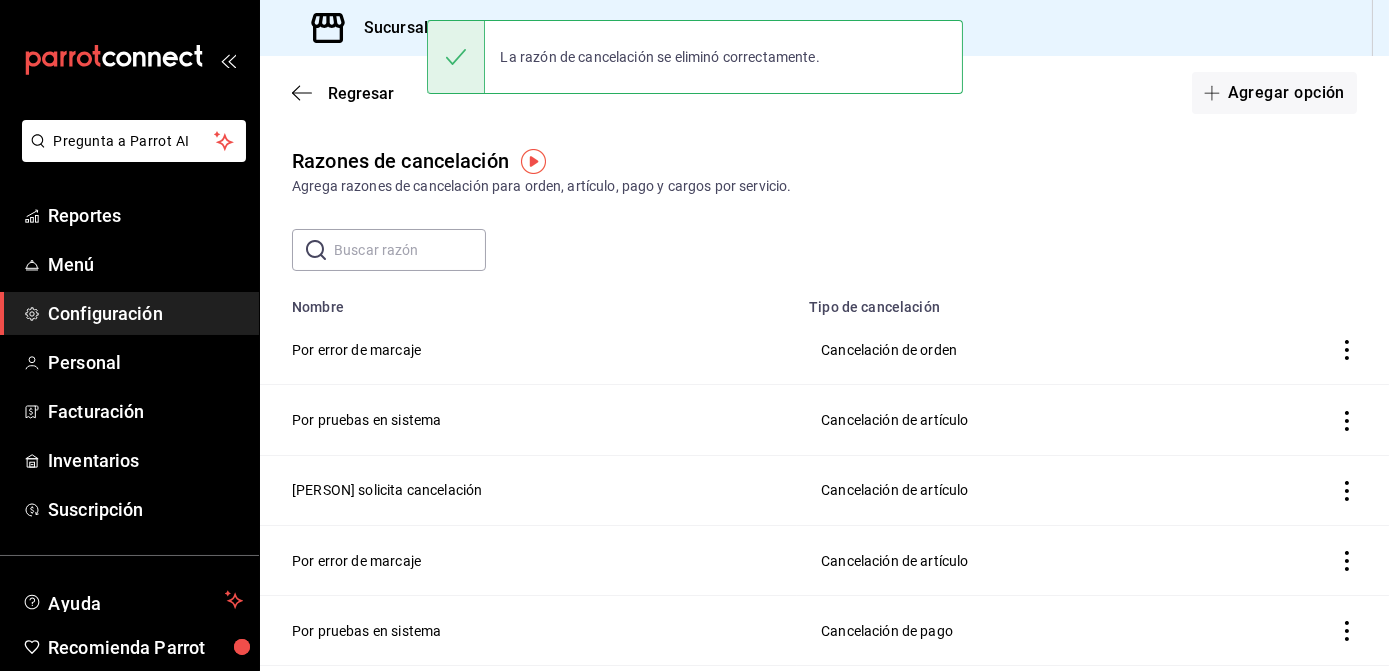 click 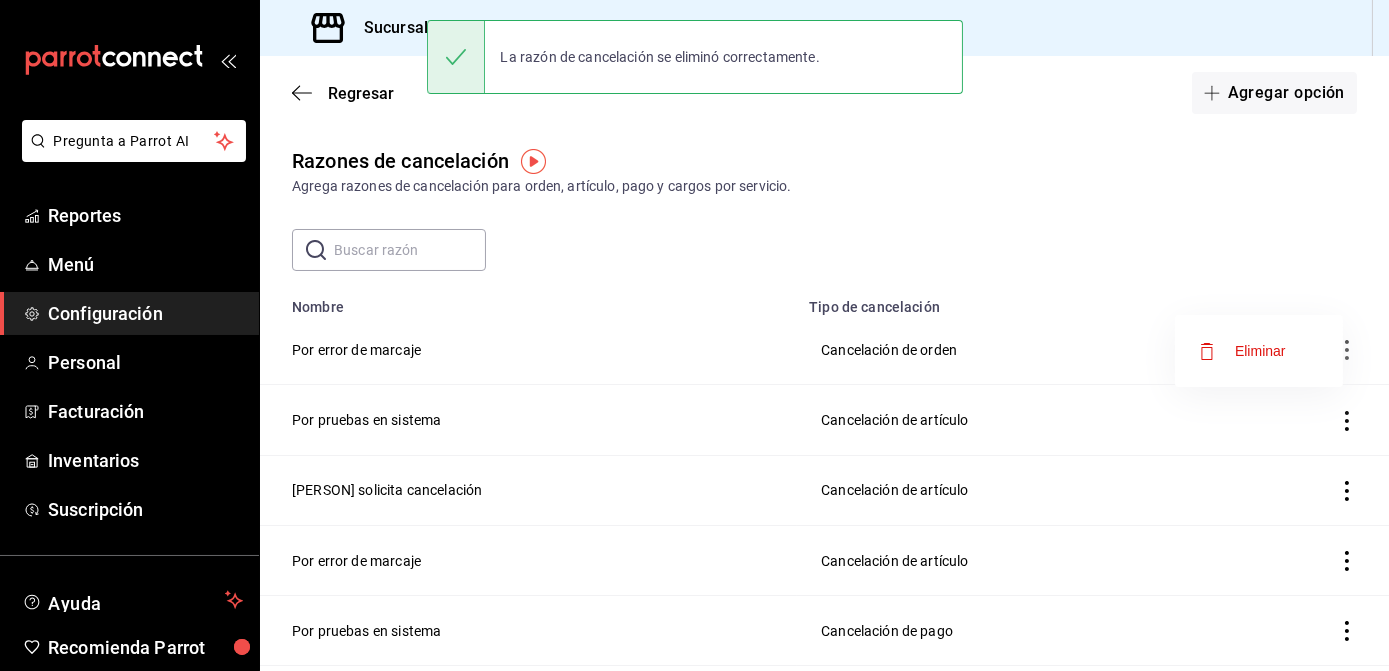 click on "Eliminar" at bounding box center [1260, 351] 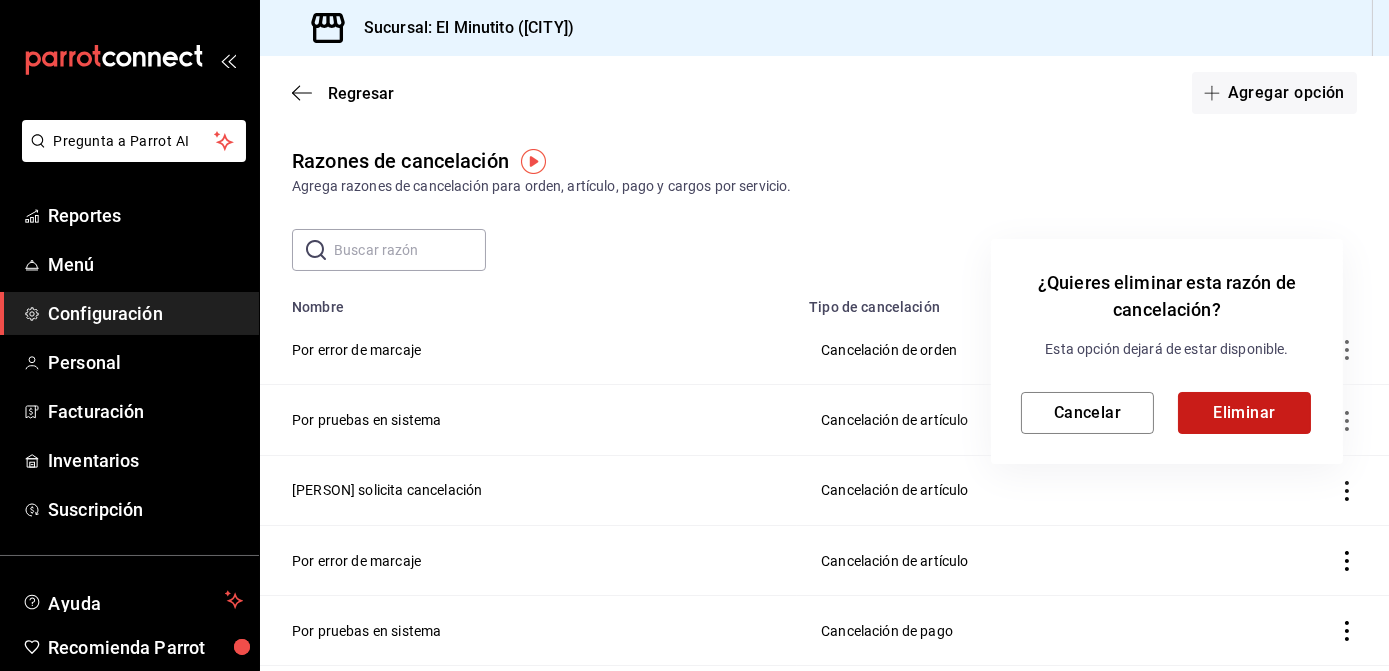 click on "Eliminar" at bounding box center [1244, 413] 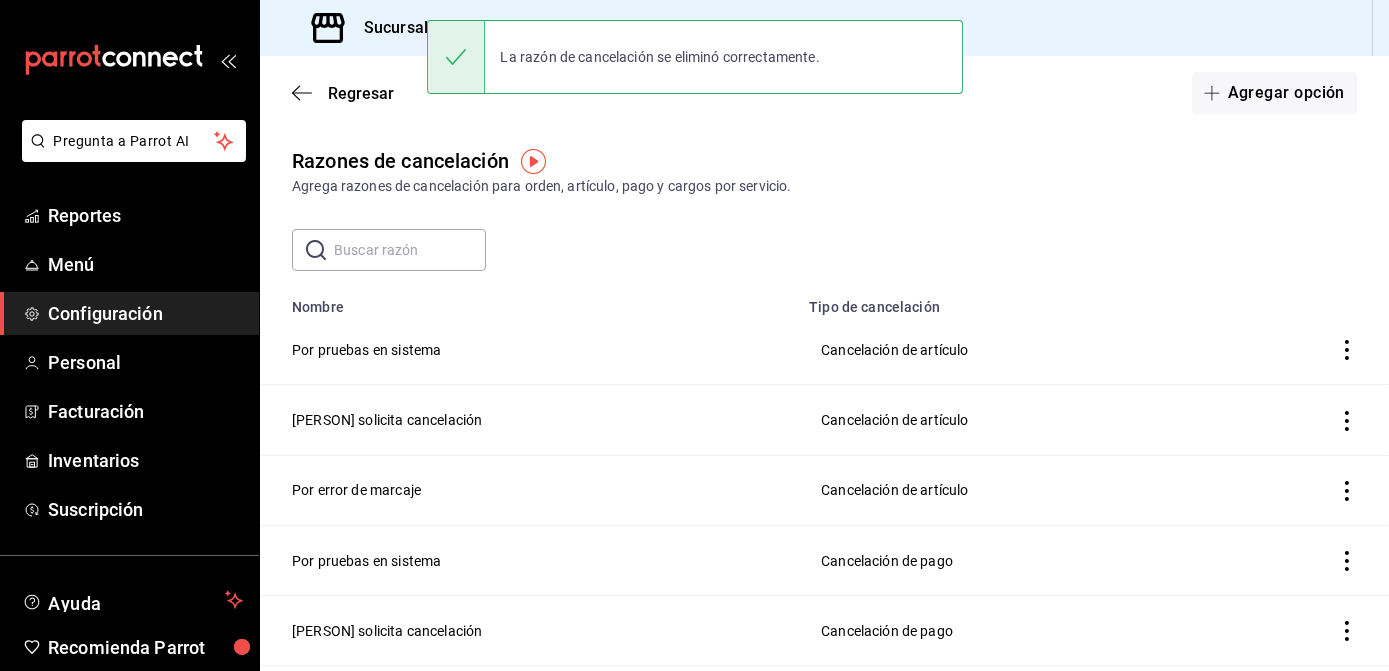 click 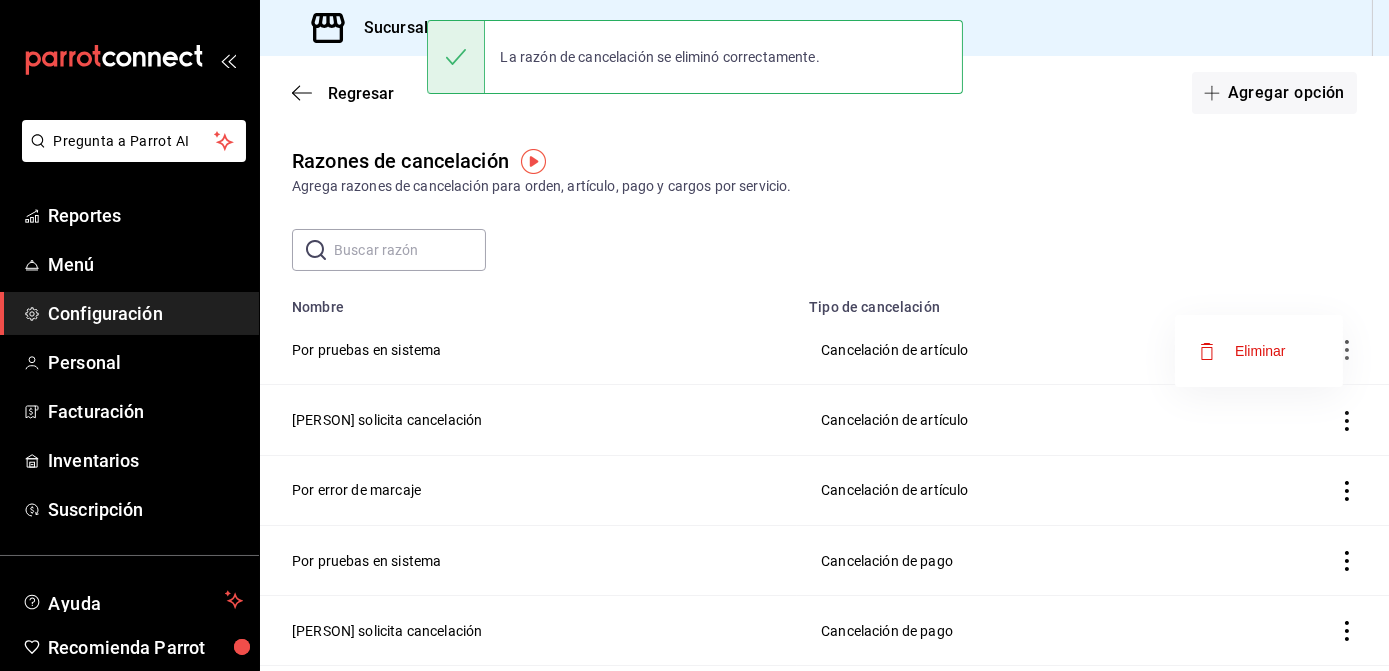 click on "Eliminar" at bounding box center (1242, 351) 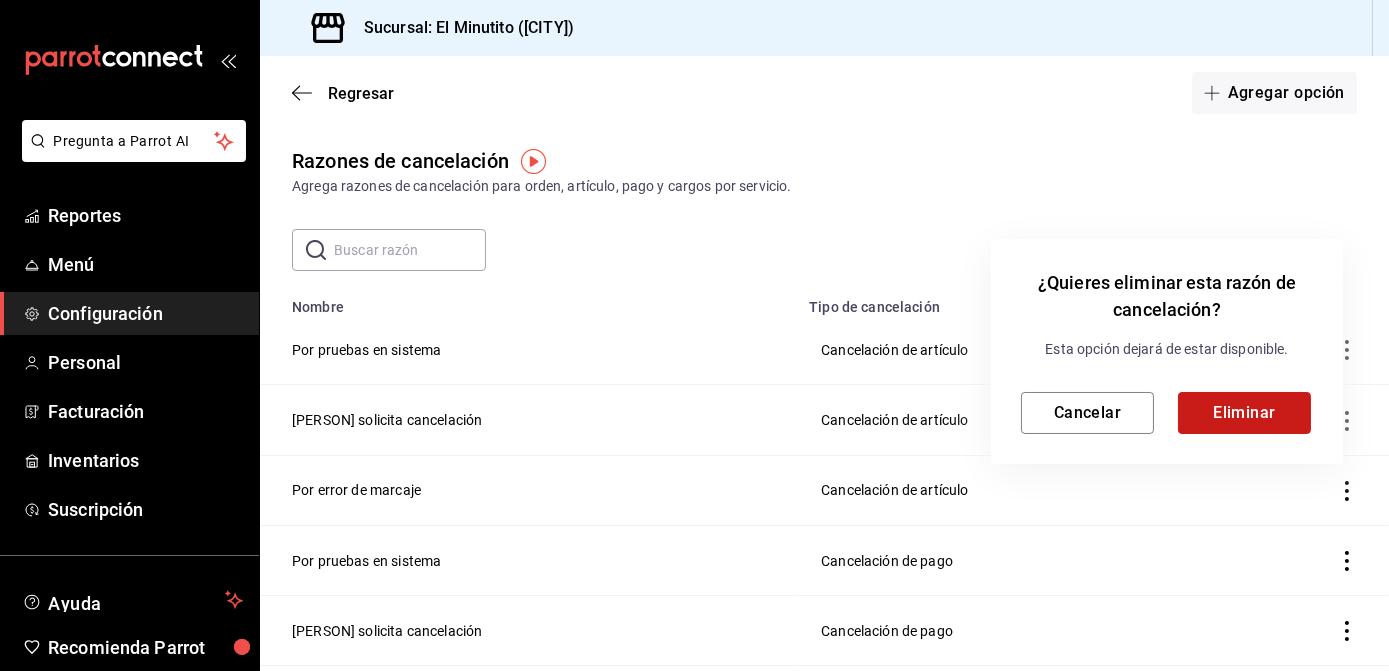 click on "Eliminar" at bounding box center (1244, 413) 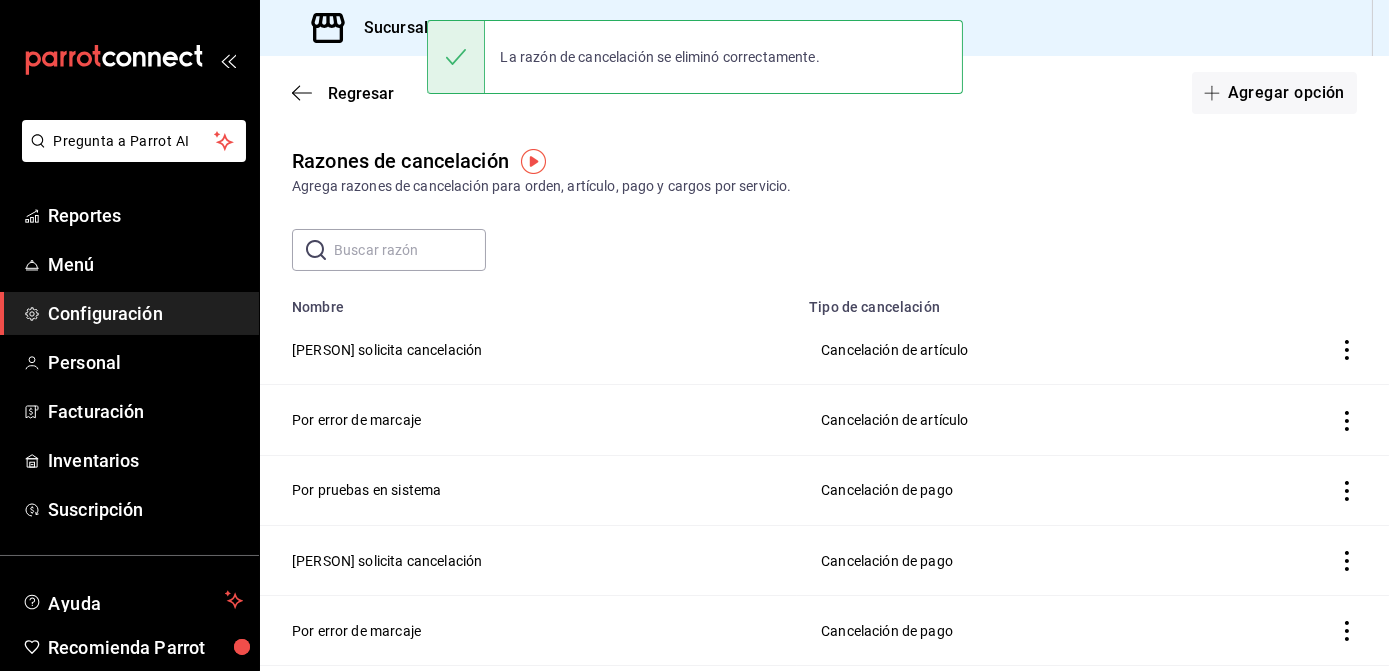 click 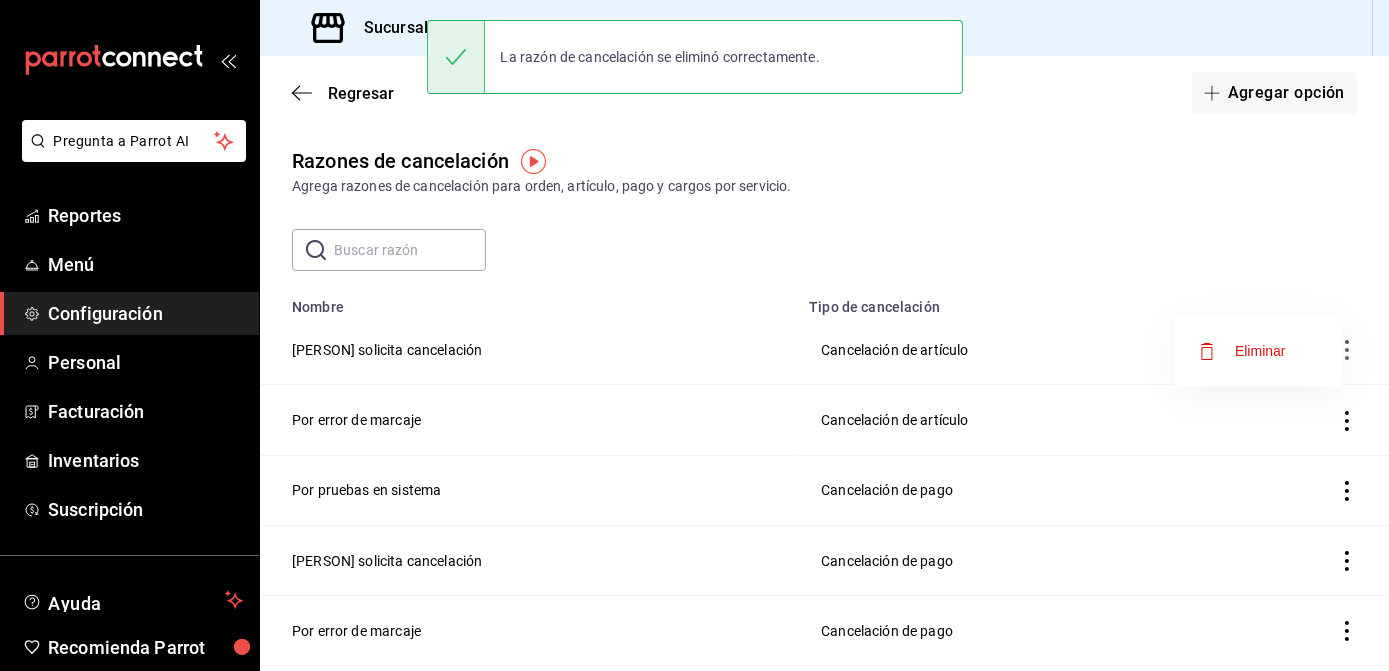 click on "Eliminar" at bounding box center (1259, 351) 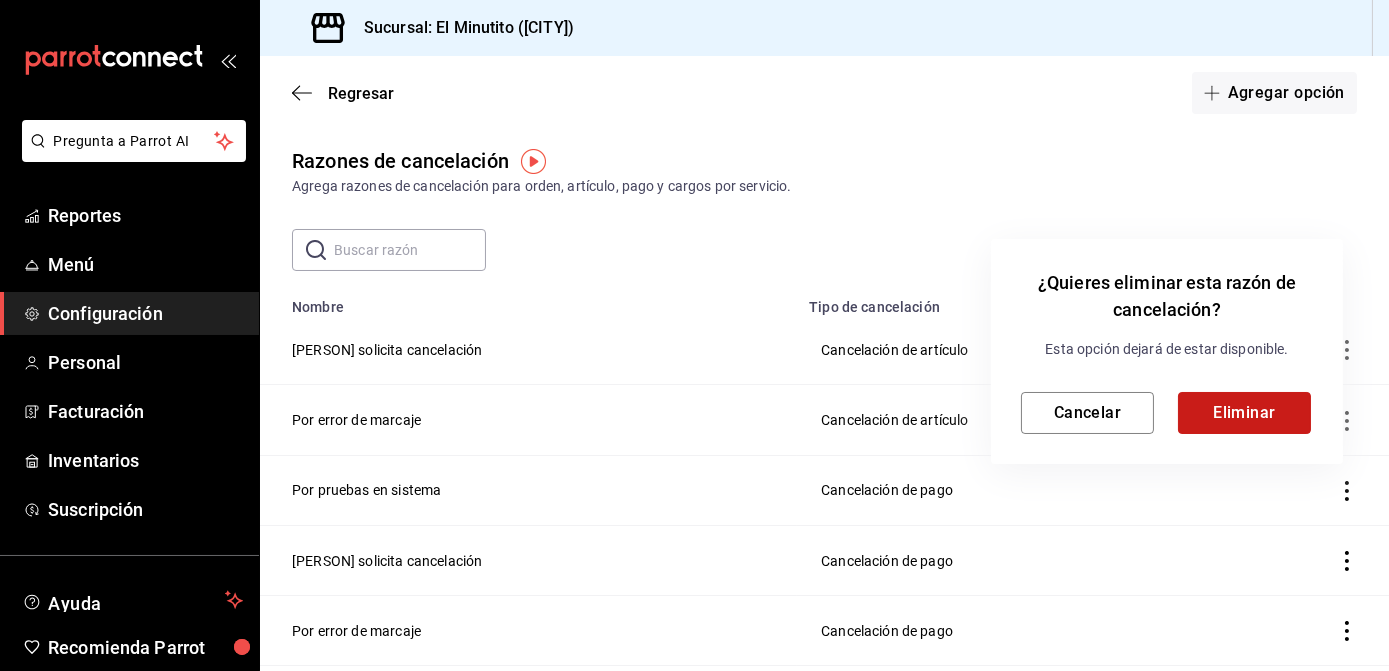 click on "Eliminar" at bounding box center (1244, 413) 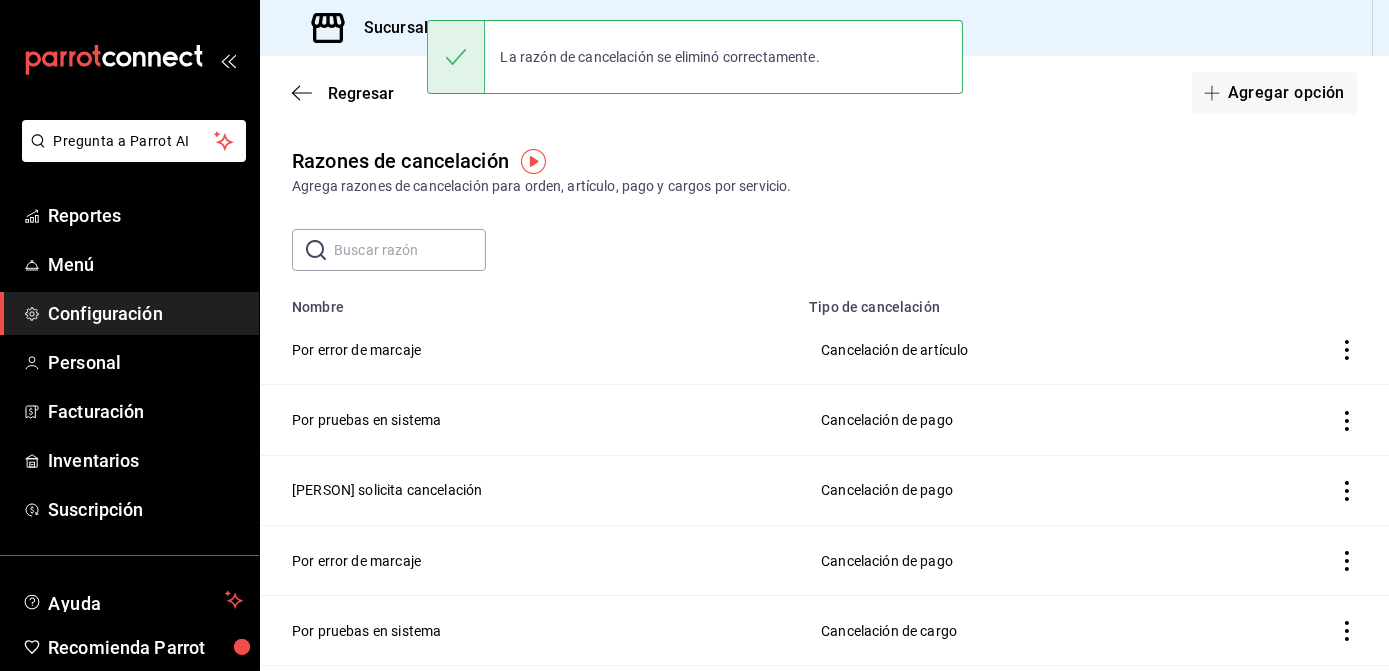 click 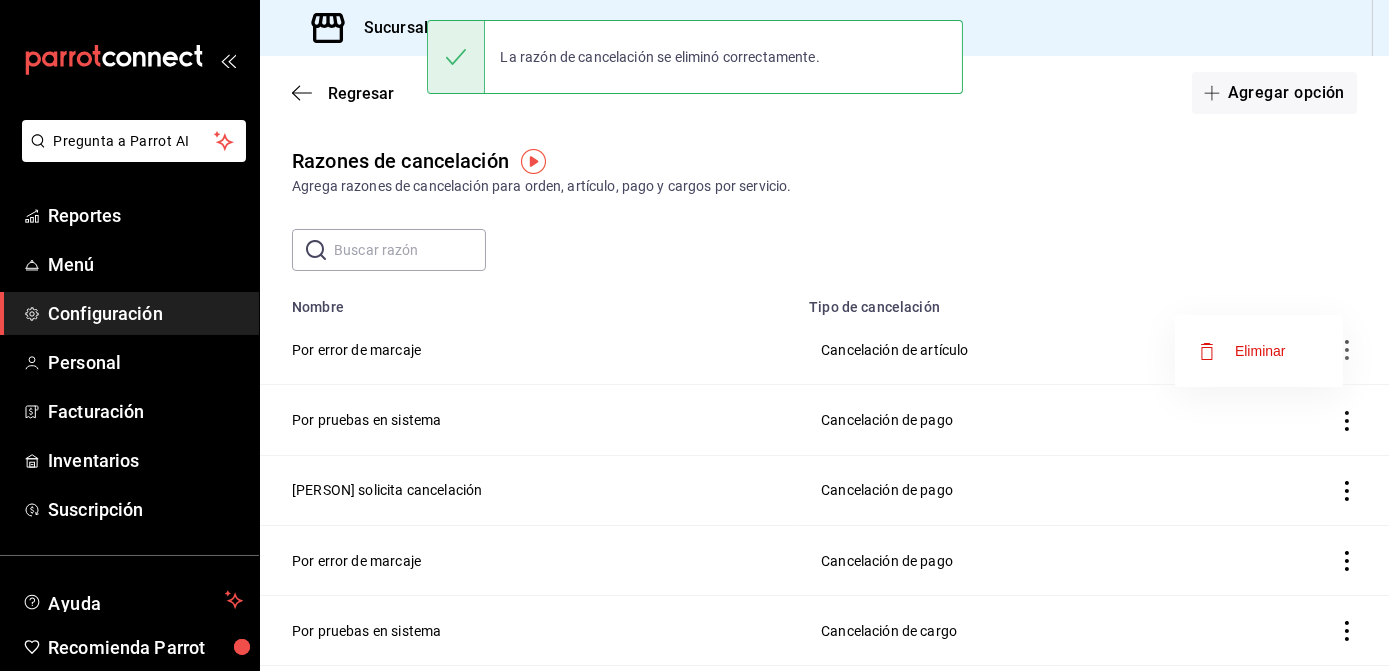 click on "Eliminar" at bounding box center (1260, 351) 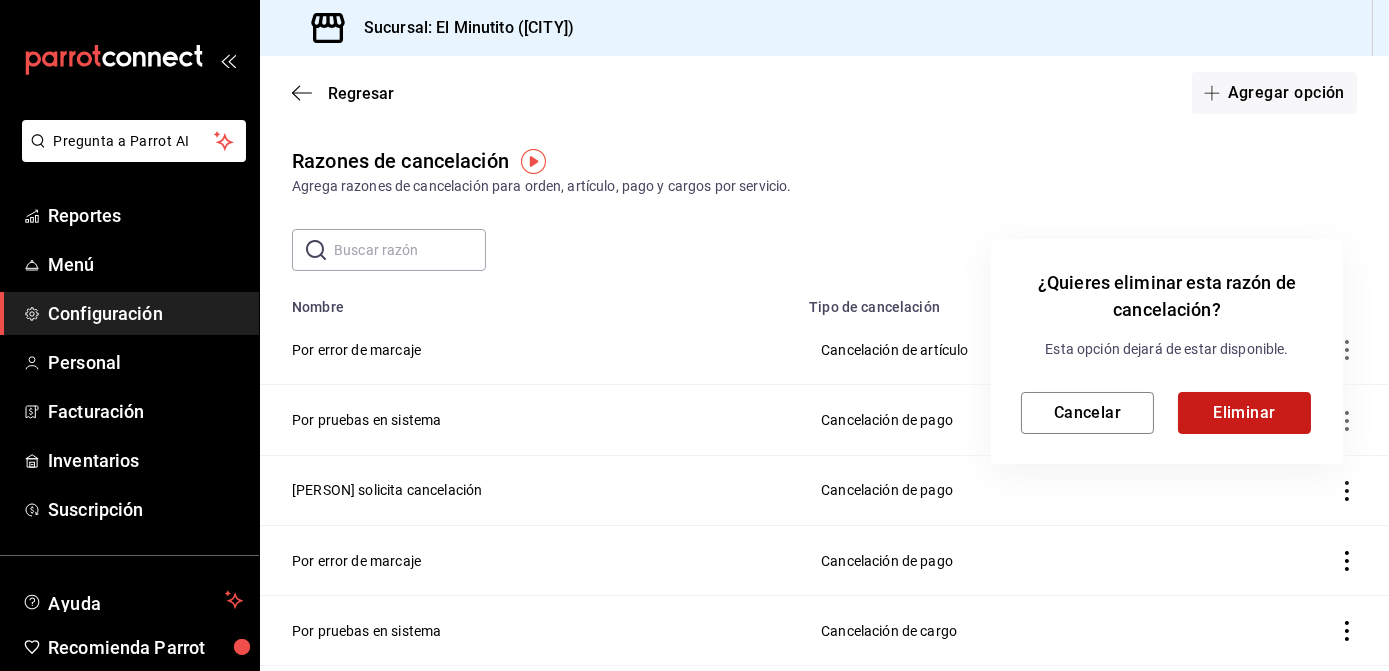 click on "Eliminar" at bounding box center [1244, 413] 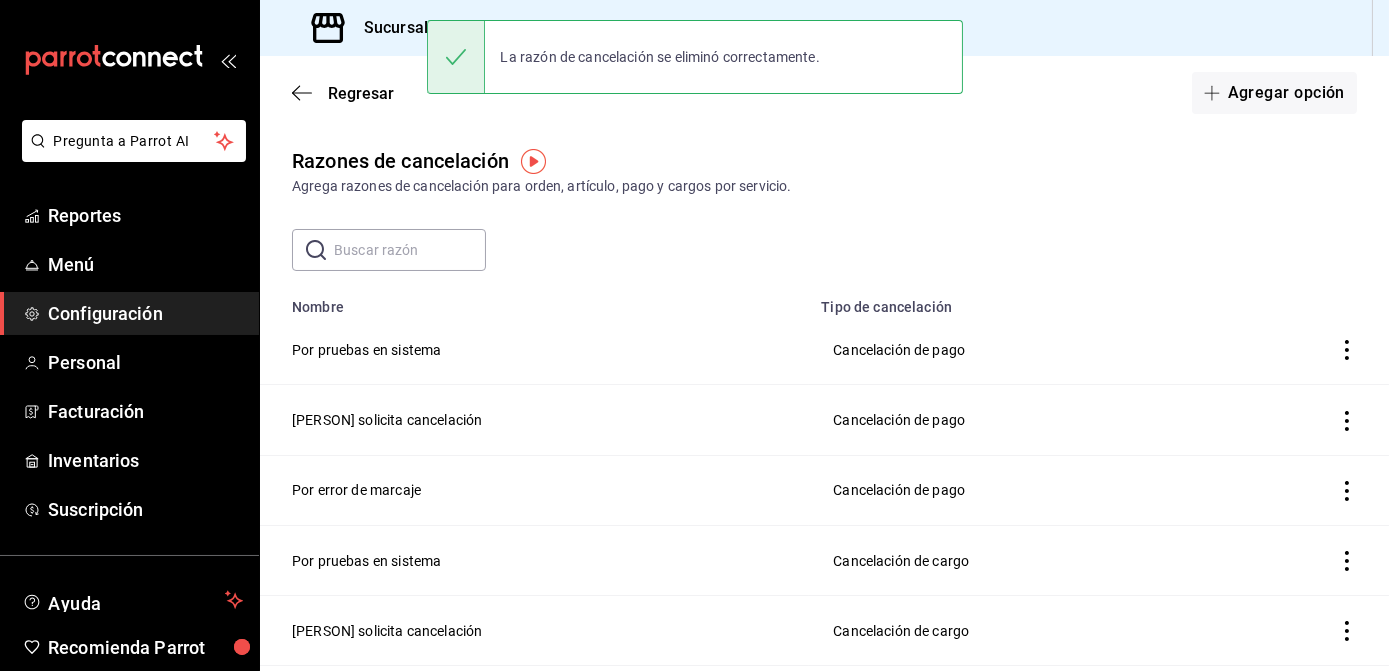 click 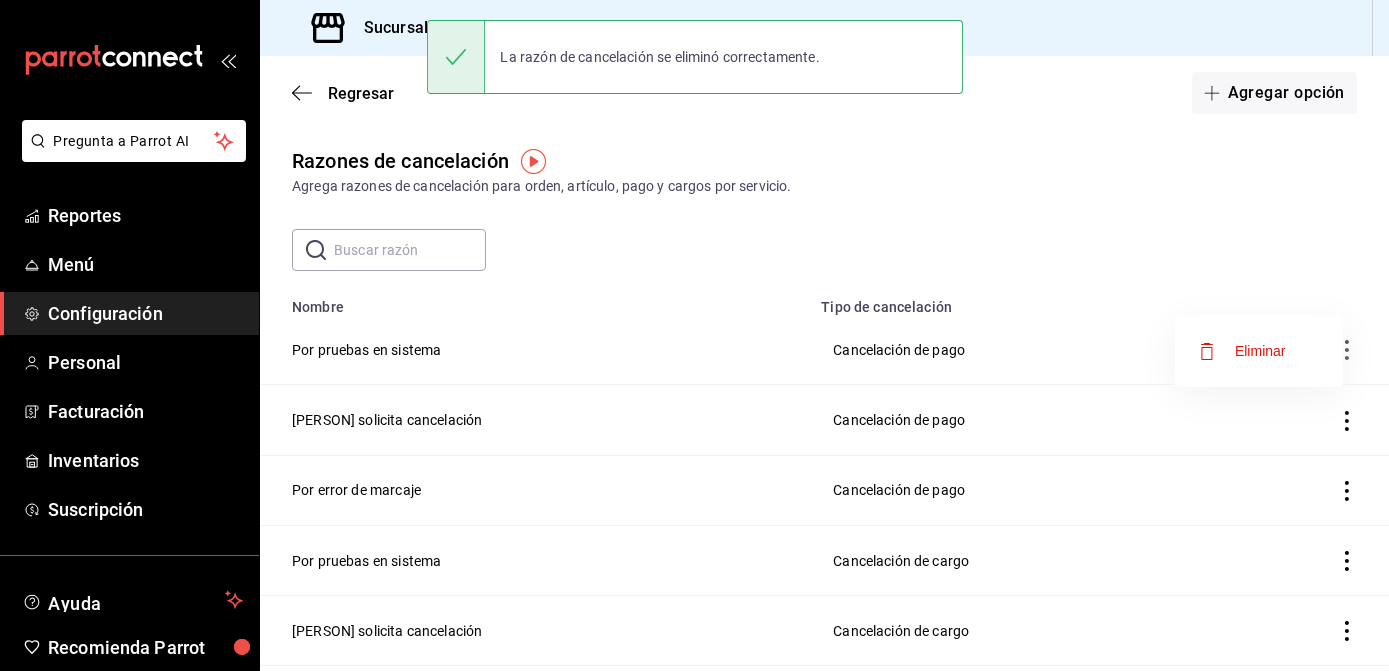 click on "Eliminar" at bounding box center [1259, 351] 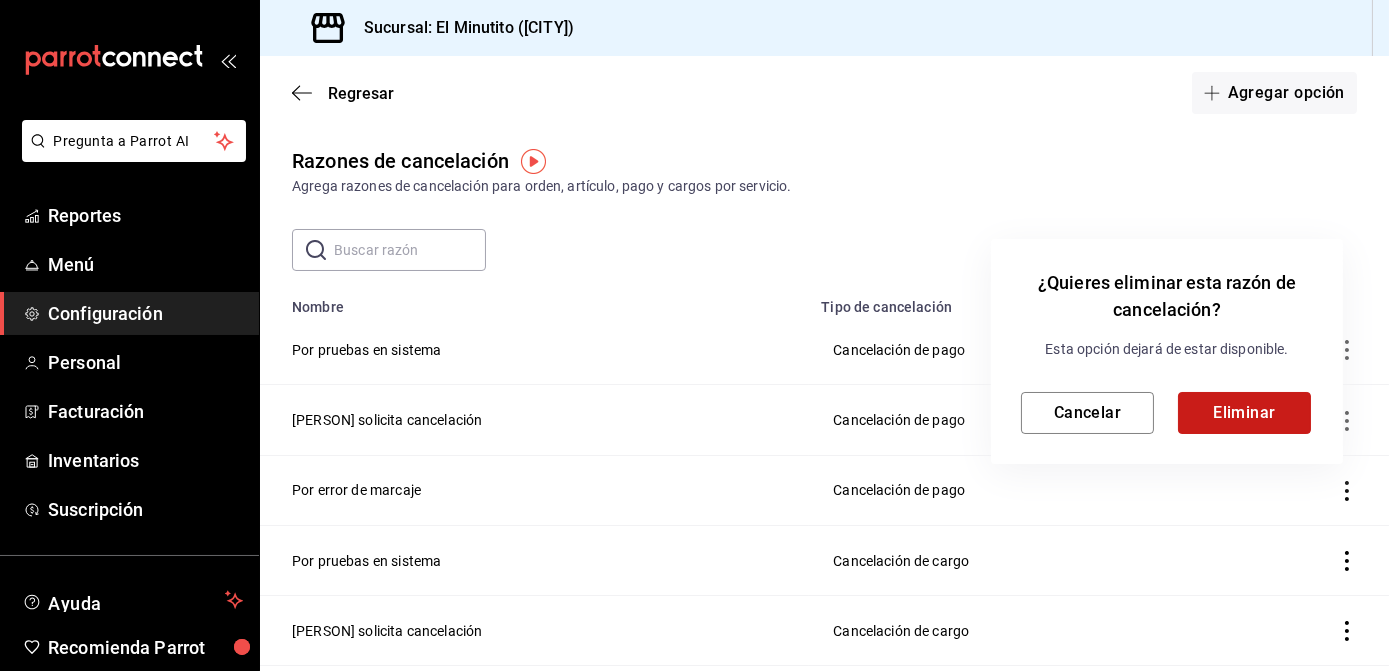 click on "Eliminar" at bounding box center (1244, 413) 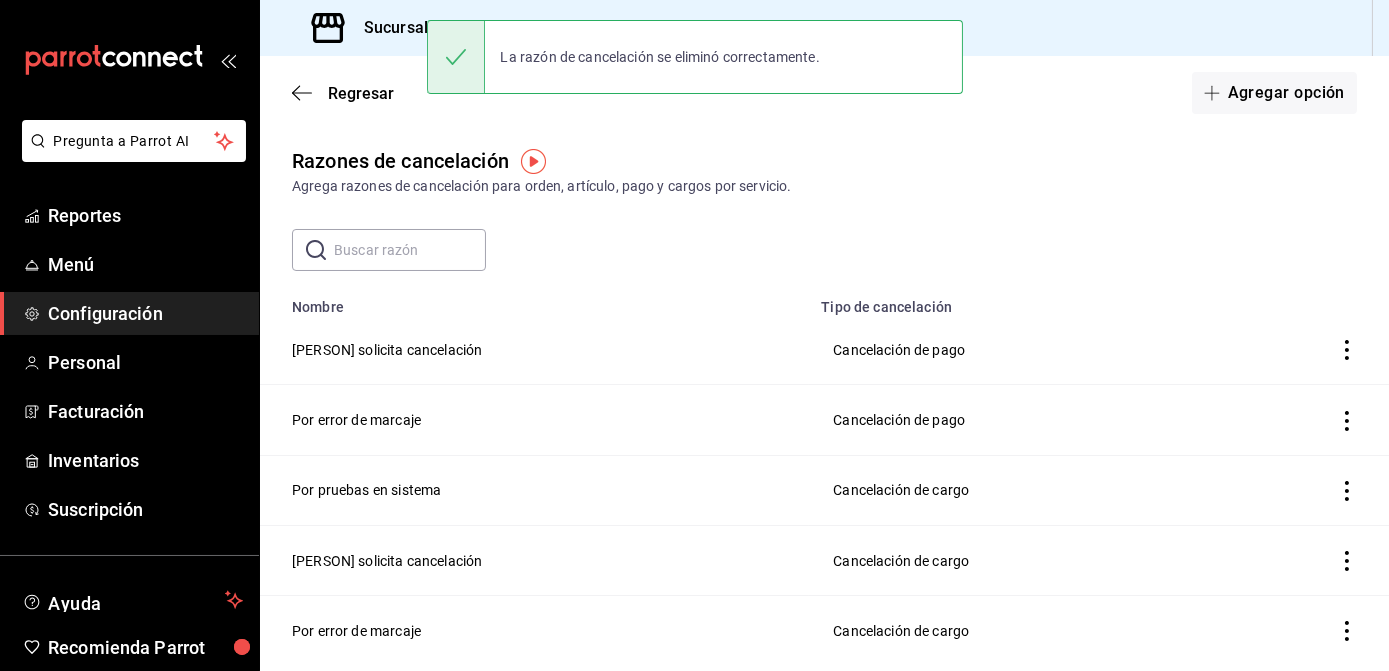 click 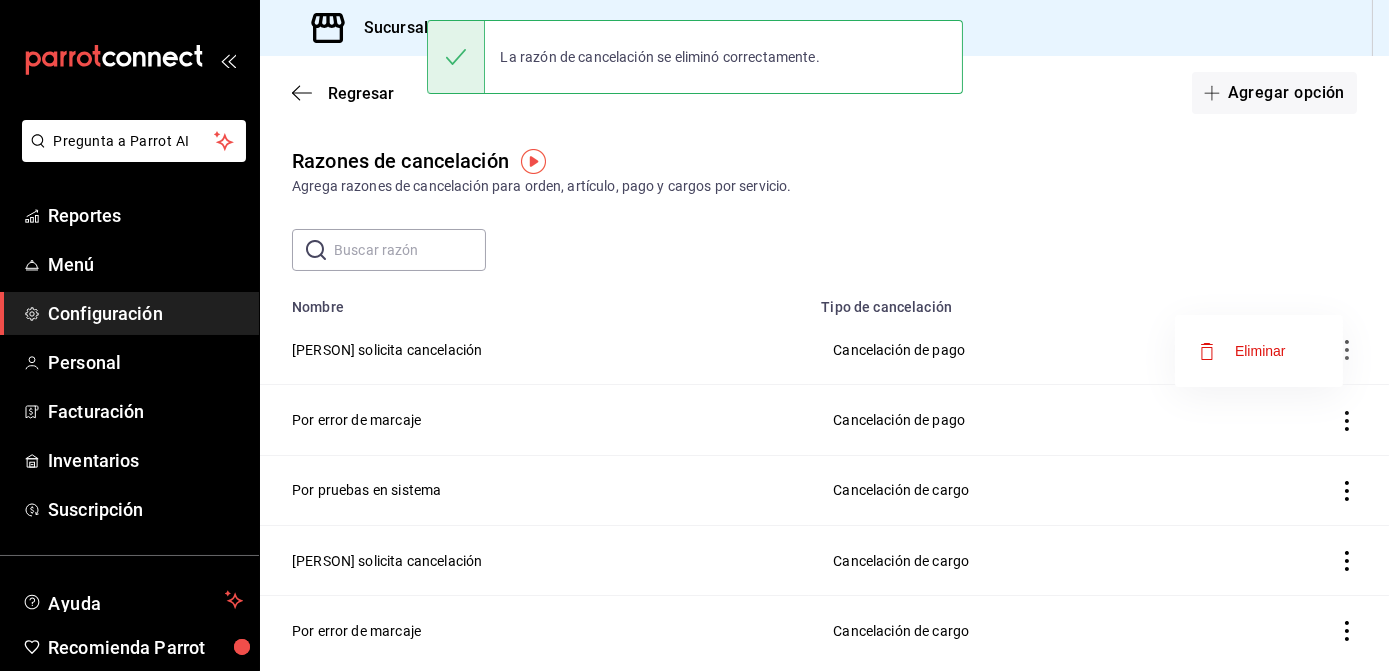 click on "Eliminar" at bounding box center (1259, 351) 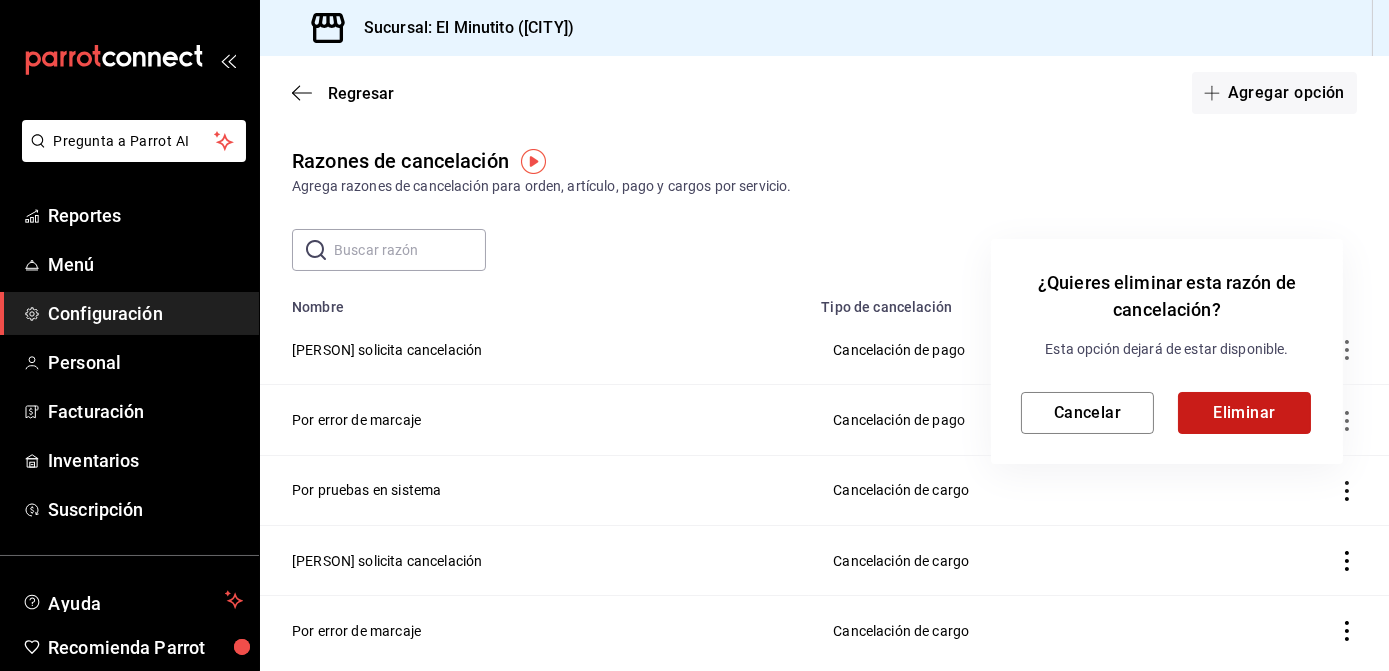 click on "Eliminar" at bounding box center (1244, 413) 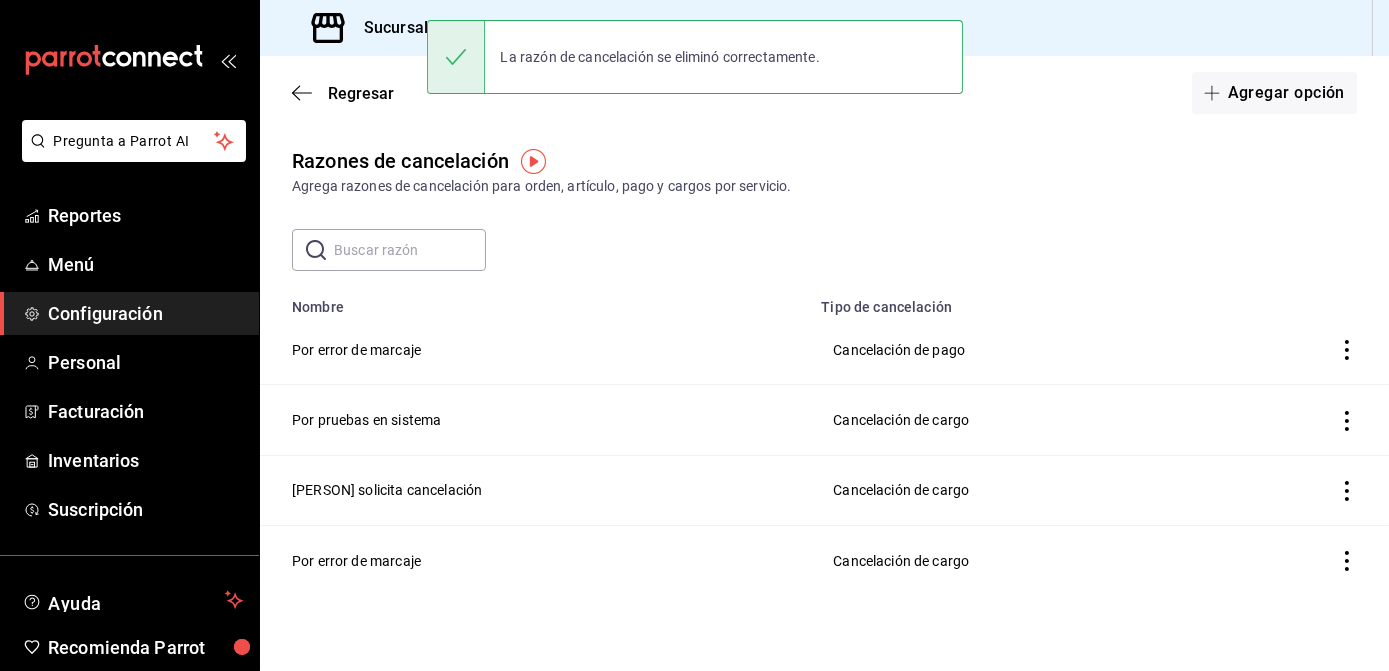 click at bounding box center (1304, 350) 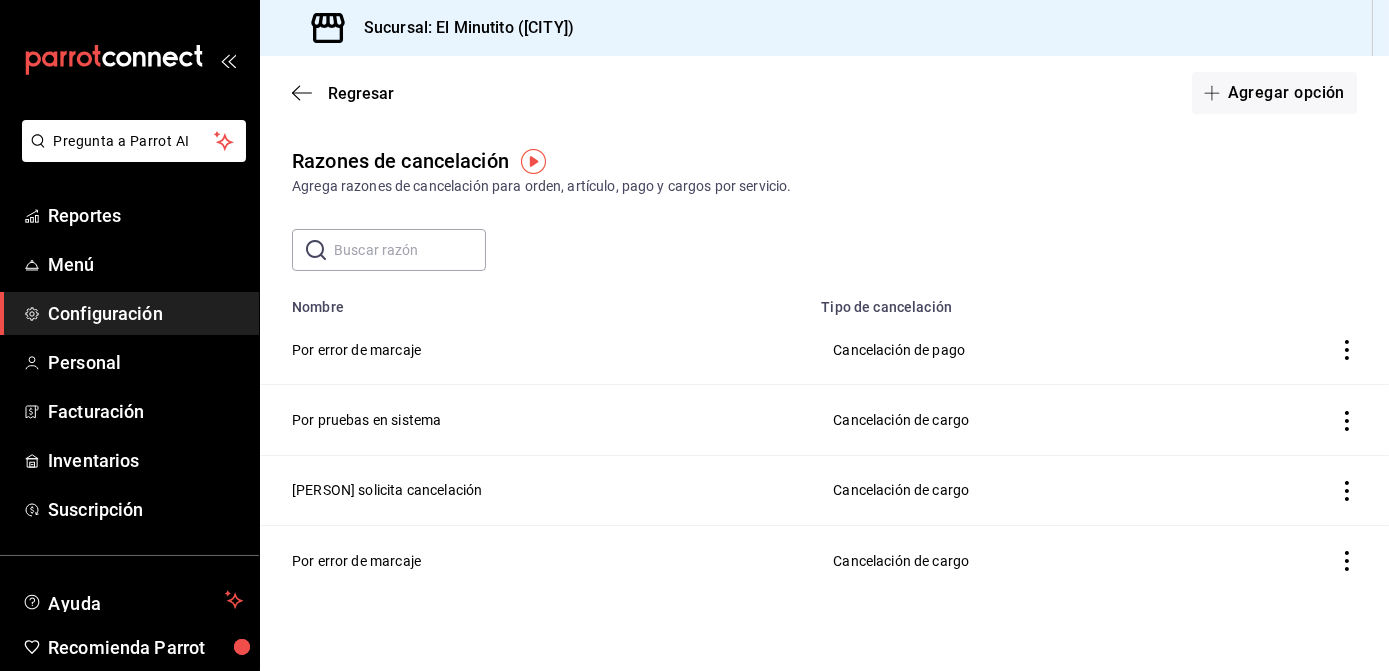 click 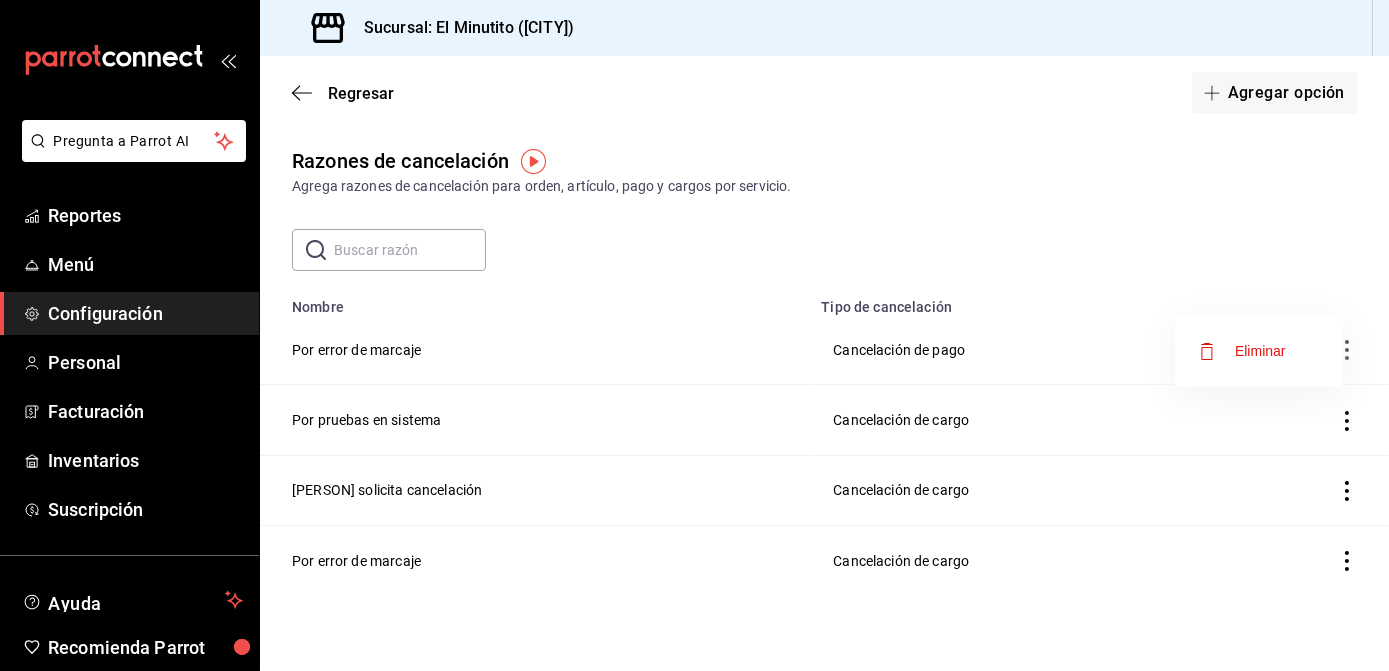 click on "Eliminar" at bounding box center (1259, 351) 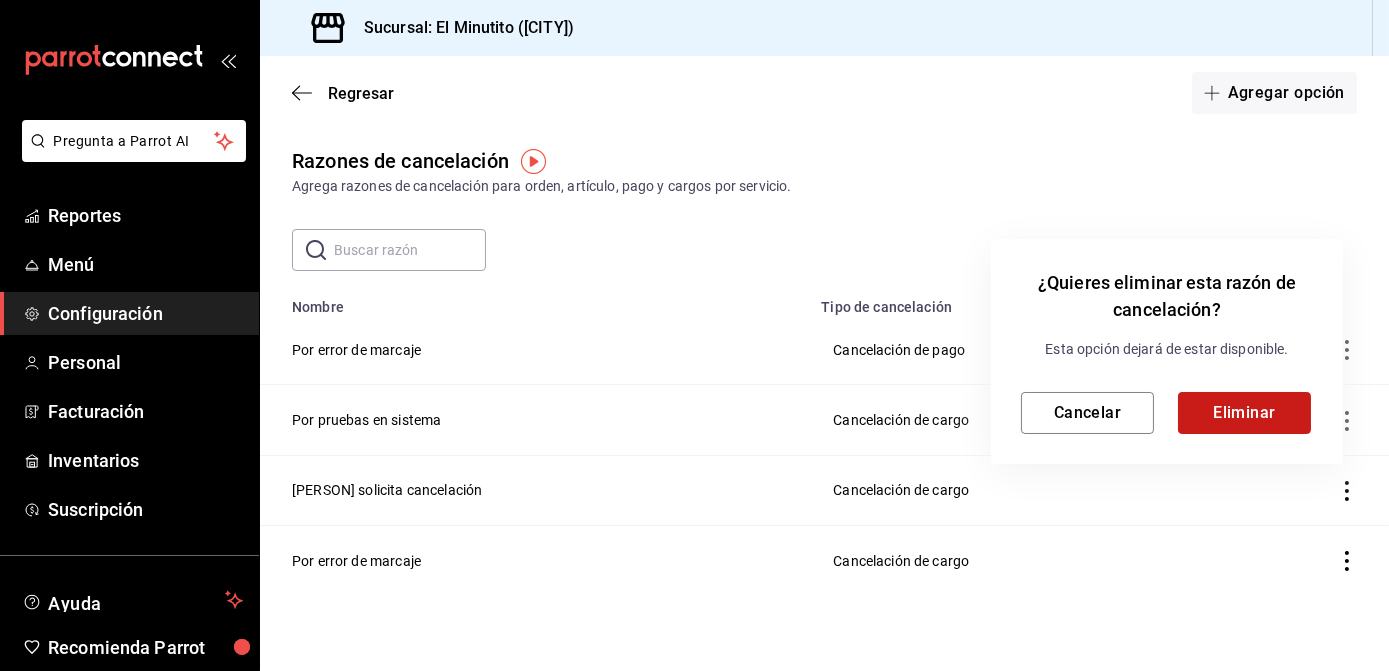 click on "Eliminar" at bounding box center [1244, 413] 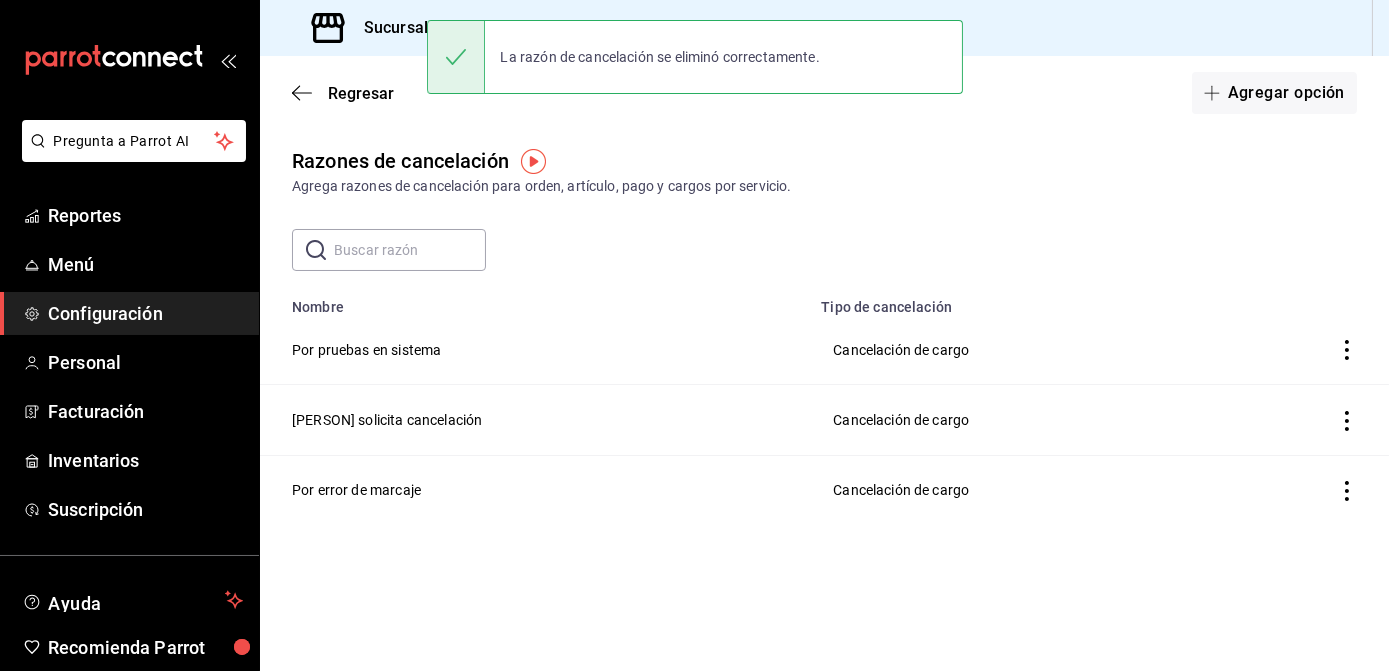 click 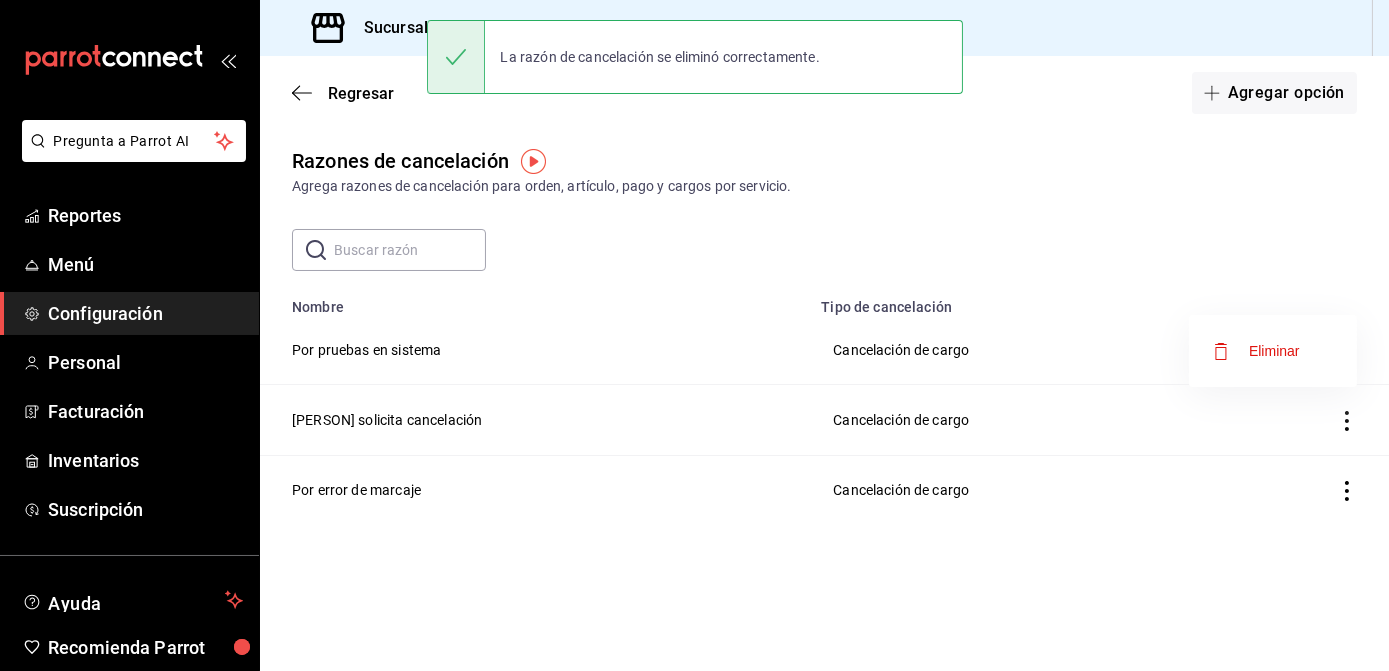 click on "Eliminar" at bounding box center (1256, 351) 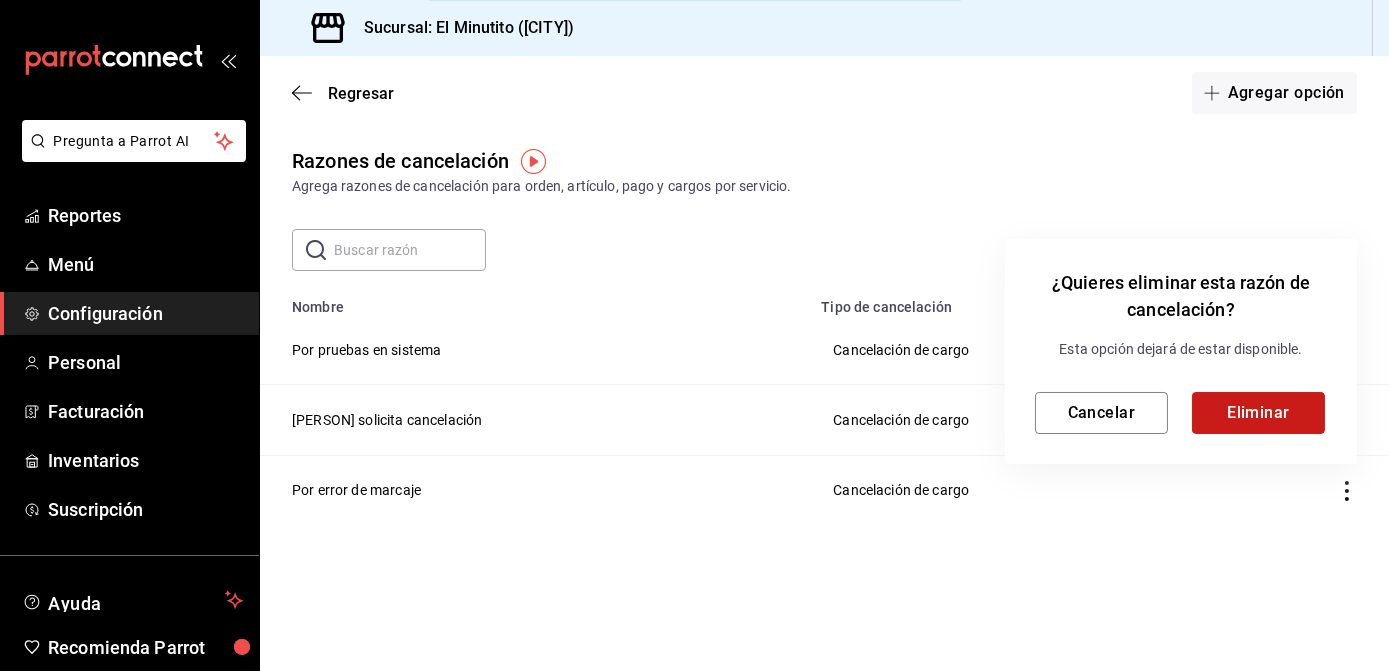click on "Eliminar" at bounding box center (1258, 413) 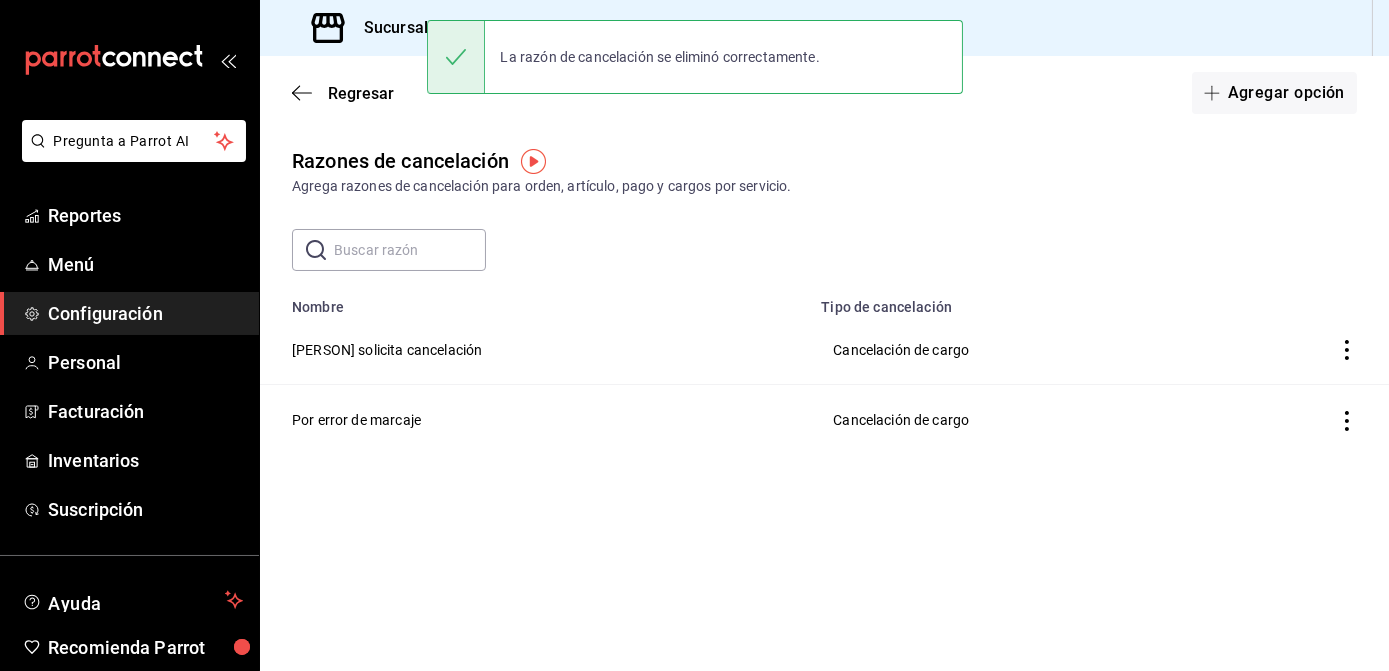 click 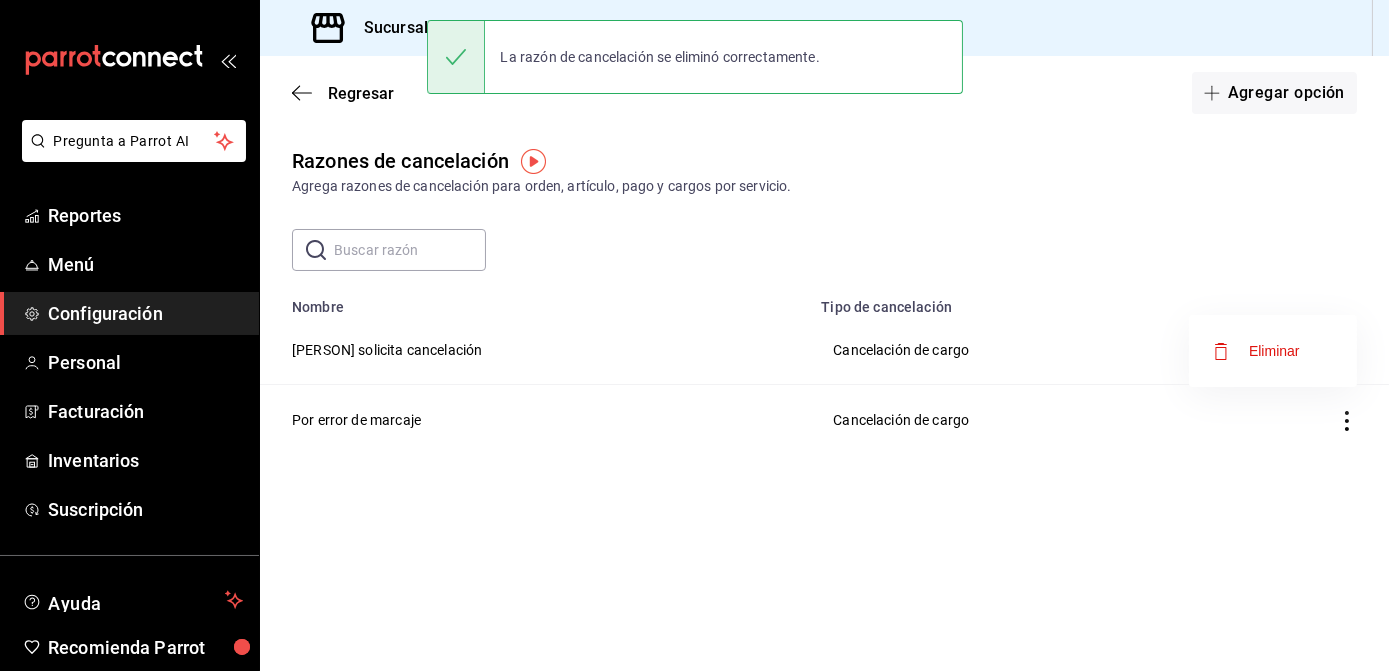click on "Eliminar" at bounding box center [1273, 351] 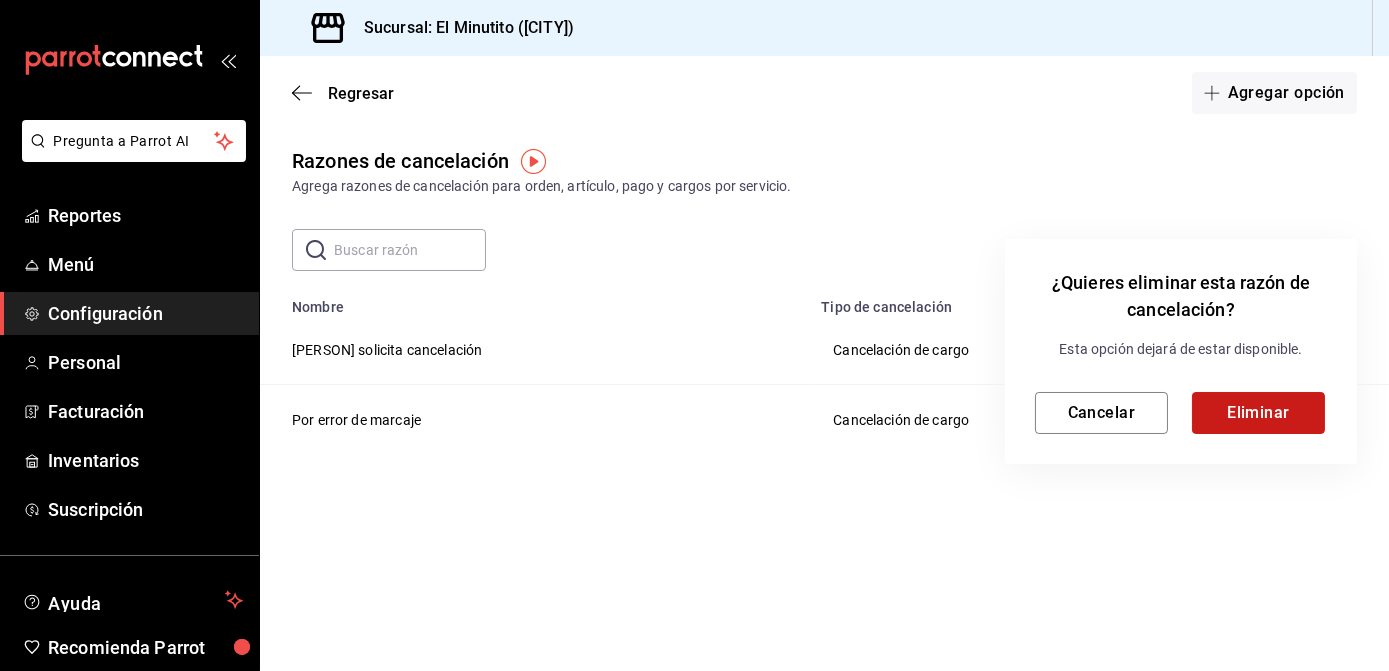 click on "Eliminar" at bounding box center (1258, 413) 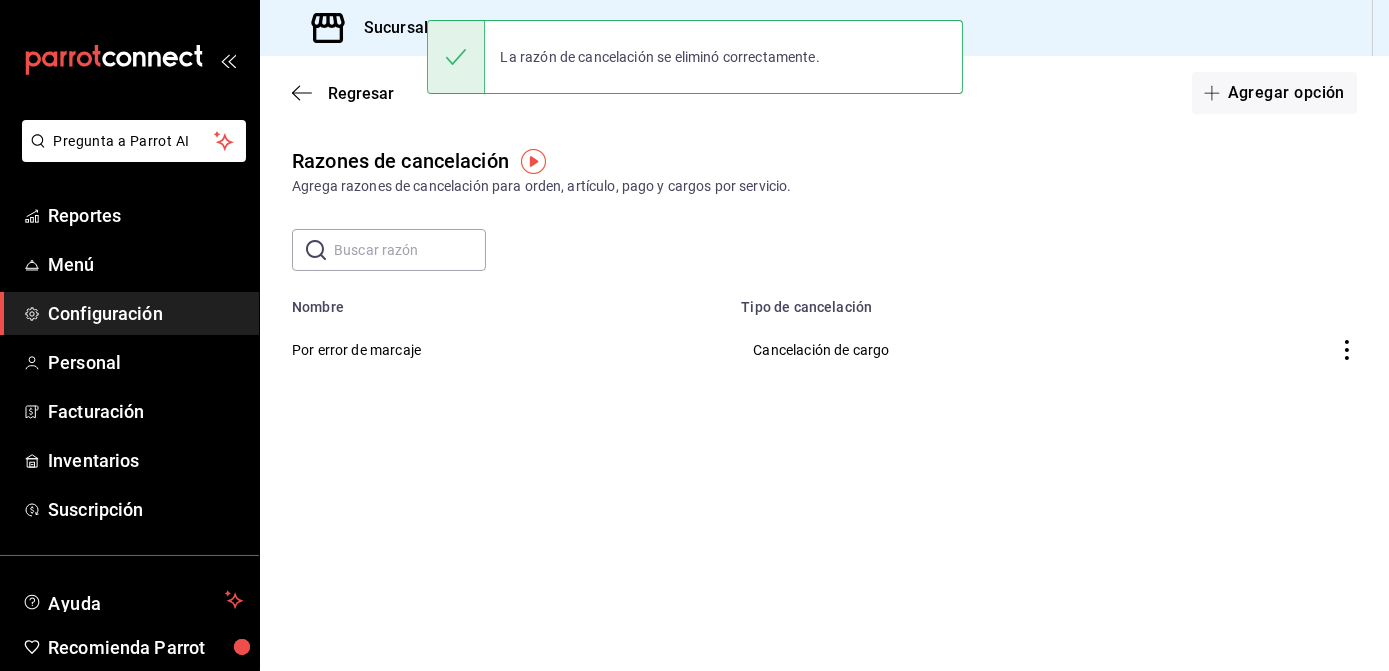 click 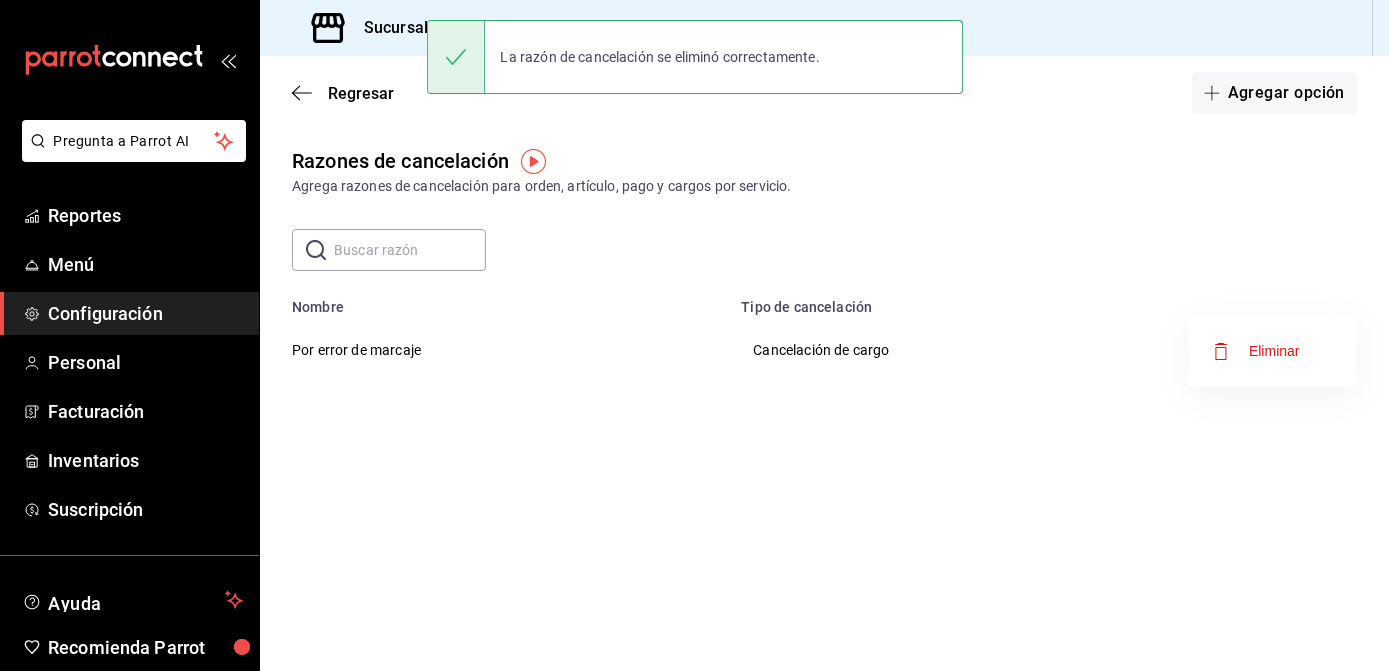 click on "Eliminar" at bounding box center [1274, 351] 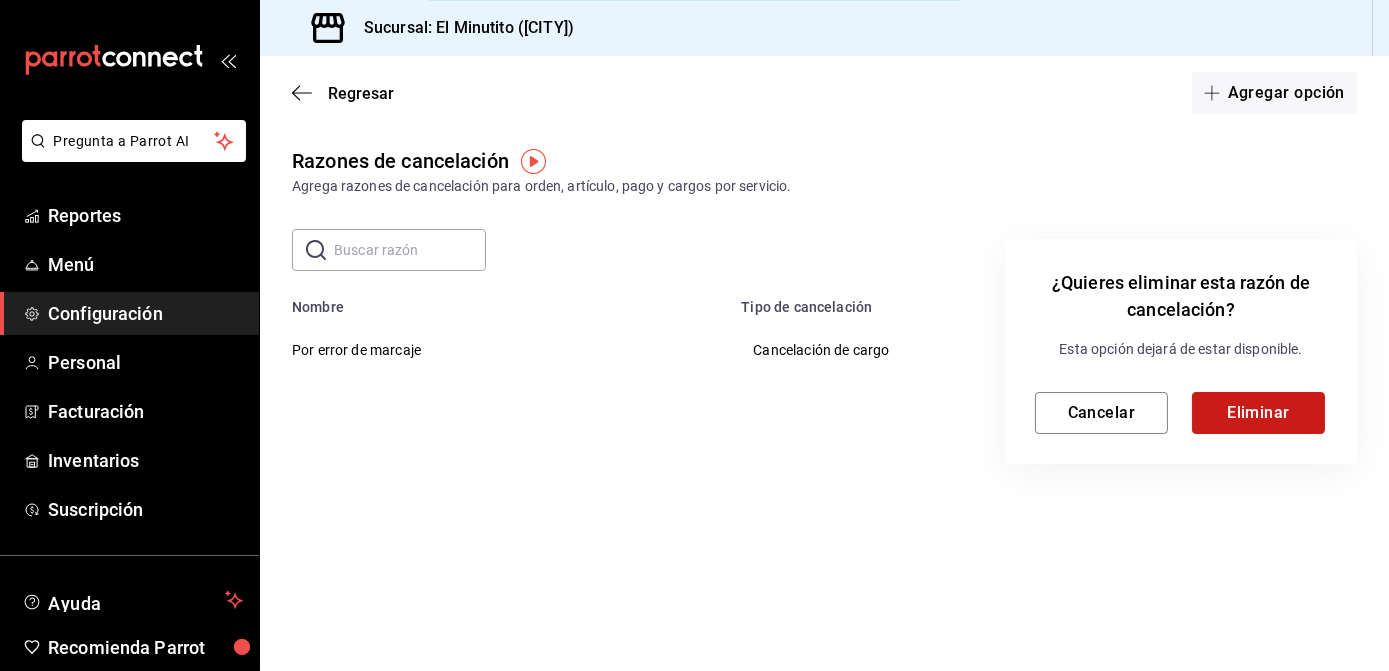 click on "Eliminar" at bounding box center (1258, 413) 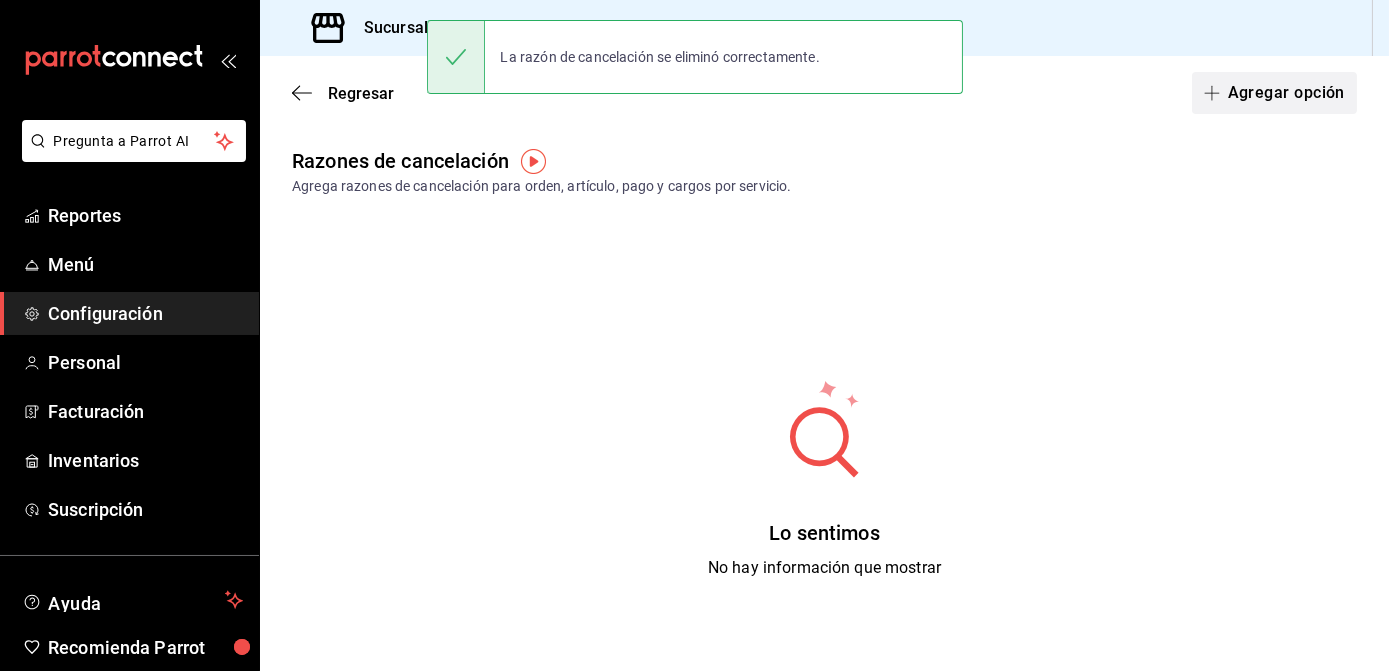 click on "Agregar opción" at bounding box center [1274, 93] 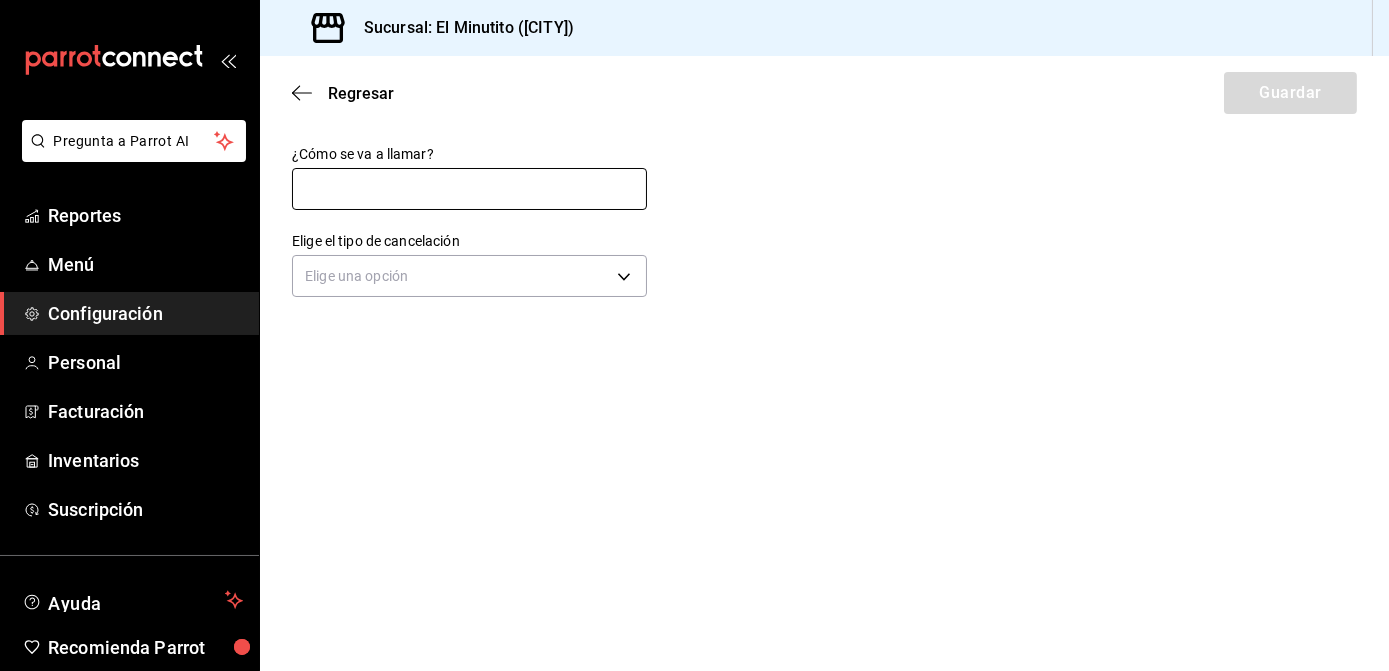 click at bounding box center [469, 189] 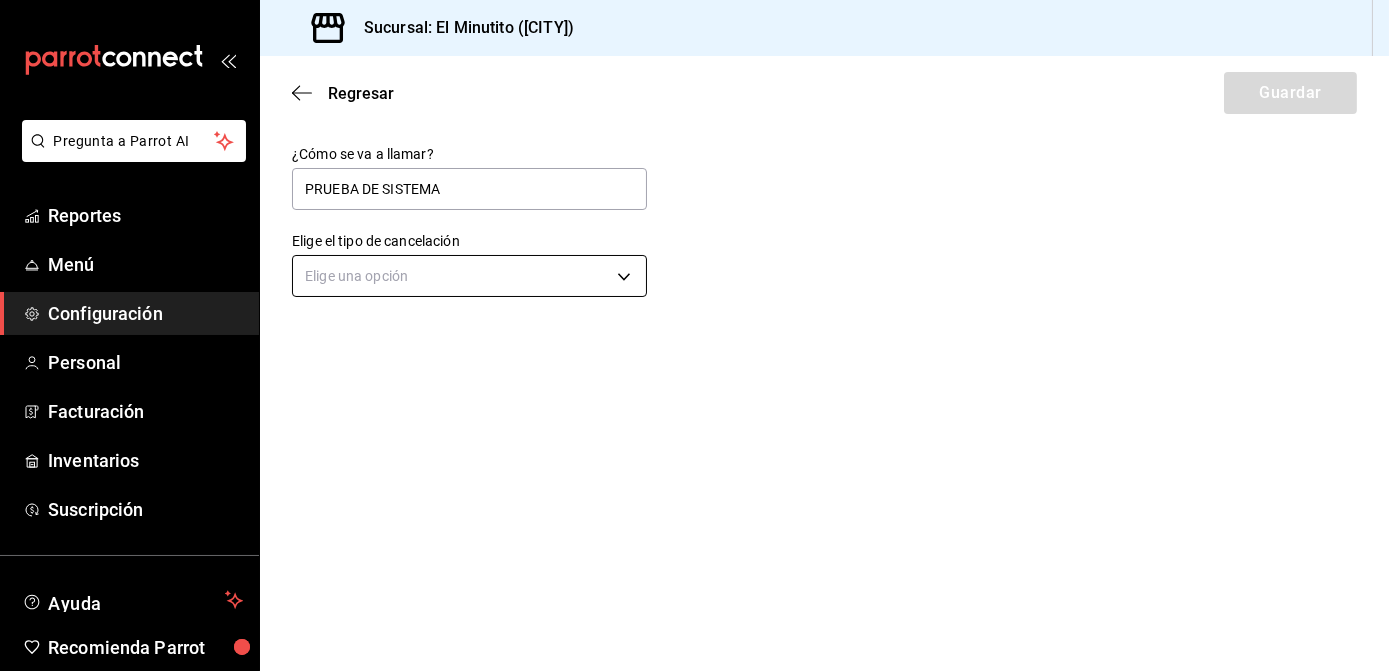 type on "PRUEBA DE SISTEMA" 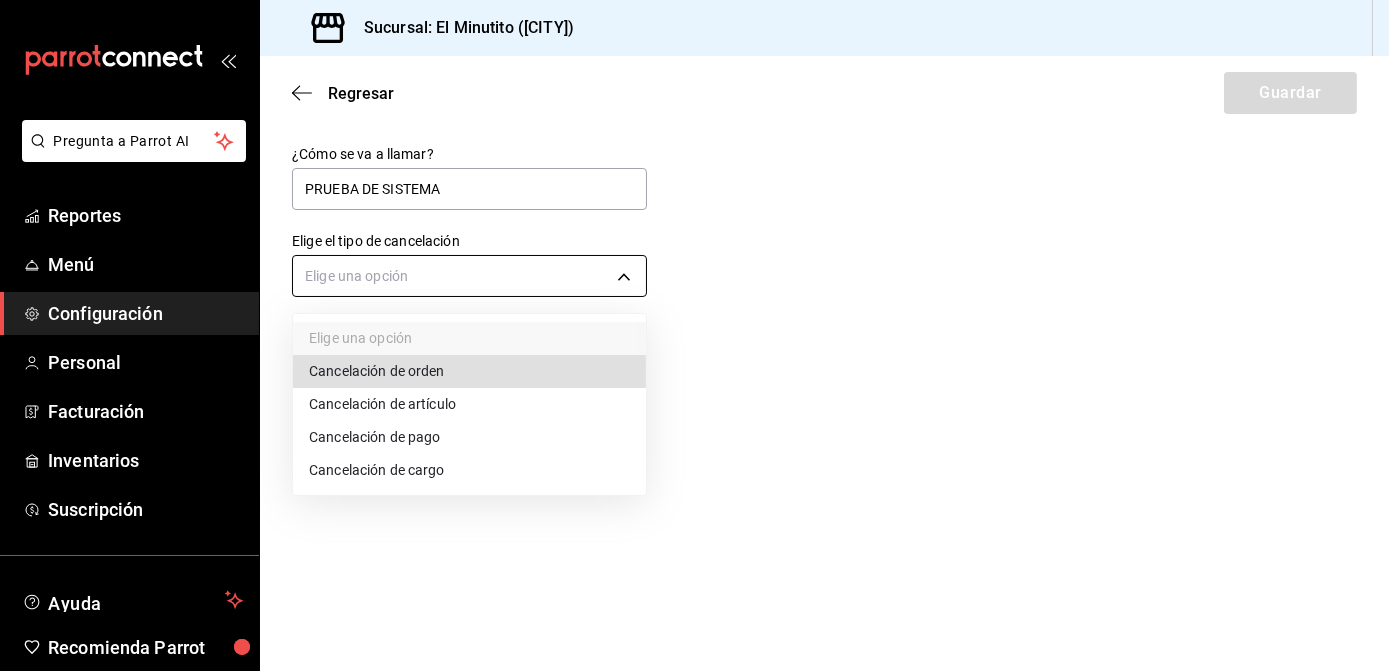 click on "Pregunta a Parrot AI Reportes   Menú   Configuración   Personal   Facturación   Inventarios   Suscripción   Ayuda Recomienda Parrot   [FIRST] [LAST]   Sugerir nueva función   Sucursal: El Minutito ([CITY]) Regresar Guardar ¿Cómo se va a llamar? PRUEBA DE SISTEMA Elige el tipo de cancelación Elige una opción GANA 1 MES GRATIS EN TU SUSCRIPCIÓN AQUÍ ¿Recuerdas cómo empezó tu restaurante?
Hoy puedes ayudar a un colega a tener el mismo cambio que tú viviste.
Recomienda Parrot directamente desde tu Portal Administrador.
Es fácil y rápido.
🎁 Por cada restaurante que se una, ganas 1 mes gratis. Ver video tutorial Ir a video Pregunta a Parrot AI Reportes   Menú   Configuración   Personal   Facturación   Inventarios   Suscripción   Ayuda Recomienda Parrot   [FIRST] [LAST]   Sugerir nueva función   Visitar centro de ayuda ([PHONE]) [EMAIL]   Visitar centro de ayuda ([PHONE]) [EMAIL]   Elige una opción Cancelación de orden Cancelación de artículo" at bounding box center (694, 335) 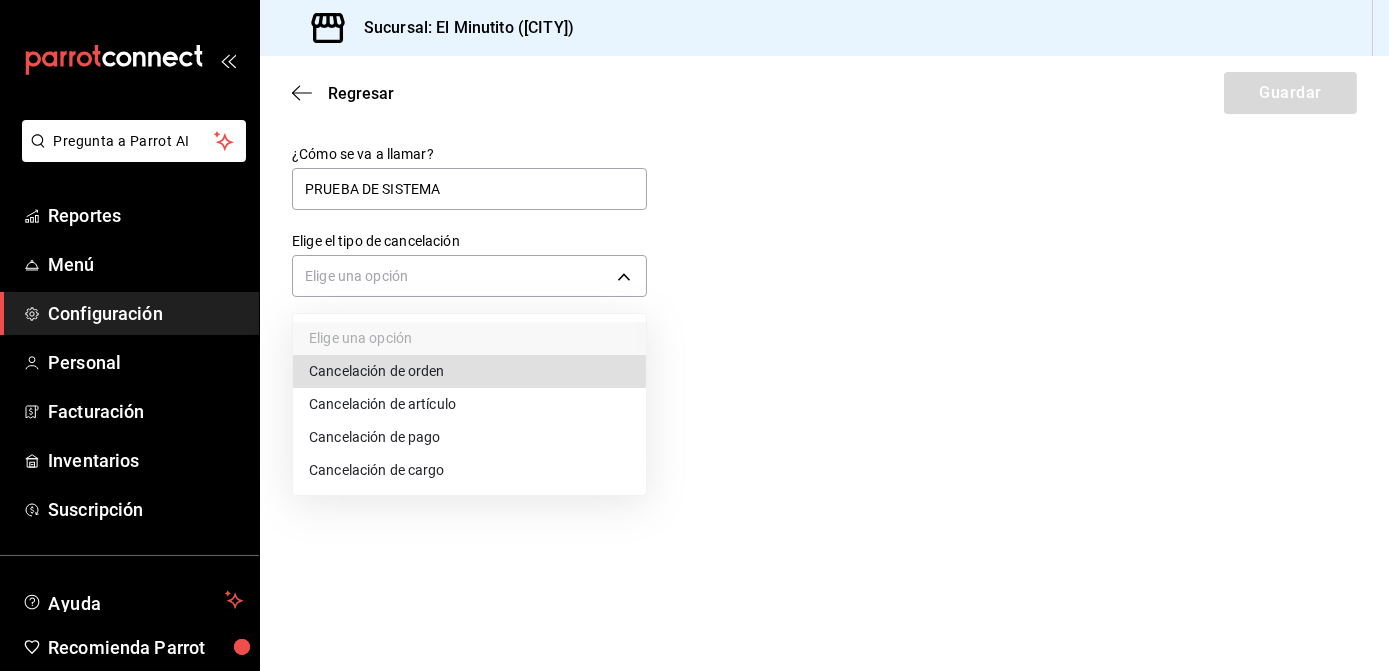 click on "Cancelación de orden" at bounding box center (469, 371) 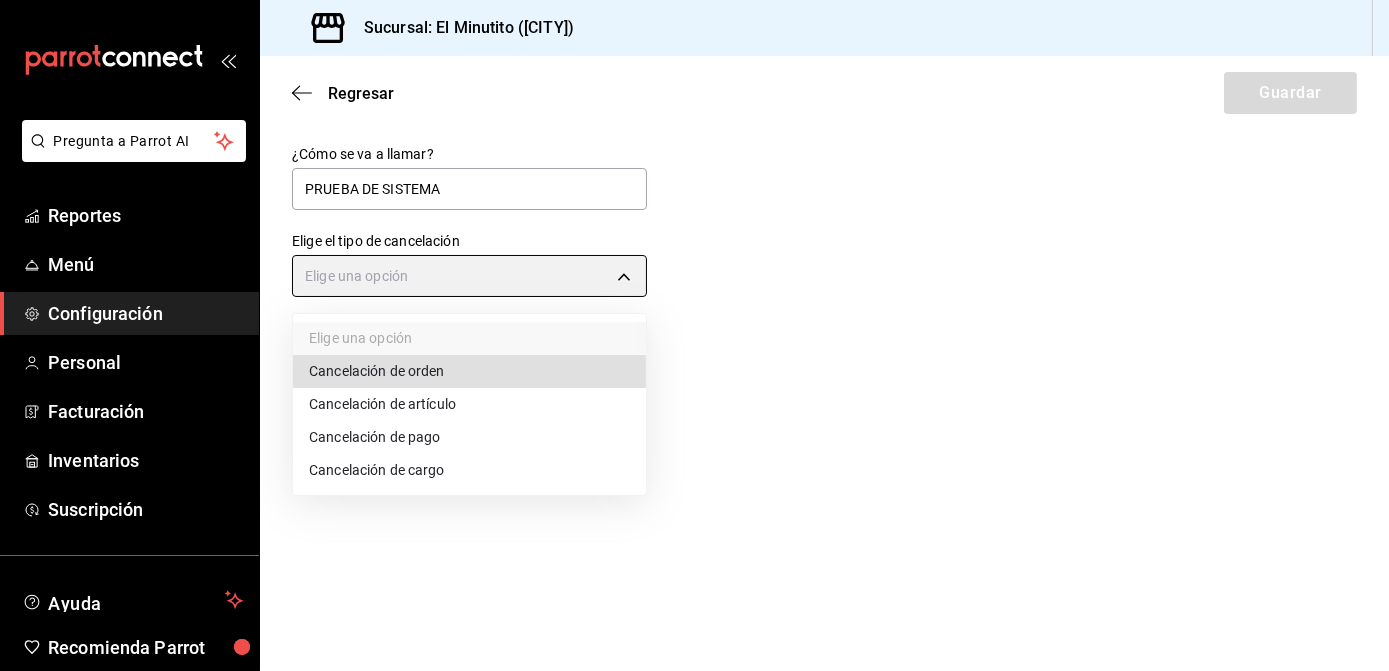 type on "ORDER" 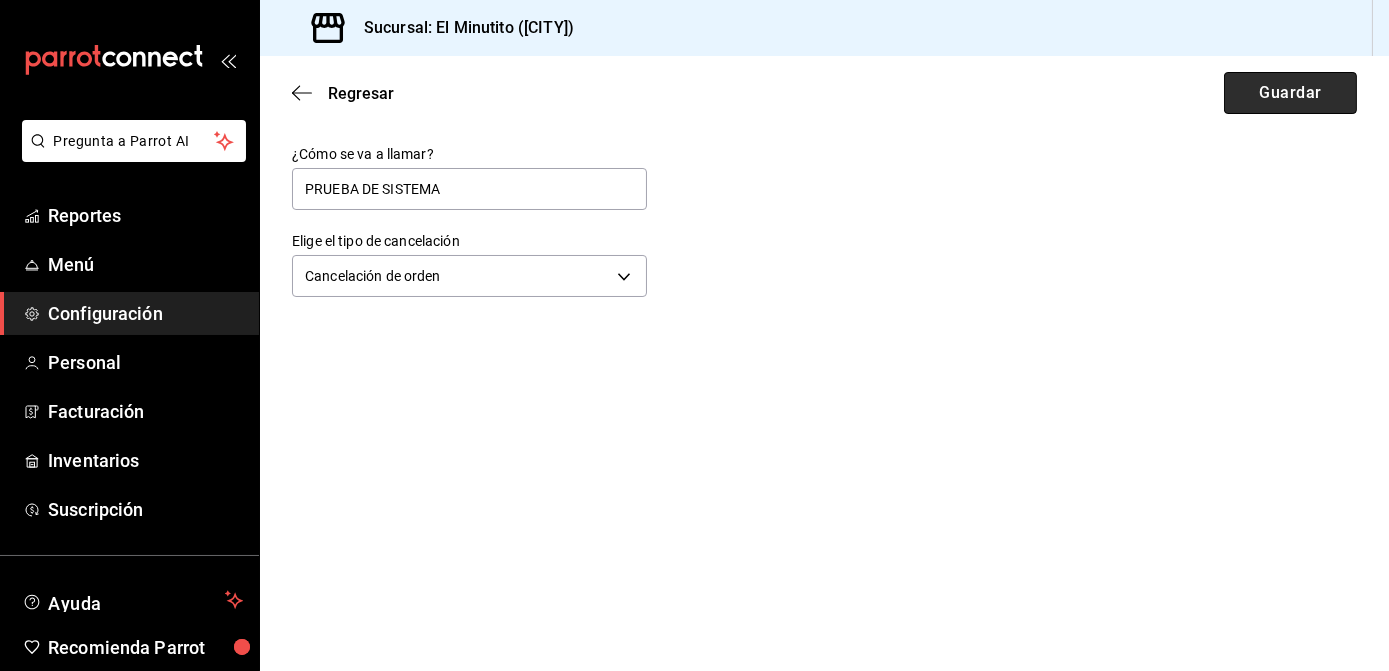 click on "Guardar" at bounding box center [1290, 93] 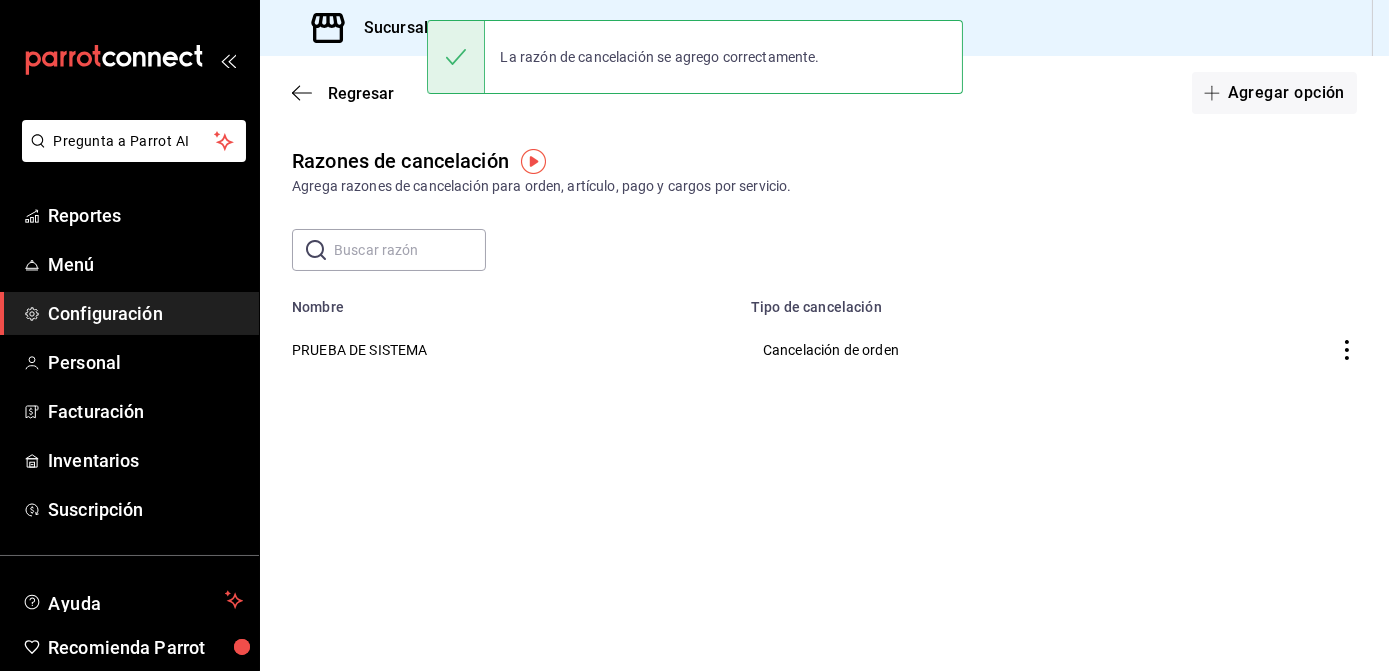 click on "Agregar opción" at bounding box center [1274, 93] 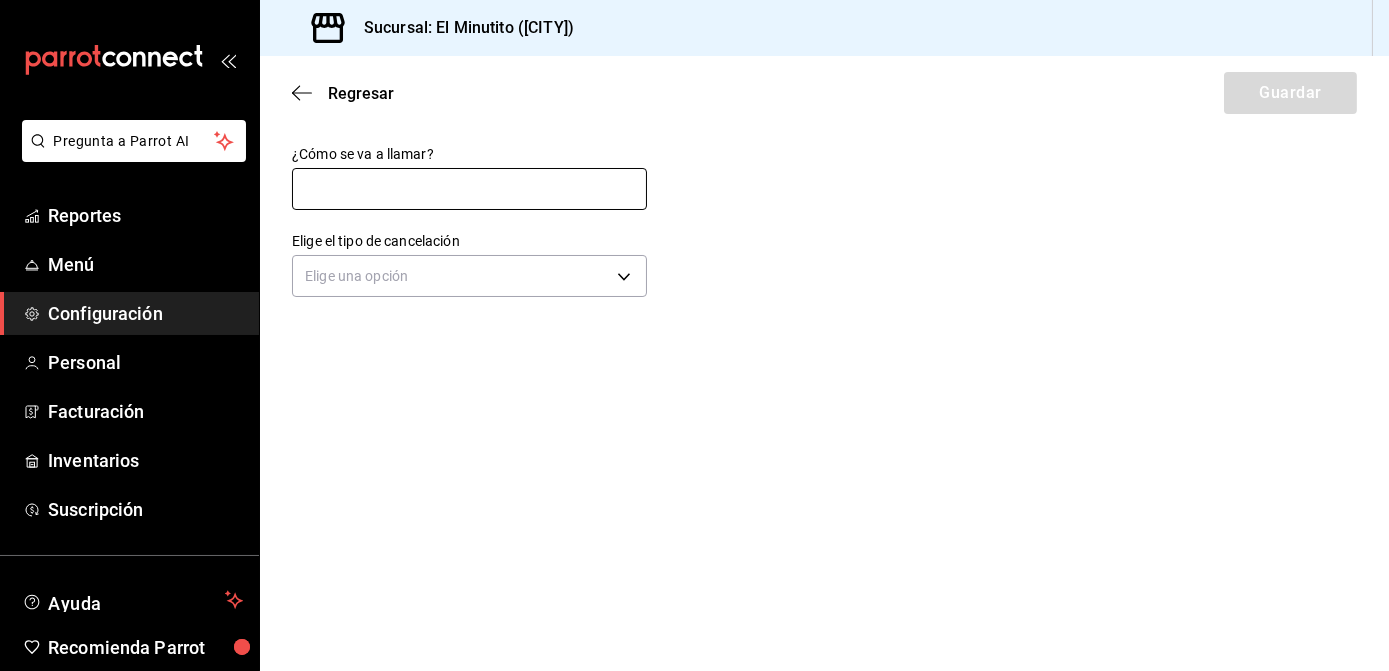 click at bounding box center (469, 189) 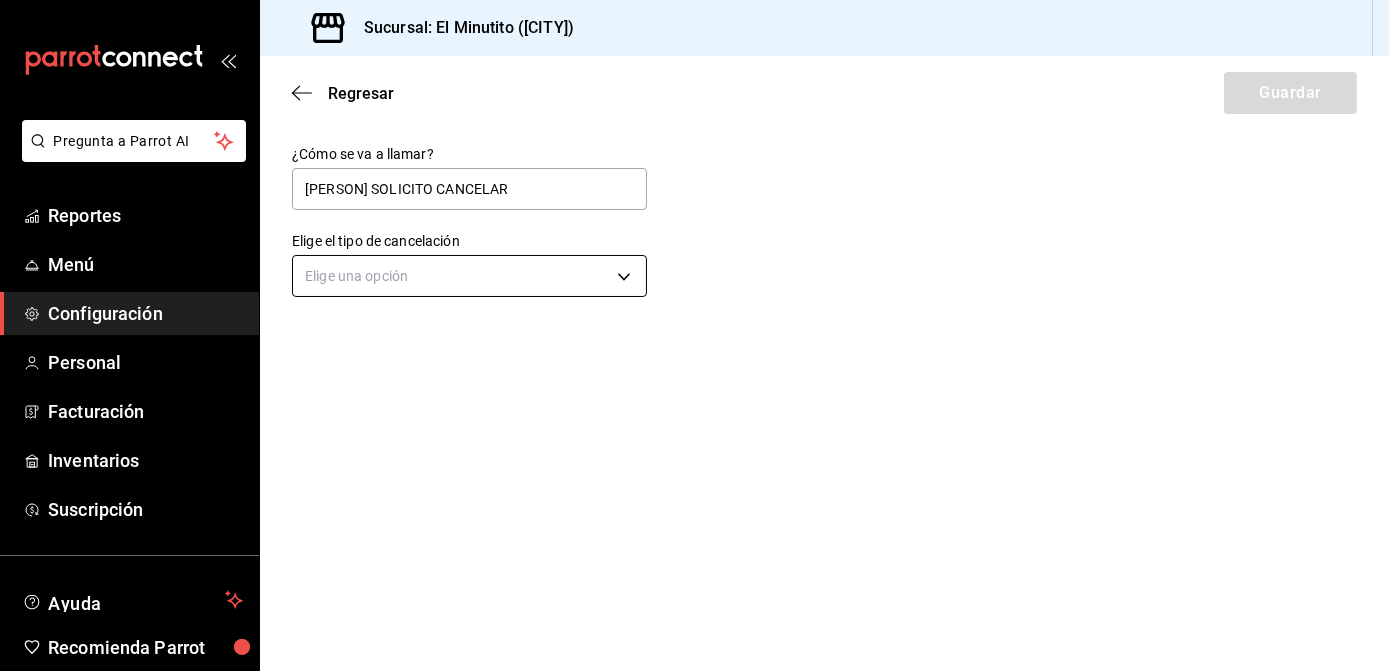 type on "[PERSON] SOLICITO CANCELAR" 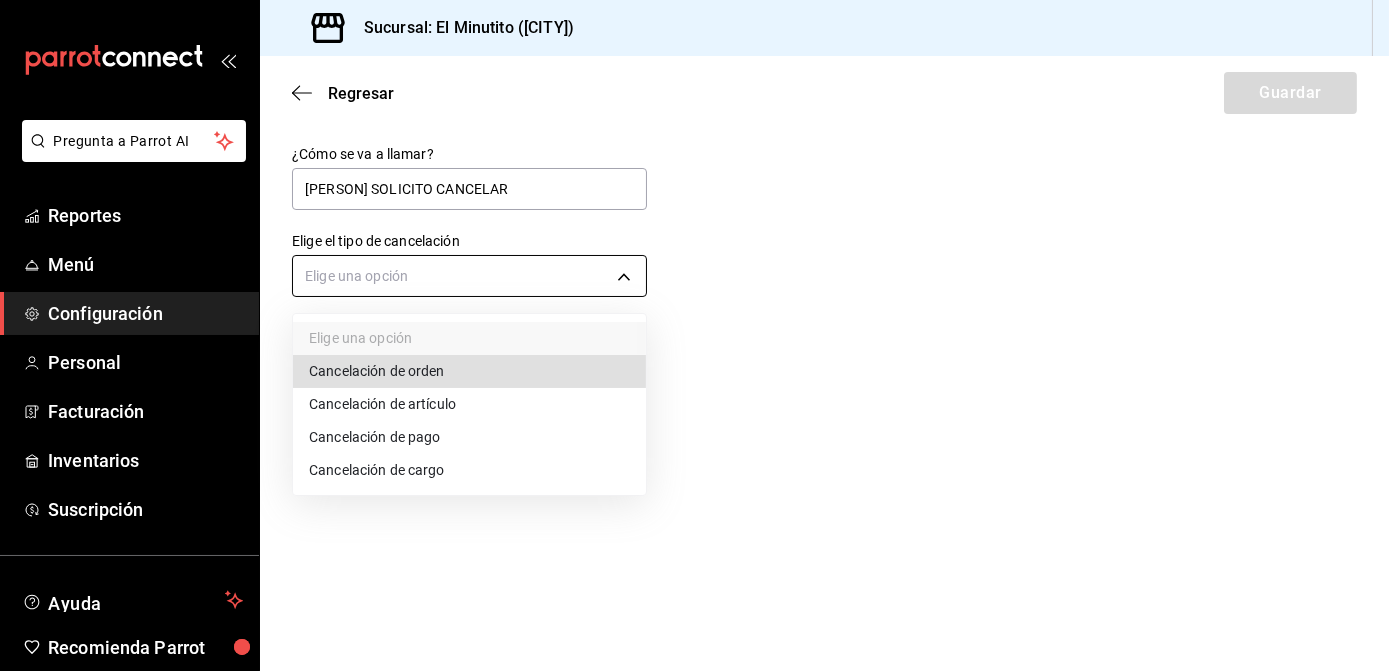 click on "Pregunta a Parrot AI Reportes   Menú   Configuración   Personal   Facturación   Inventarios   Suscripción   Ayuda Recomienda Parrot   [PERSON]   Sugerir nueva función   Sucursal: El Minutito ([CITY]) Regresar Guardar ¿Cómo se va a llamar? CLIENTE SOLICITO CANCELAR Elige el tipo de cancelación Elige una opción GANA 1 MES GRATIS EN TU SUSCRIPCIÓN AQUÍ ¿Recuerdas cómo empezó tu restaurante?
Hoy puedes ayudar a un colega a tener el mismo cambio que tú viviste.
Recomienda Parrot directamente desde tu Portal Administrador.
Es fácil y rápido.
🎁 Por cada restaurante que se una, ganas 1 mes gratis. Ver video tutorial Ir a video Pregunta a Parrot AI Reportes   Menú   Configuración   Personal   Facturación   Inventarios   Suscripción   Ayuda Recomienda Parrot   [PERSON]   Sugerir nueva función   Visitar centro de ayuda ([PHONE]) [EMAIL] Visitar centro de ayuda ([PHONE]) [EMAIL] Elige una opción Cancelación de orden Cancelación de artículo" at bounding box center [694, 335] 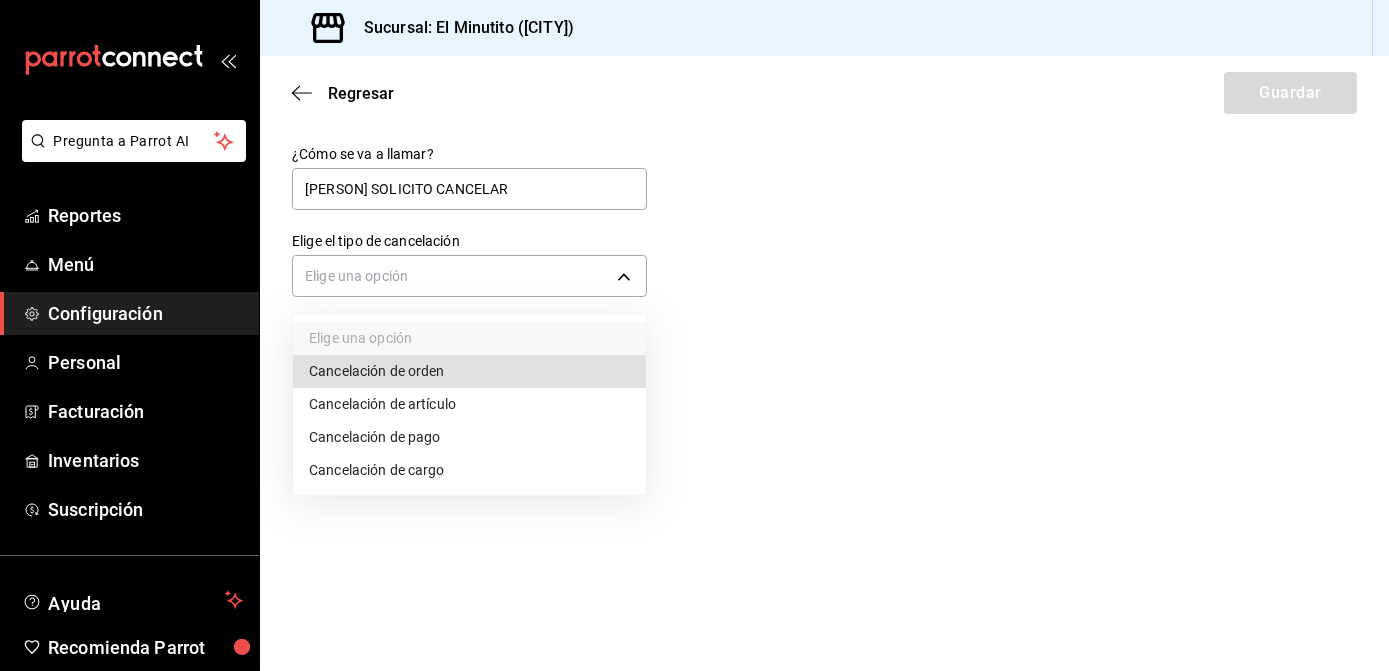 click on "Cancelación de artículo" at bounding box center [469, 404] 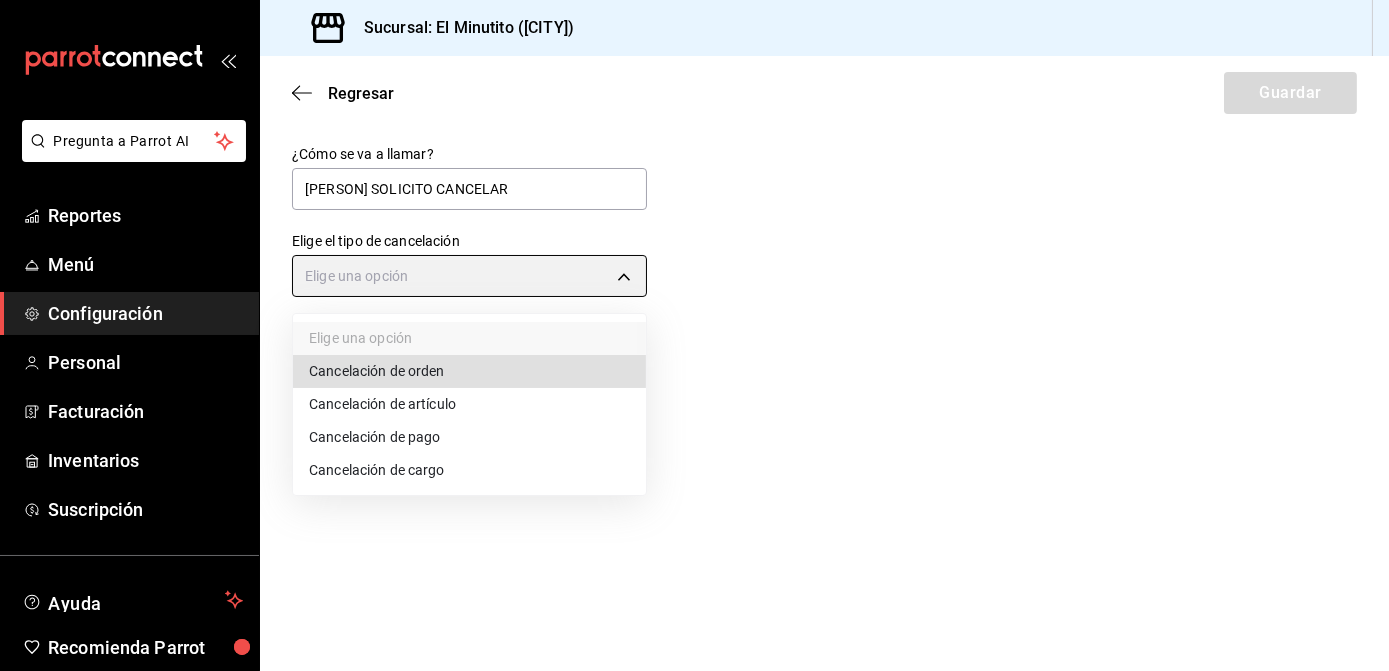 type on "ORDER_ITEM" 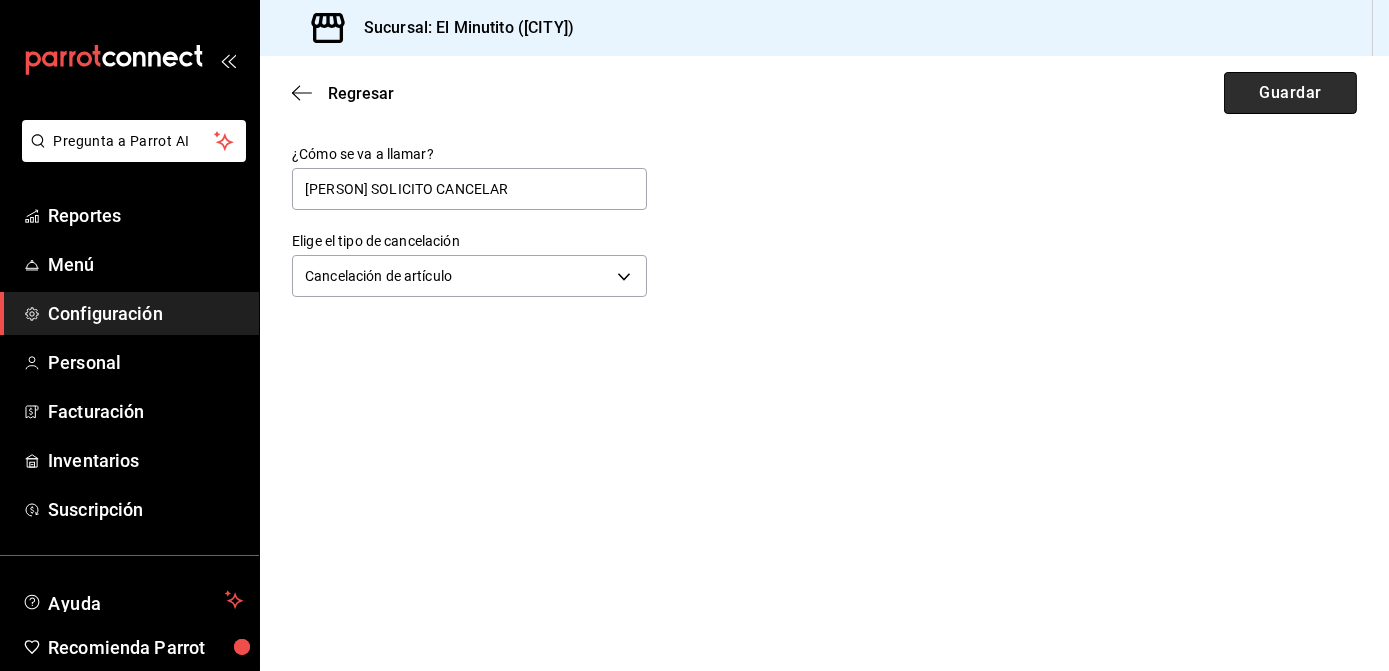 click on "Guardar" at bounding box center (1290, 93) 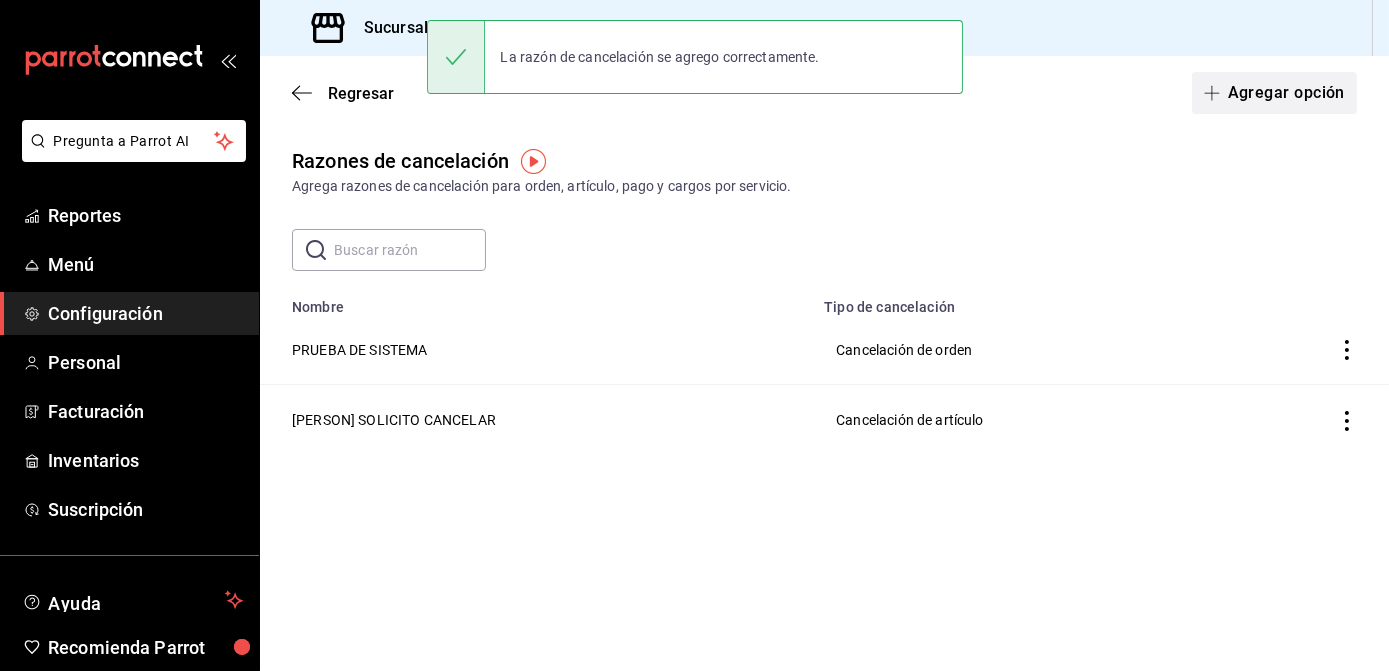 click on "Agregar opción" at bounding box center [1274, 93] 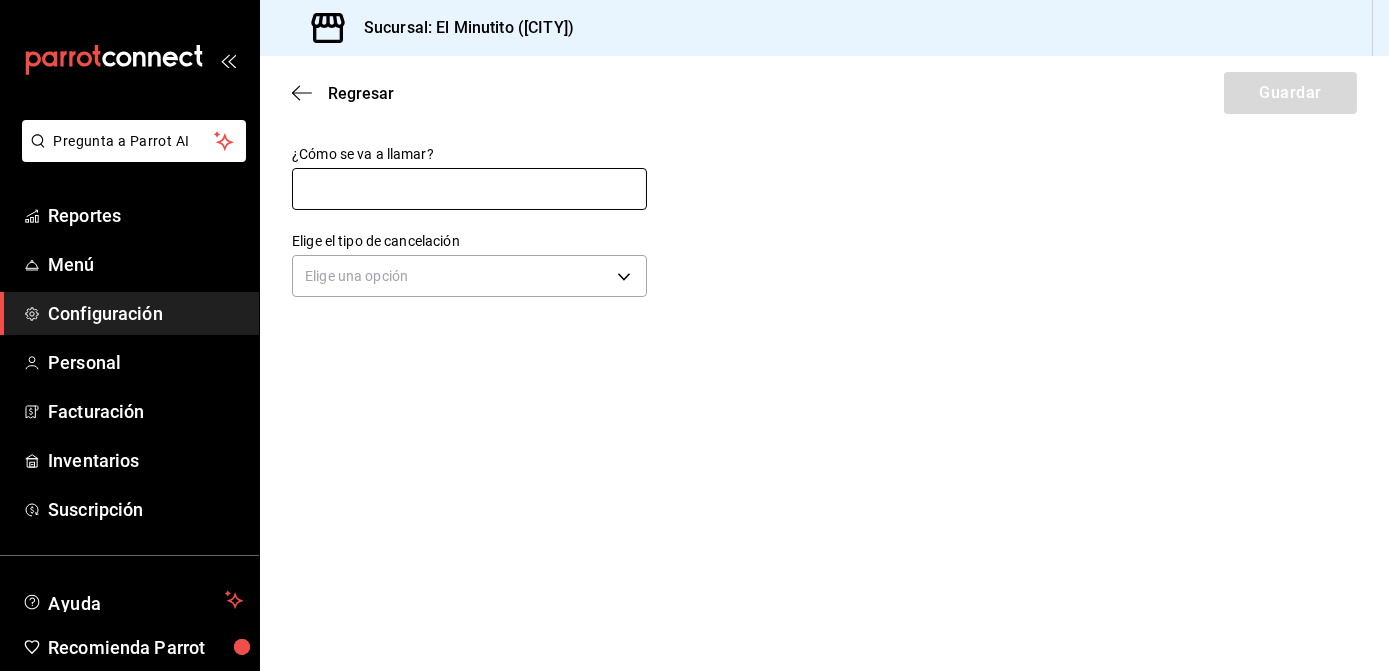 click at bounding box center (469, 189) 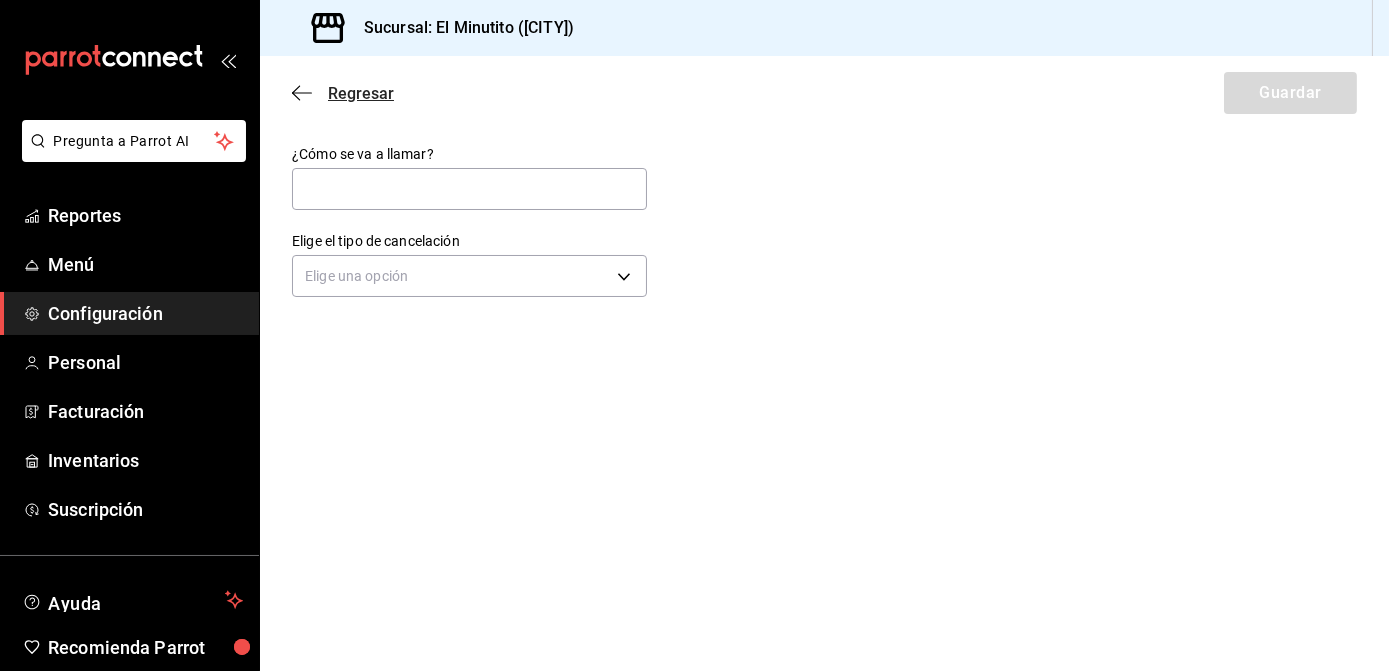 click on "Regresar" at bounding box center [361, 93] 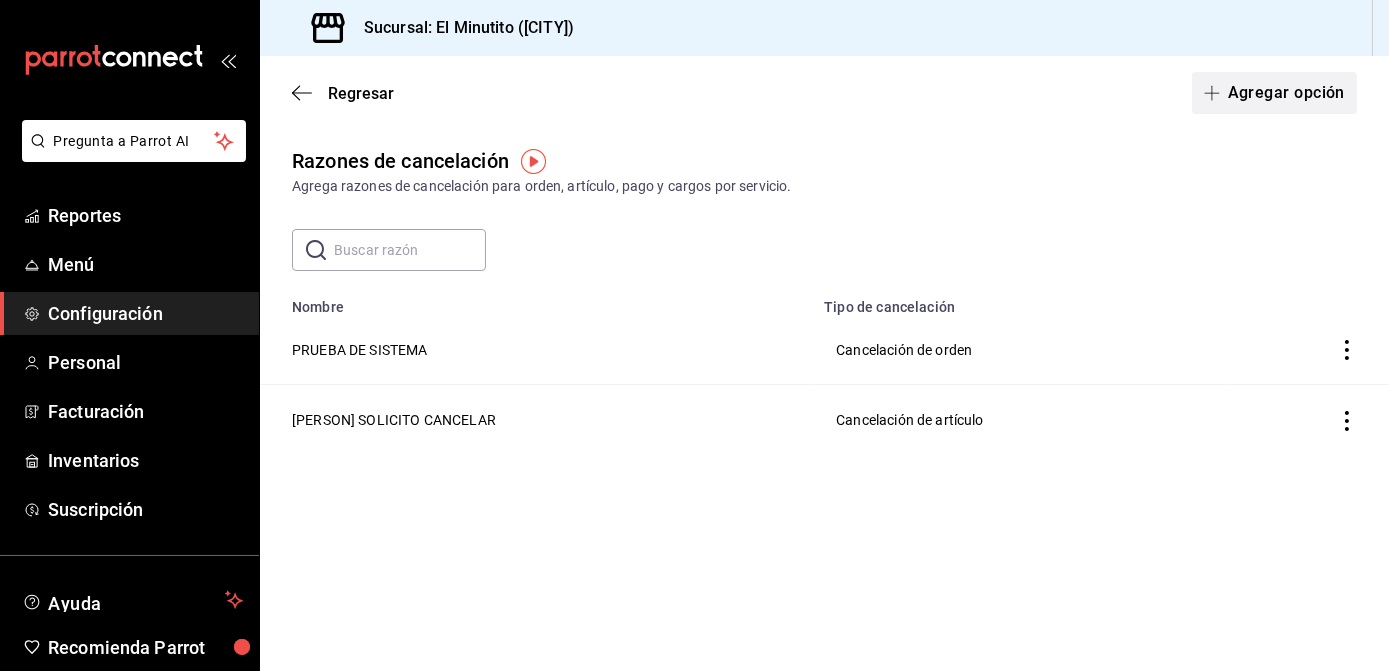 click on "Agregar opción" at bounding box center (1274, 93) 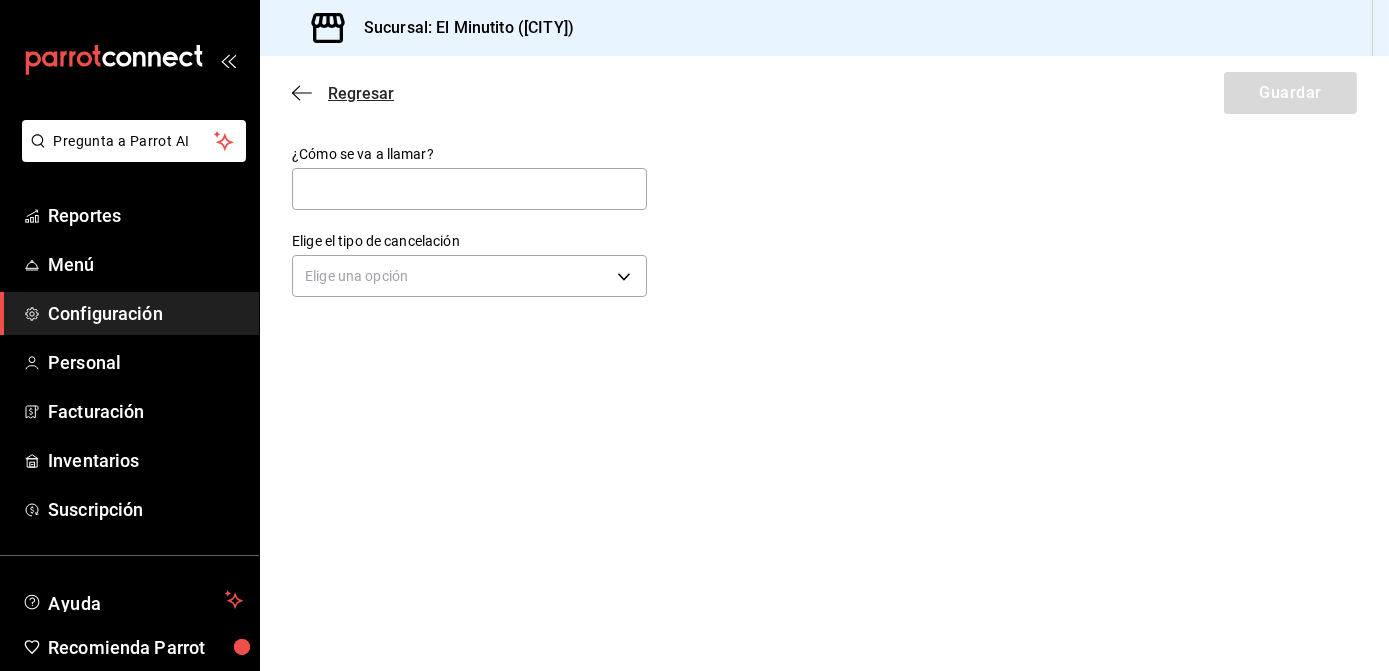 click on "Regresar" at bounding box center [361, 93] 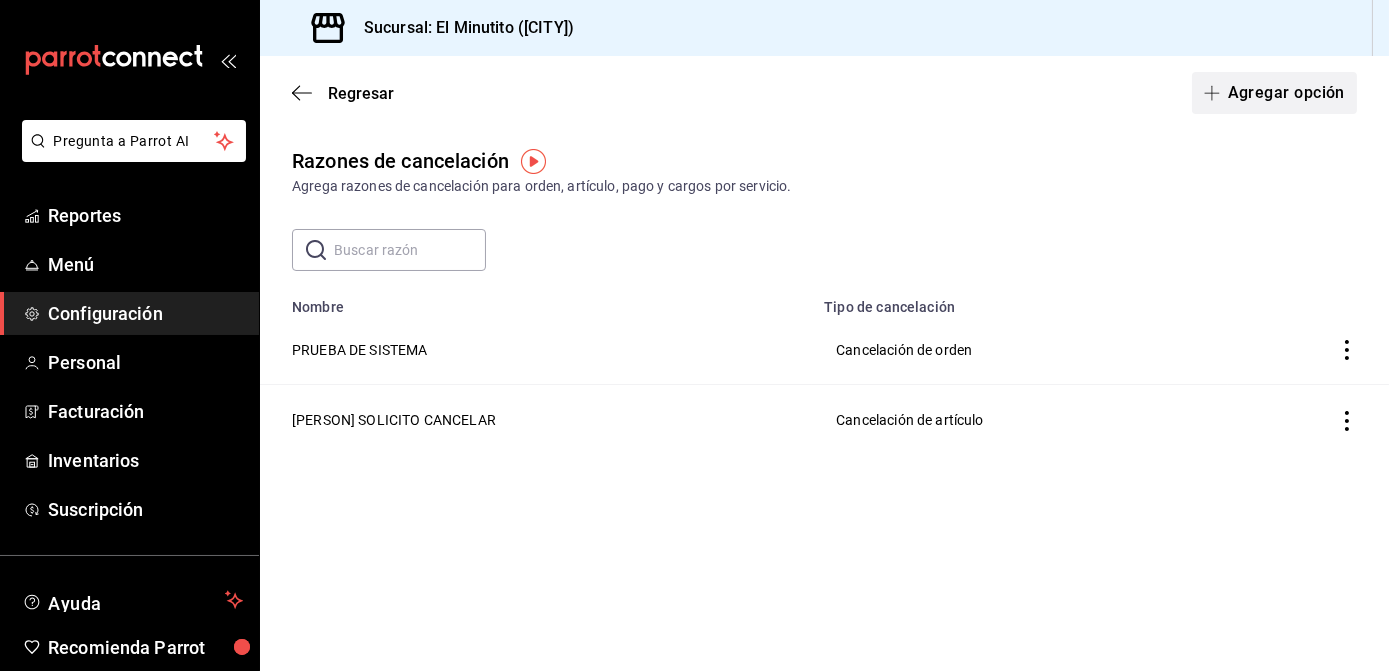 click on "Agregar opción" at bounding box center (1274, 93) 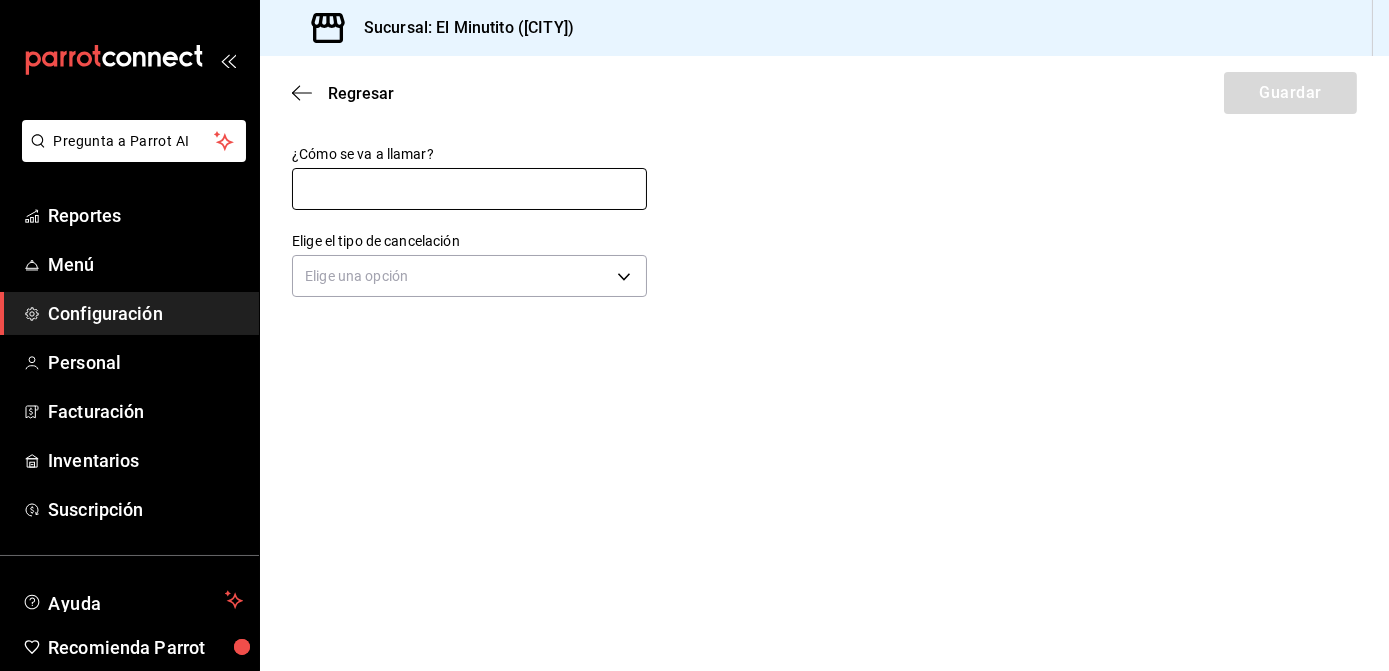 click at bounding box center [469, 189] 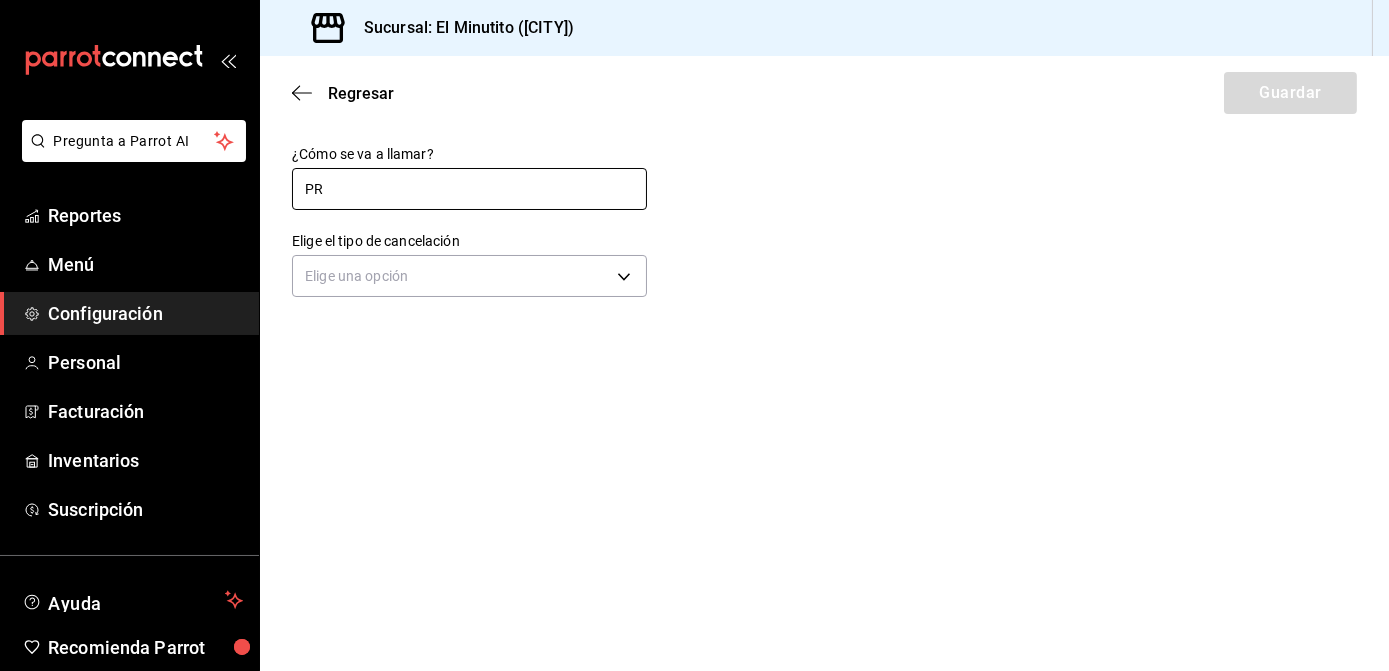type on "P" 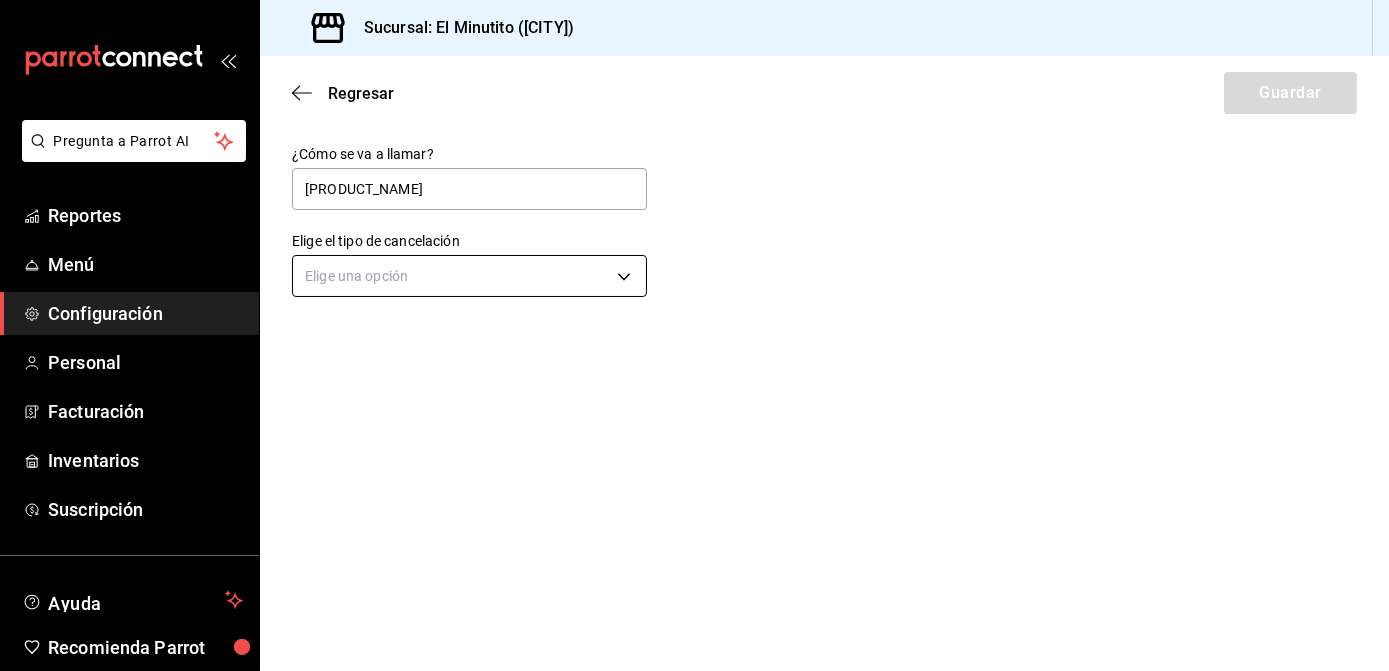 type on "[PRODUCT_NAME]" 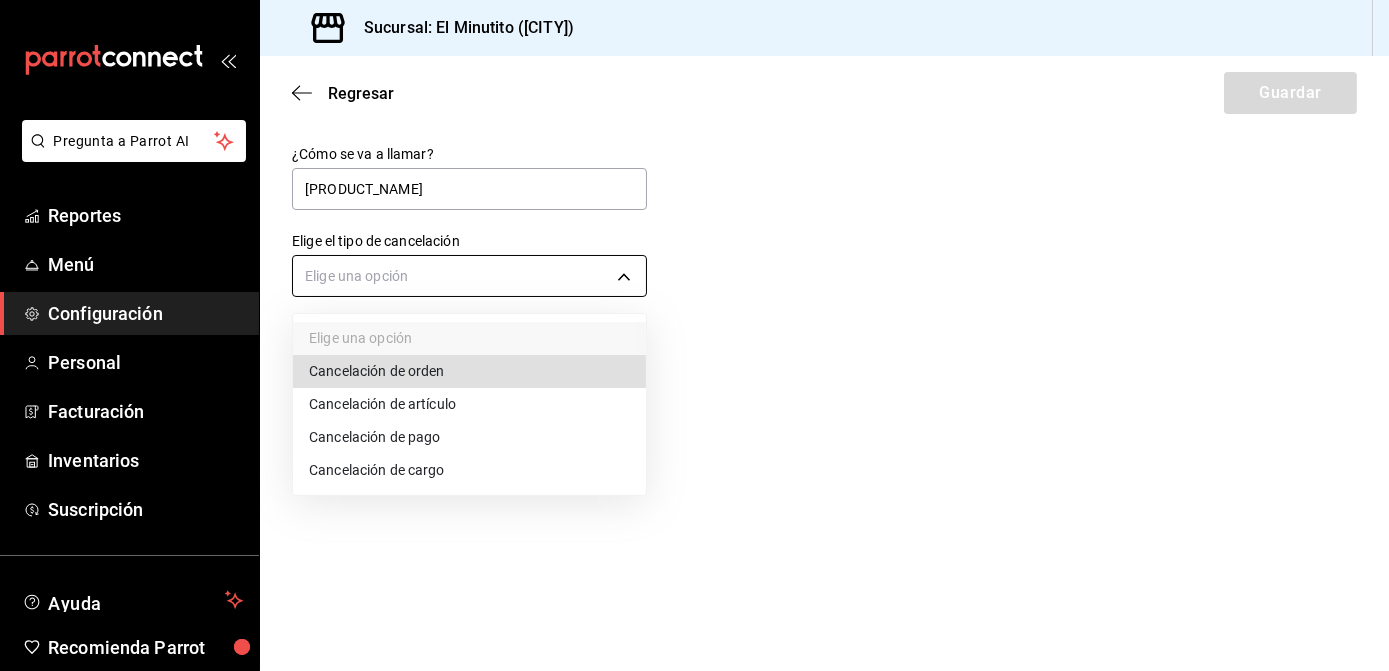 click on "Pregunta a Parrot AI Reportes   Menú   Configuración   Personal   Facturación   Inventarios   Suscripción   Ayuda Recomienda Parrot   [PERSON]   Sugerir nueva función   Sucursal: El Minutito ([CITY]) Regresar Guardar ¿Cómo se va a llamar? PRODUCTO AGOTADO Elige el tipo de cancelación Elige una opción GANA 1 MES GRATIS EN TU SUSCRIPCIÓN AQUÍ ¿Recuerdas cómo empezó tu restaurante?
Hoy puedes ayudar a un colega a tener el mismo cambio que tú viviste.
Recomienda Parrot directamente desde tu Portal Administrador.
Es fácil y rápido.
🎁 Por cada restaurante que se una, ganas 1 mes gratis. Ver video tutorial Ir a video Pregunta a Parrot AI Reportes   Menú   Configuración   Personal   Facturación   Inventarios   Suscripción   Ayuda Recomienda Parrot   [PERSON]   Sugerir nueva función   Visitar centro de ayuda ([PHONE]) [EMAIL] Visitar centro de ayuda ([PHONE]) [EMAIL] Elige una opción Cancelación de orden Cancelación de artículo" at bounding box center (694, 335) 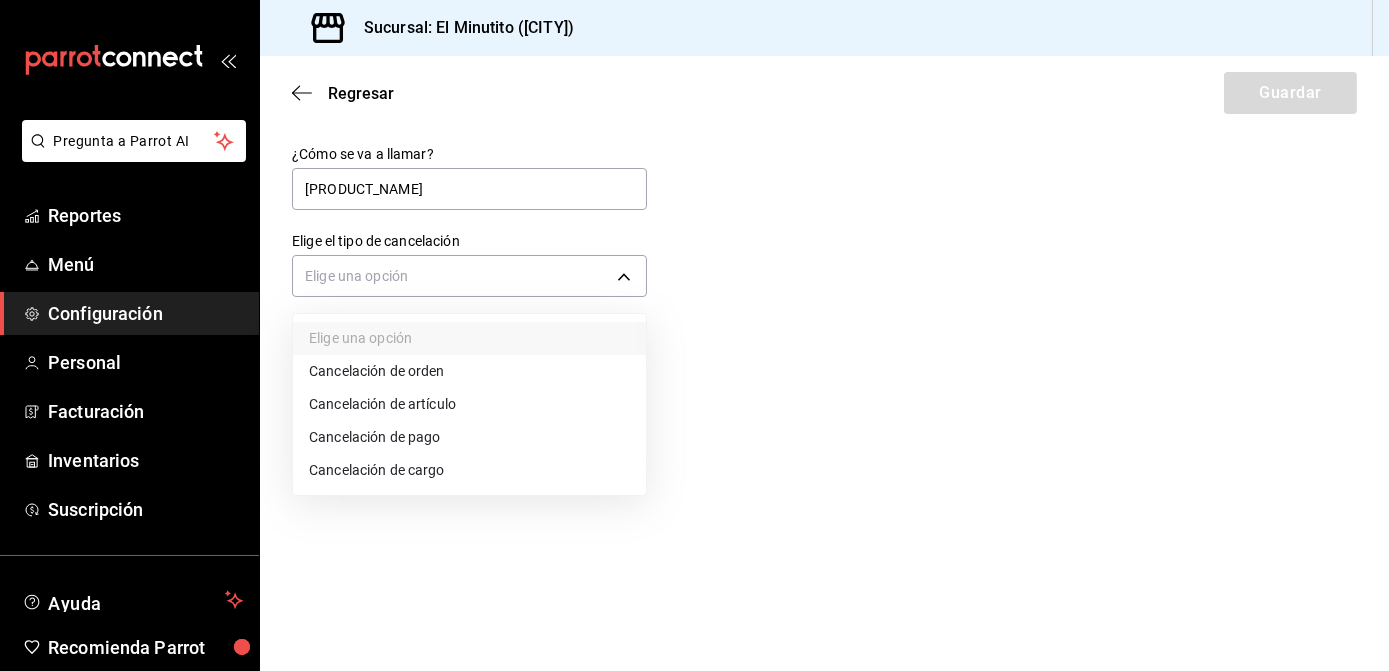 click on "Cancelación de artículo" at bounding box center [469, 404] 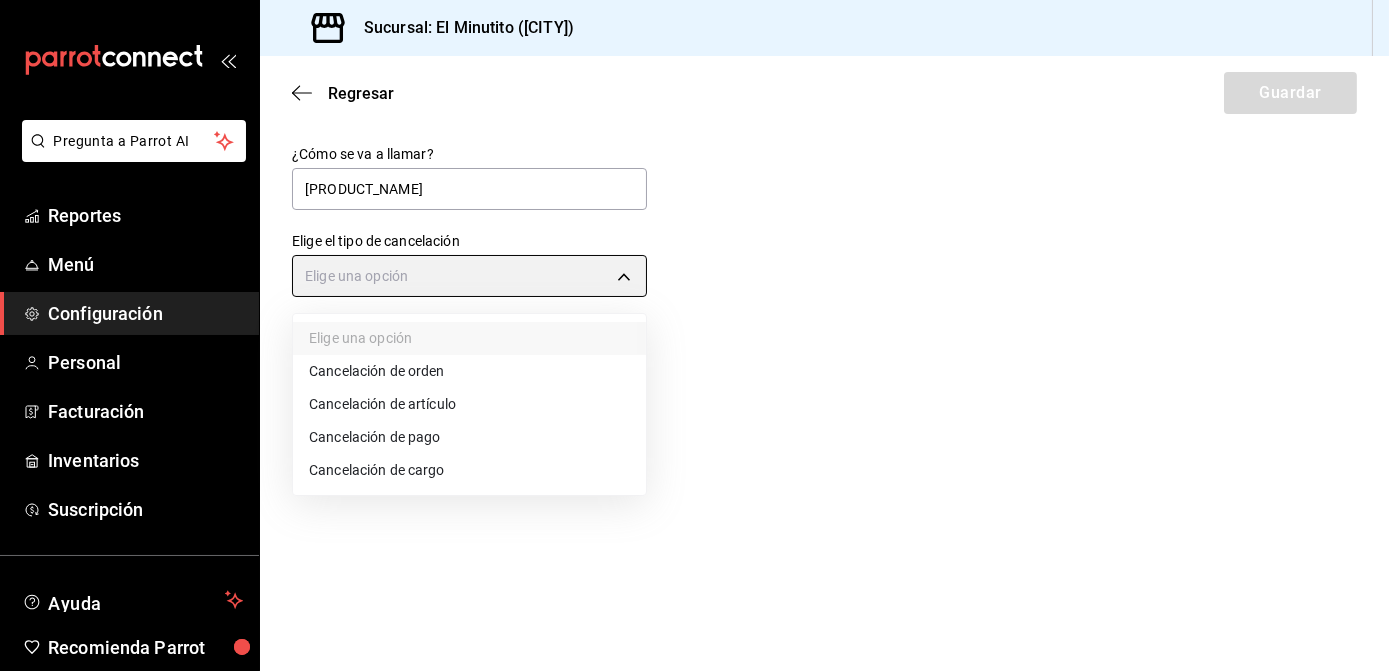 type on "ORDER_ITEM" 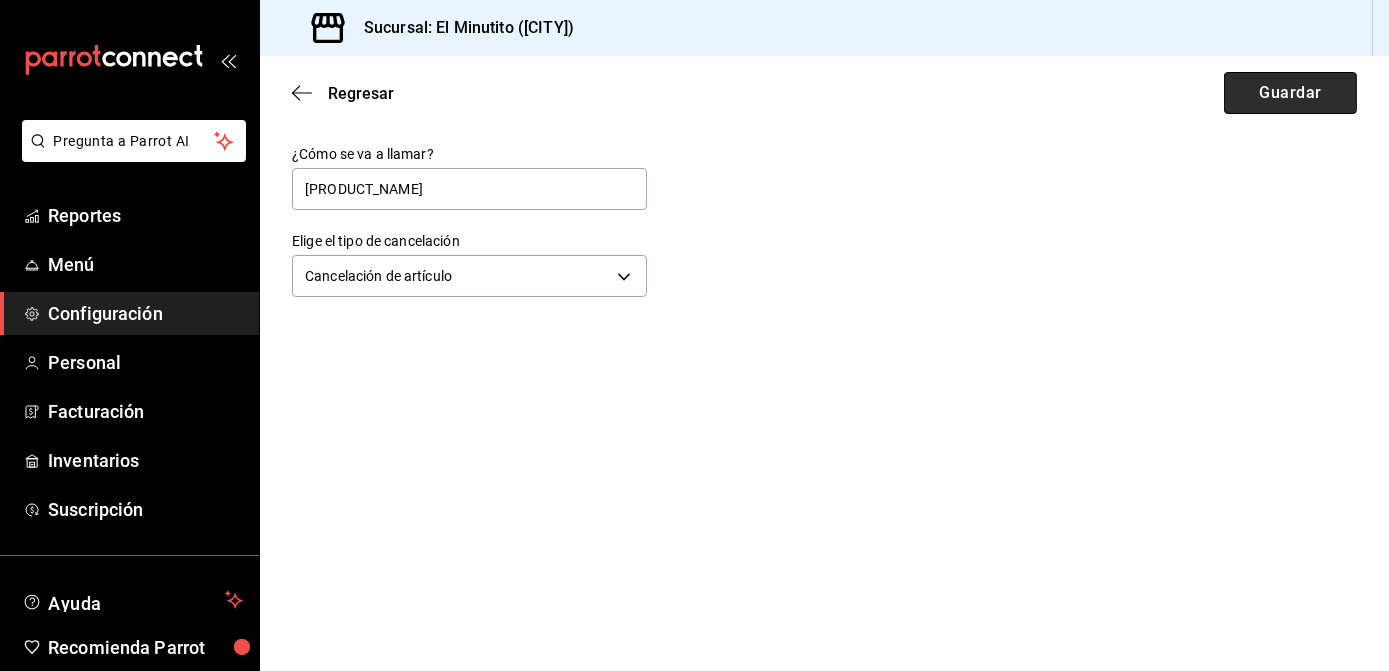 click on "Guardar" at bounding box center (1290, 93) 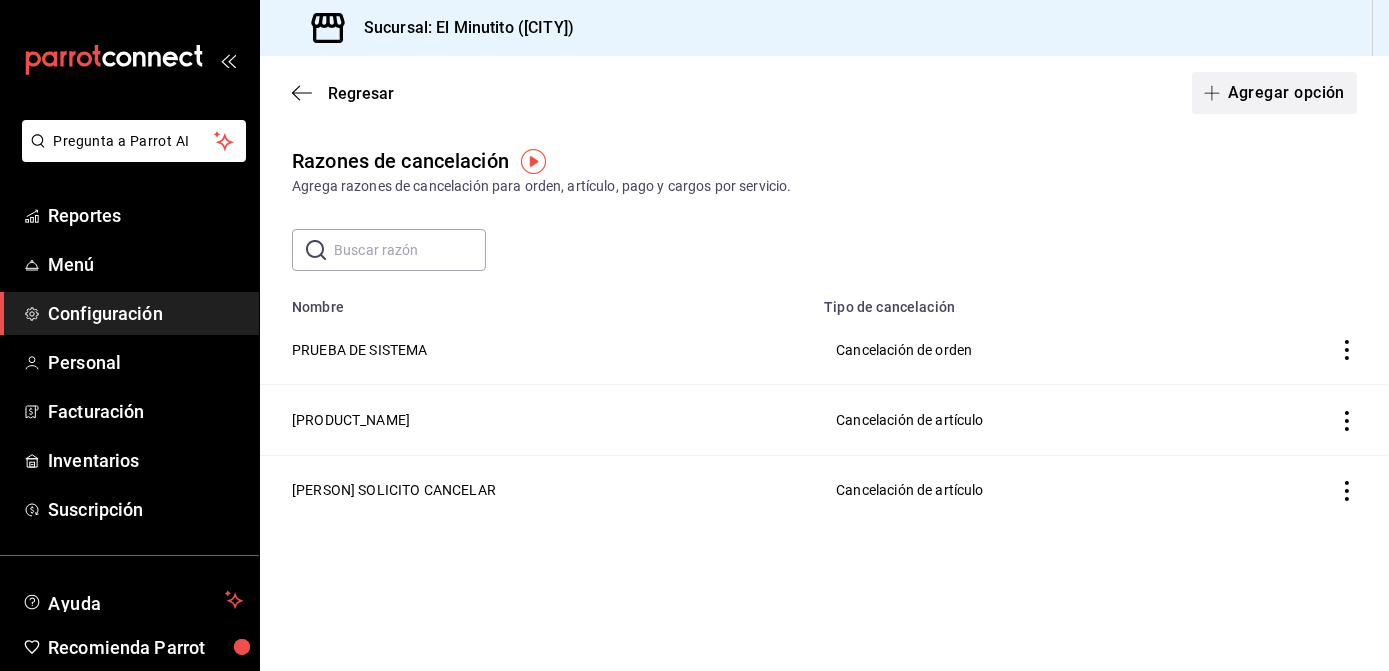 click on "Agregar opción" at bounding box center (1274, 93) 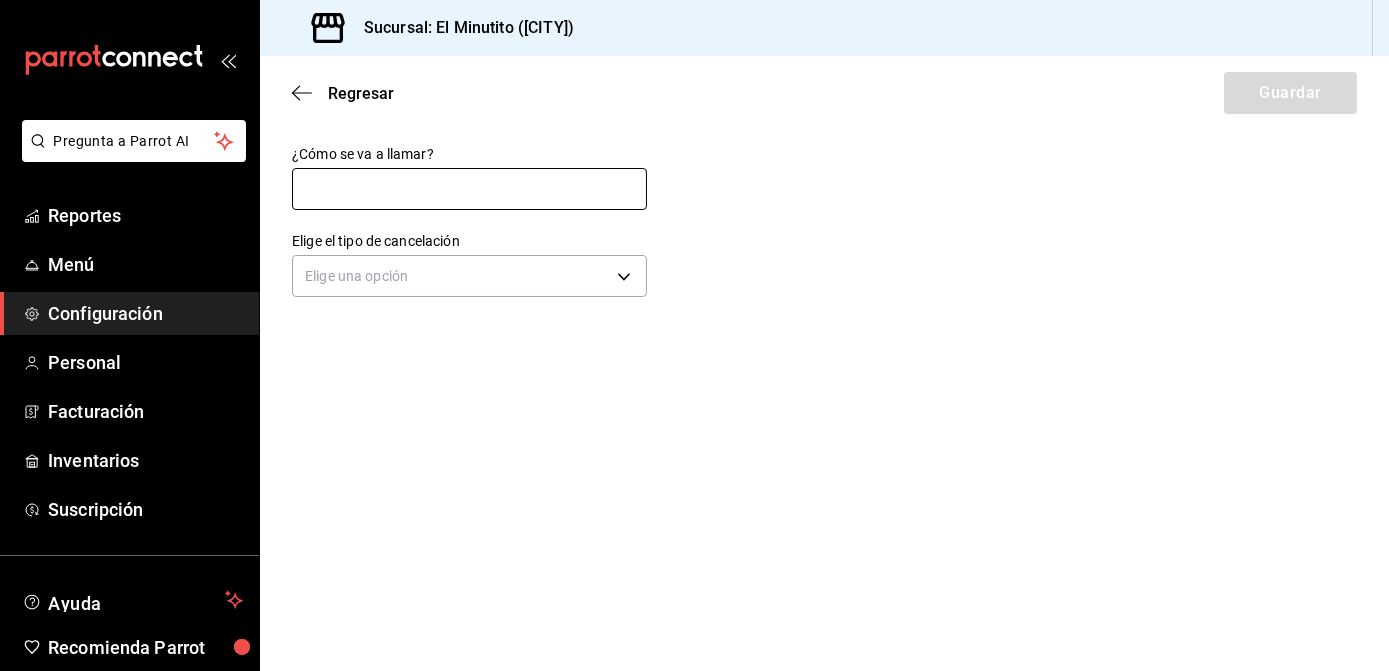 click at bounding box center (469, 189) 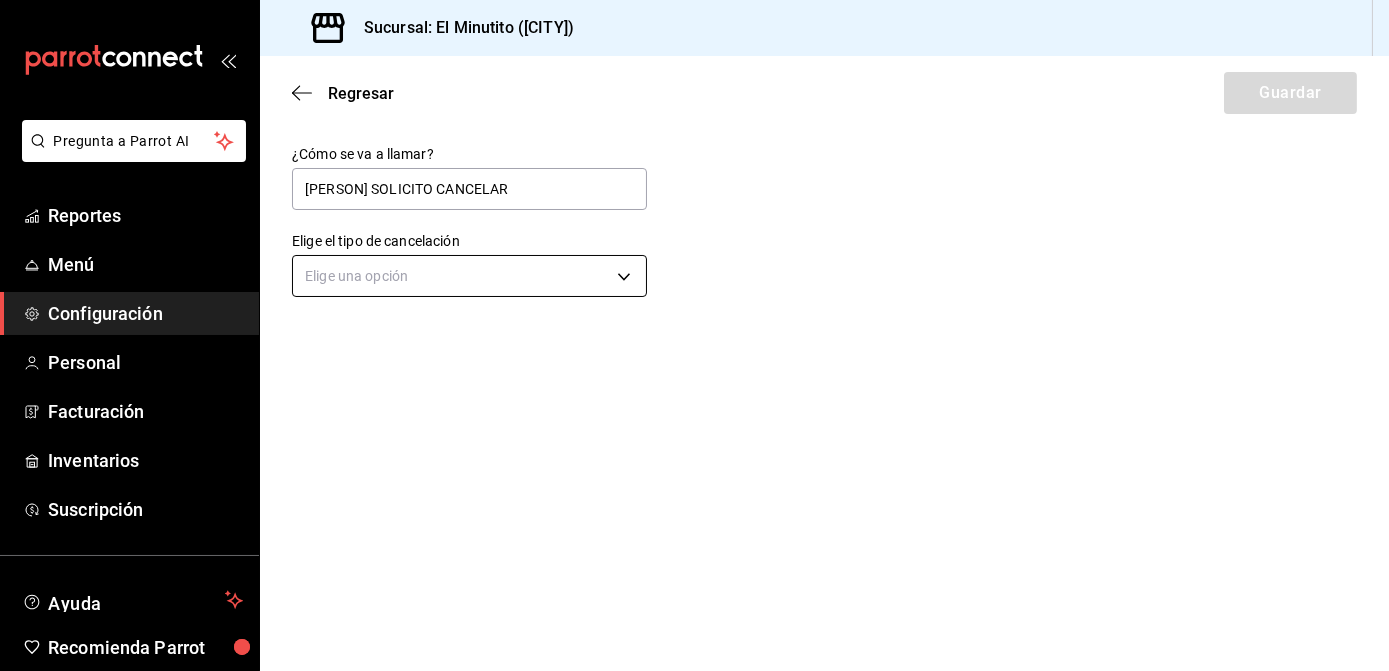 type on "[PERSON] SOLICITO CANCELAR" 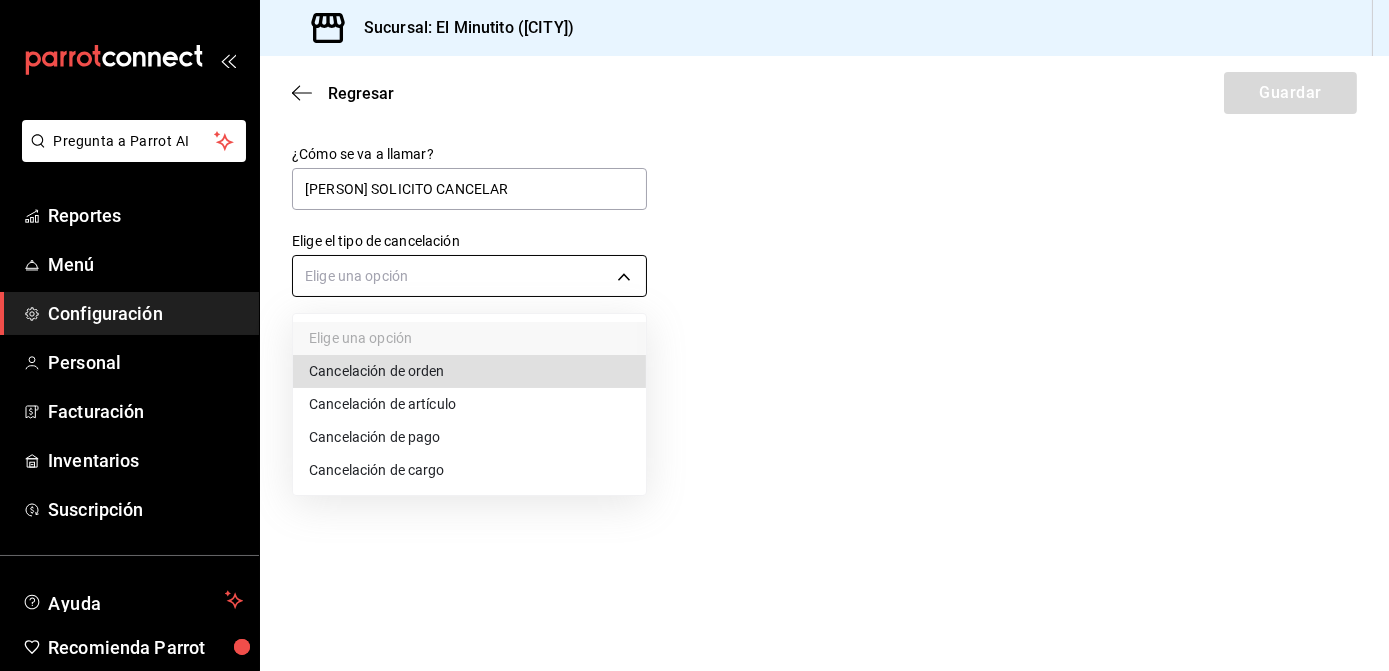click on "Pregunta a Parrot AI Reportes   Menú   Configuración   Personal   Facturación   Inventarios   Suscripción   Ayuda Recomienda Parrot   [PERSON]   Sugerir nueva función   Sucursal: El Minutito ([CITY]) Regresar Guardar ¿Cómo se va a llamar? CLIENTE SOLICITO CANCELAR Elige el tipo de cancelación Elige una opción GANA 1 MES GRATIS EN TU SUSCRIPCIÓN AQUÍ ¿Recuerdas cómo empezó tu restaurante?
Hoy puedes ayudar a un colega a tener el mismo cambio que tú viviste.
Recomienda Parrot directamente desde tu Portal Administrador.
Es fácil y rápido.
🎁 Por cada restaurante que se una, ganas 1 mes gratis. Ver video tutorial Ir a video Pregunta a Parrot AI Reportes   Menú   Configuración   Personal   Facturación   Inventarios   Suscripción   Ayuda Recomienda Parrot   [PERSON]   Sugerir nueva función   Visitar centro de ayuda ([PHONE]) [EMAIL] Visitar centro de ayuda ([PHONE]) [EMAIL] Elige una opción Cancelación de orden Cancelación de artículo" at bounding box center (694, 335) 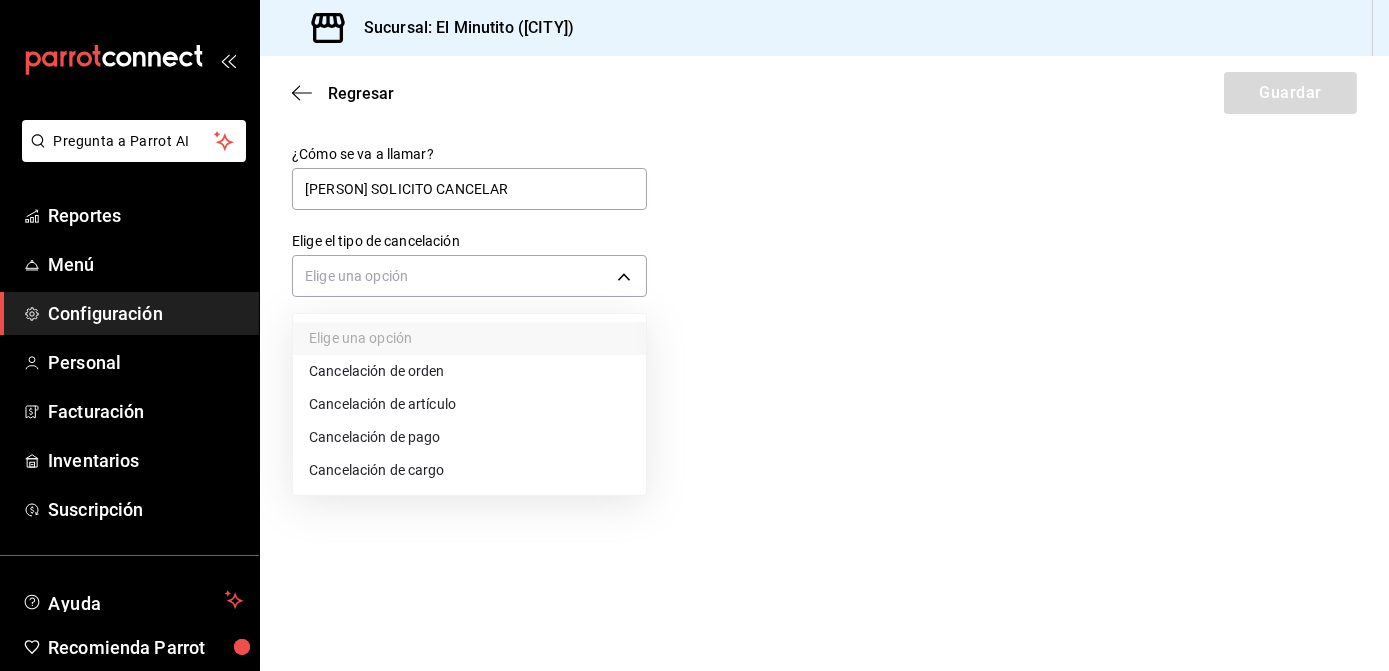 click on "Cancelación de pago" at bounding box center (469, 437) 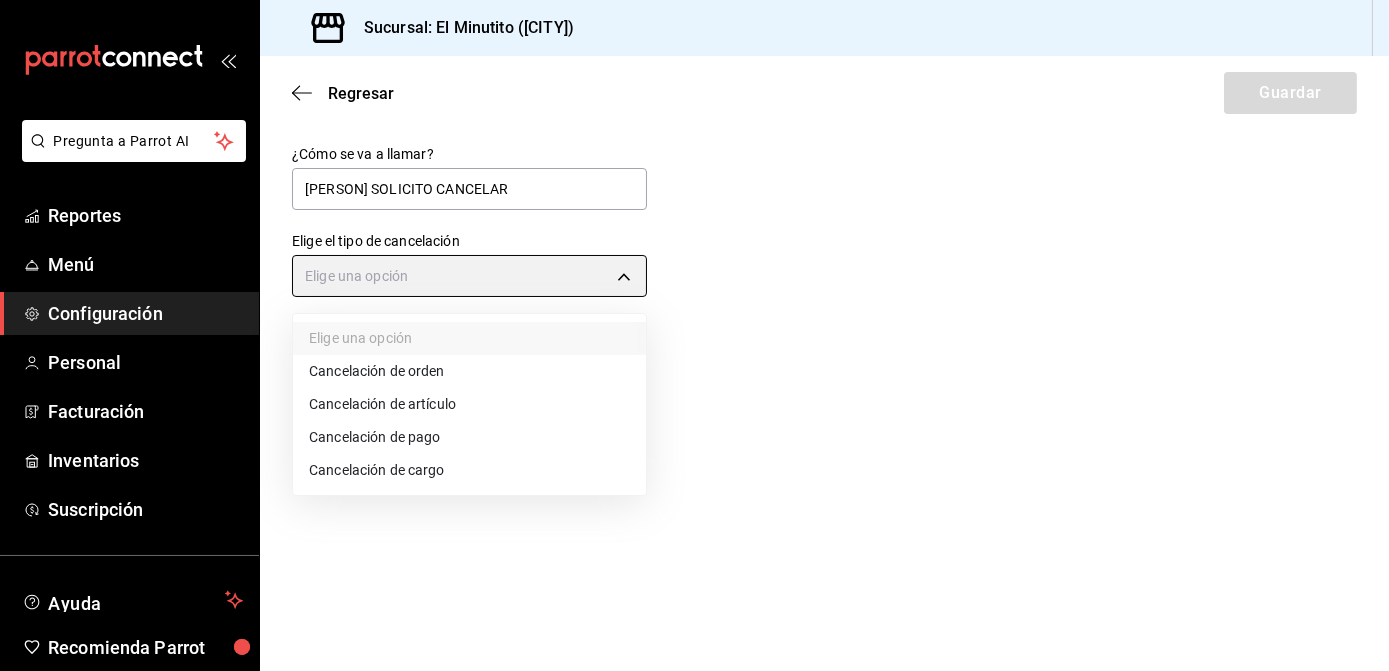 type on "ORDER_PAYMENT" 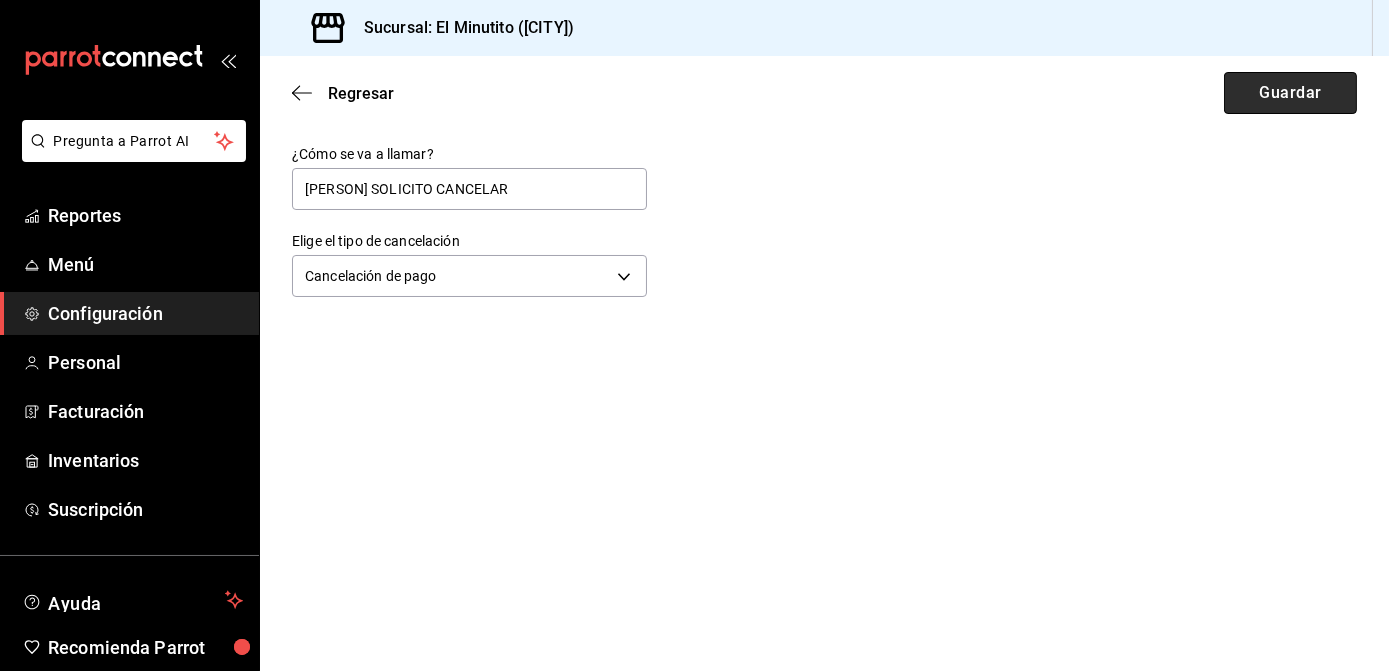 click on "Guardar" at bounding box center [1290, 93] 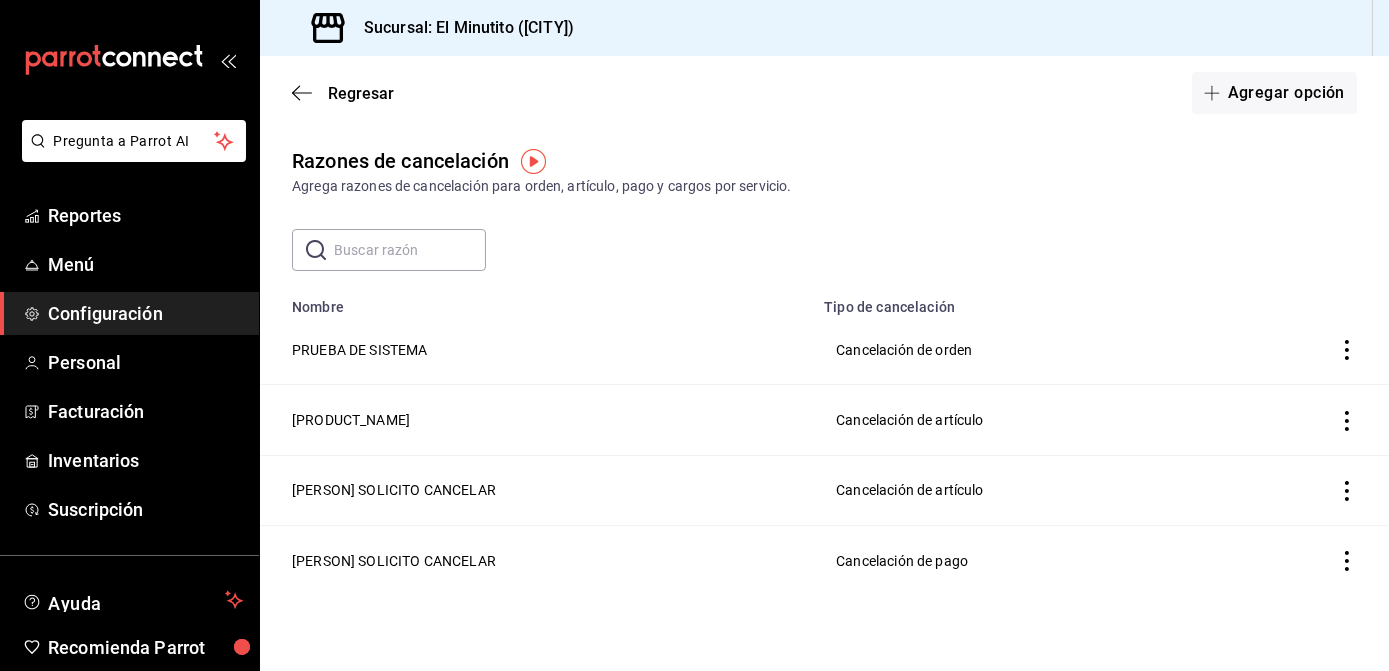 click on "Sucursal: El Minutito ([CITY])" at bounding box center (824, 28) 